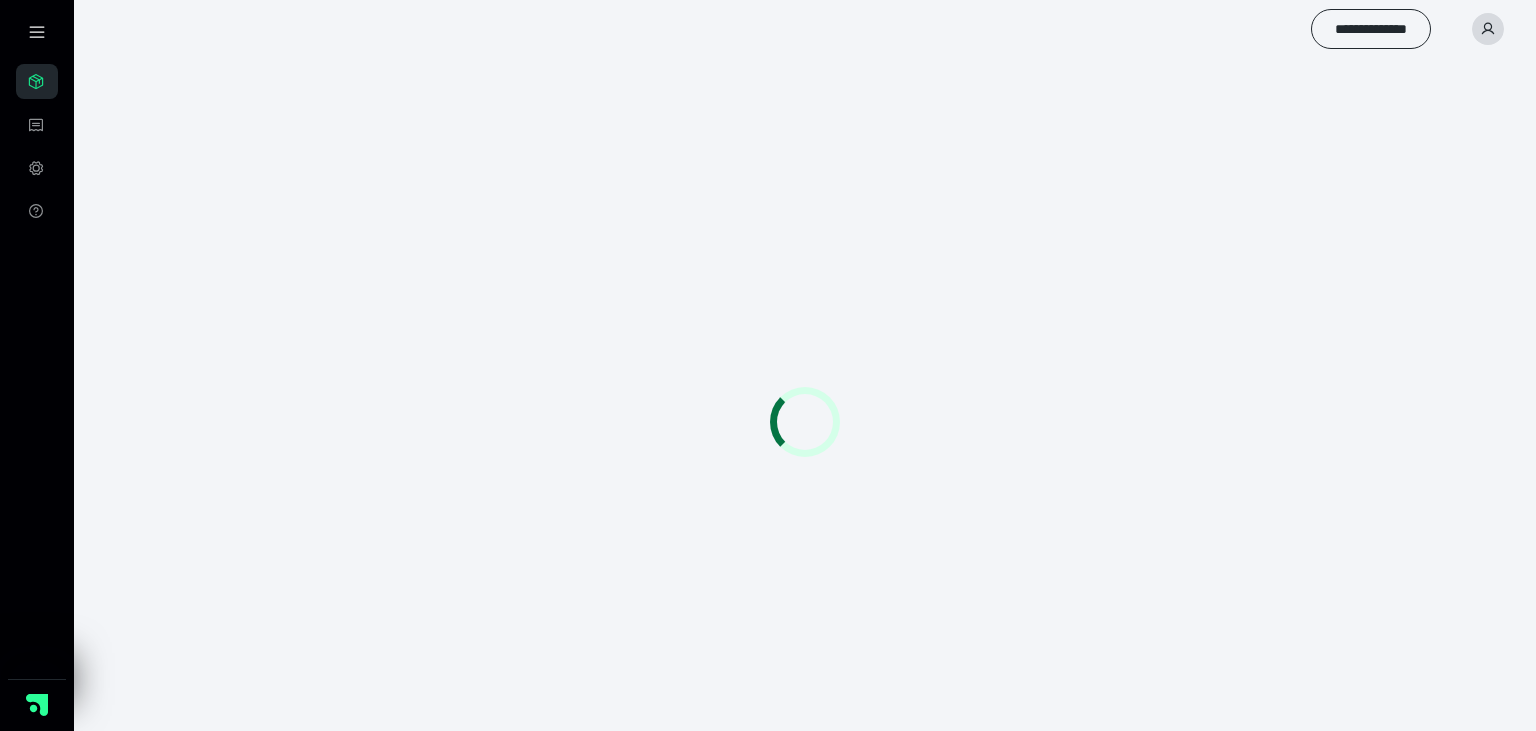 scroll, scrollTop: 0, scrollLeft: 0, axis: both 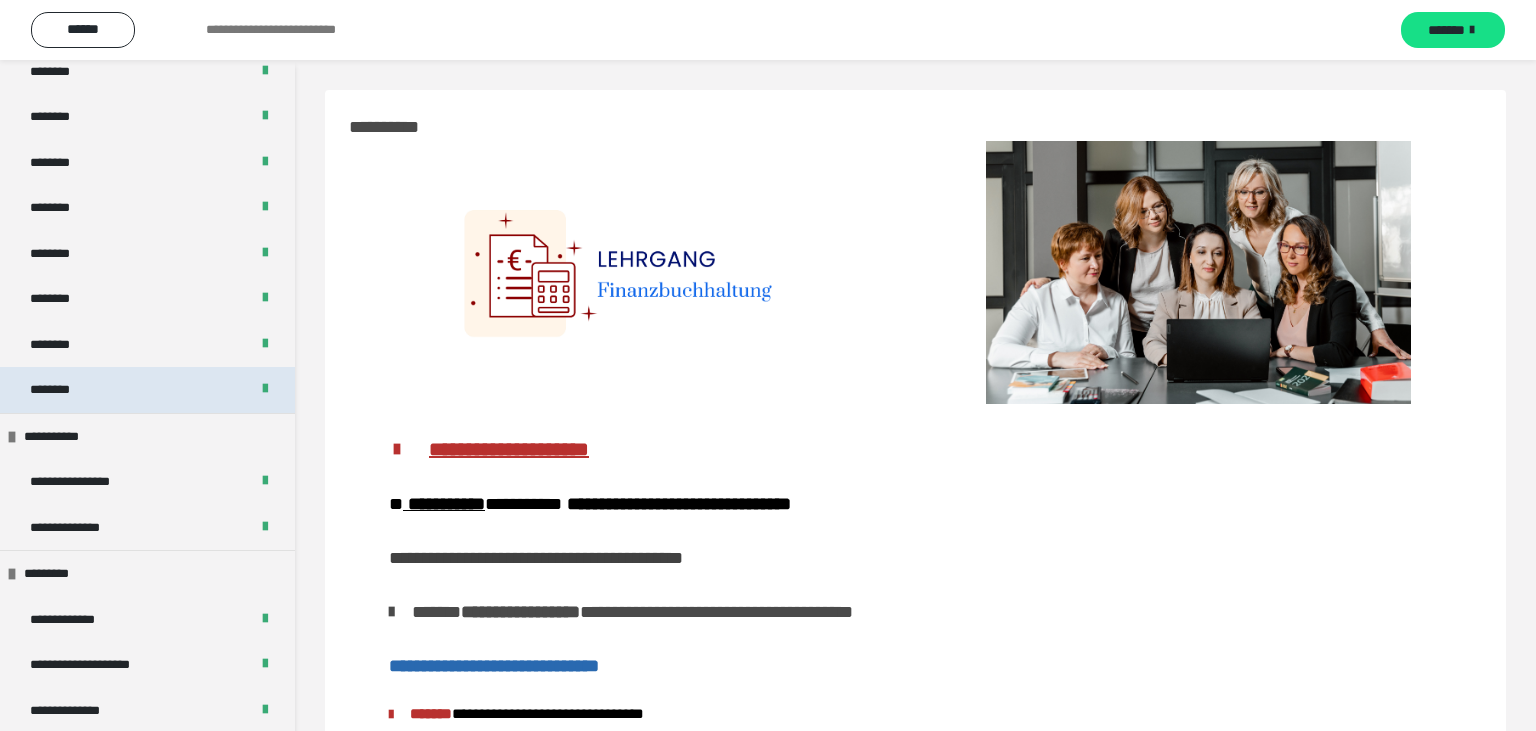 click on "********" at bounding box center [61, 390] 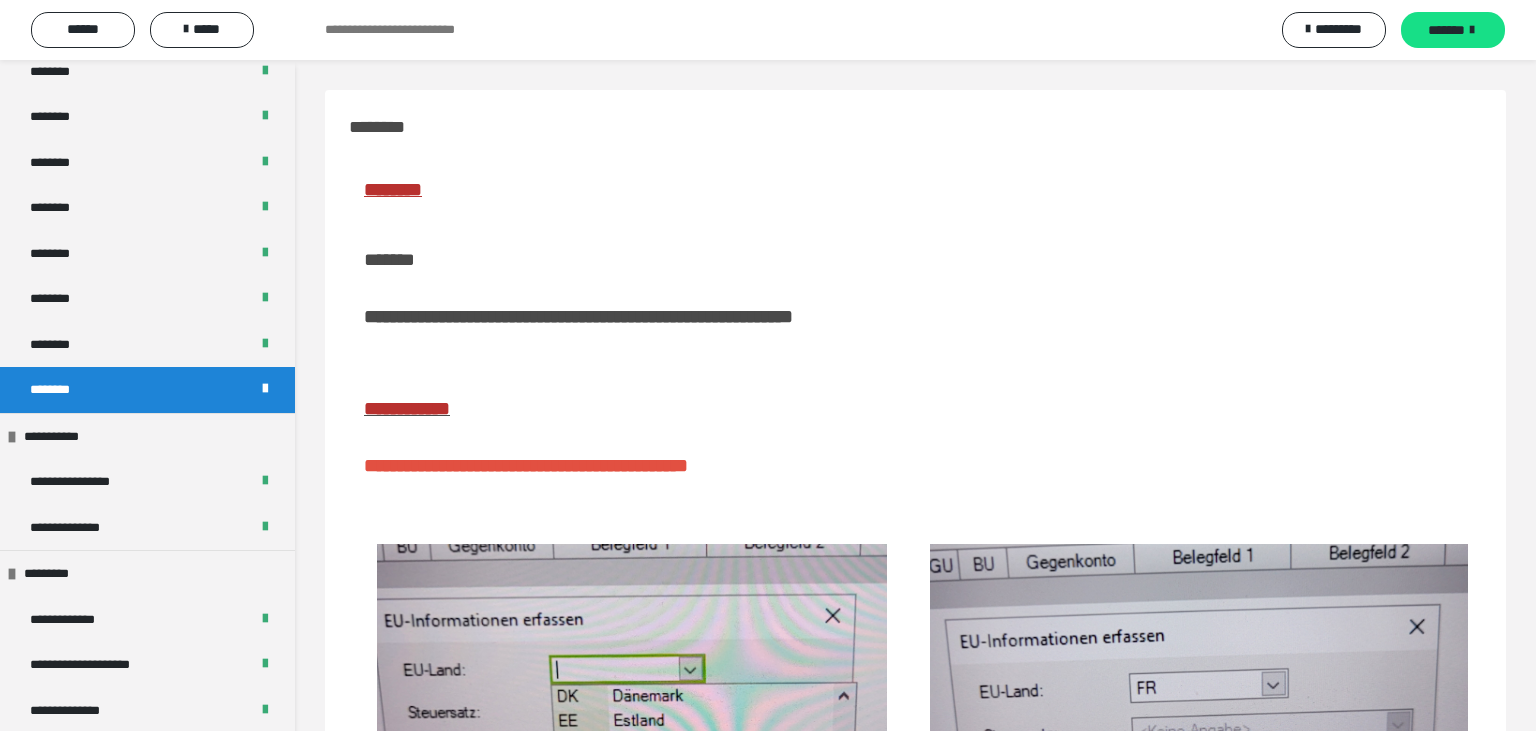 scroll, scrollTop: 314, scrollLeft: 0, axis: vertical 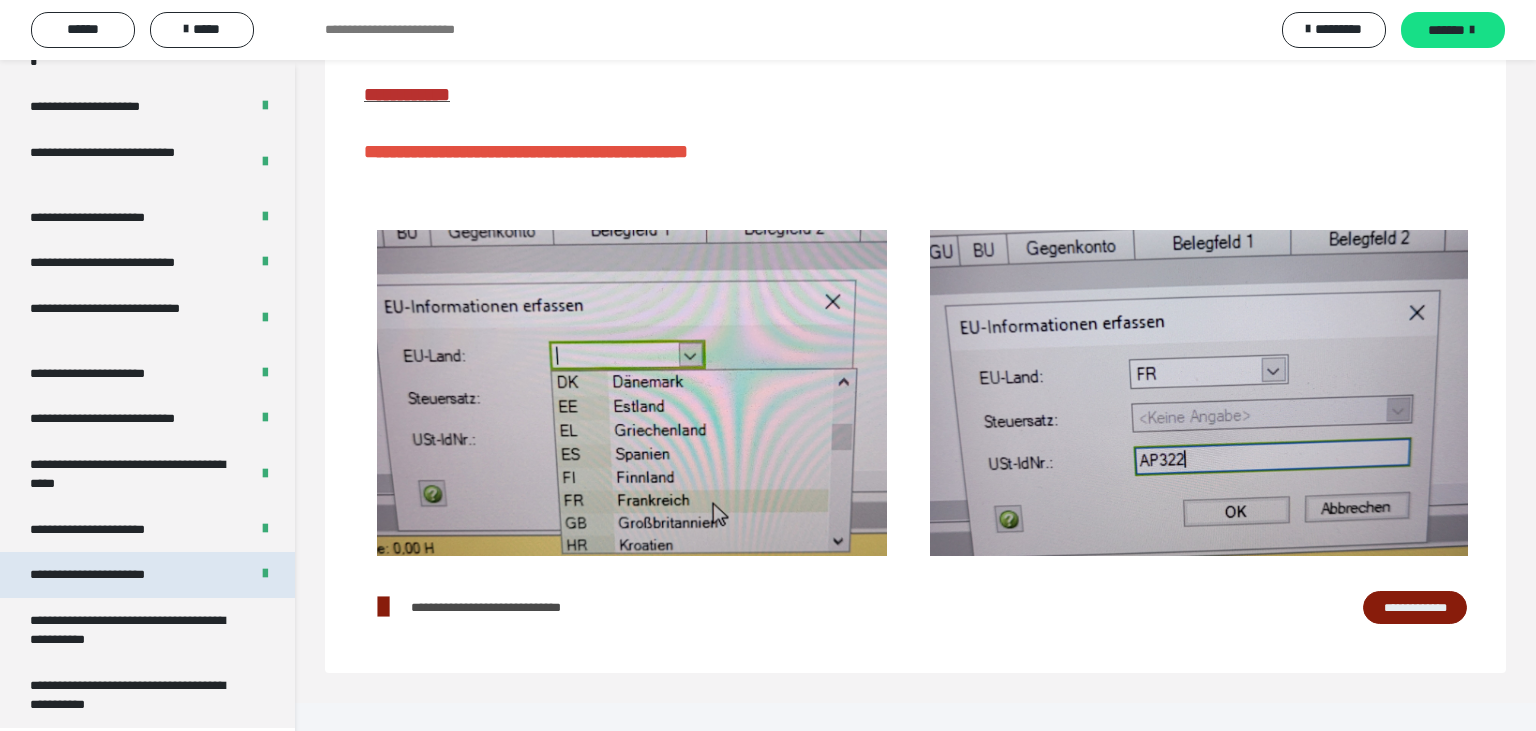 click on "**********" at bounding box center (111, 575) 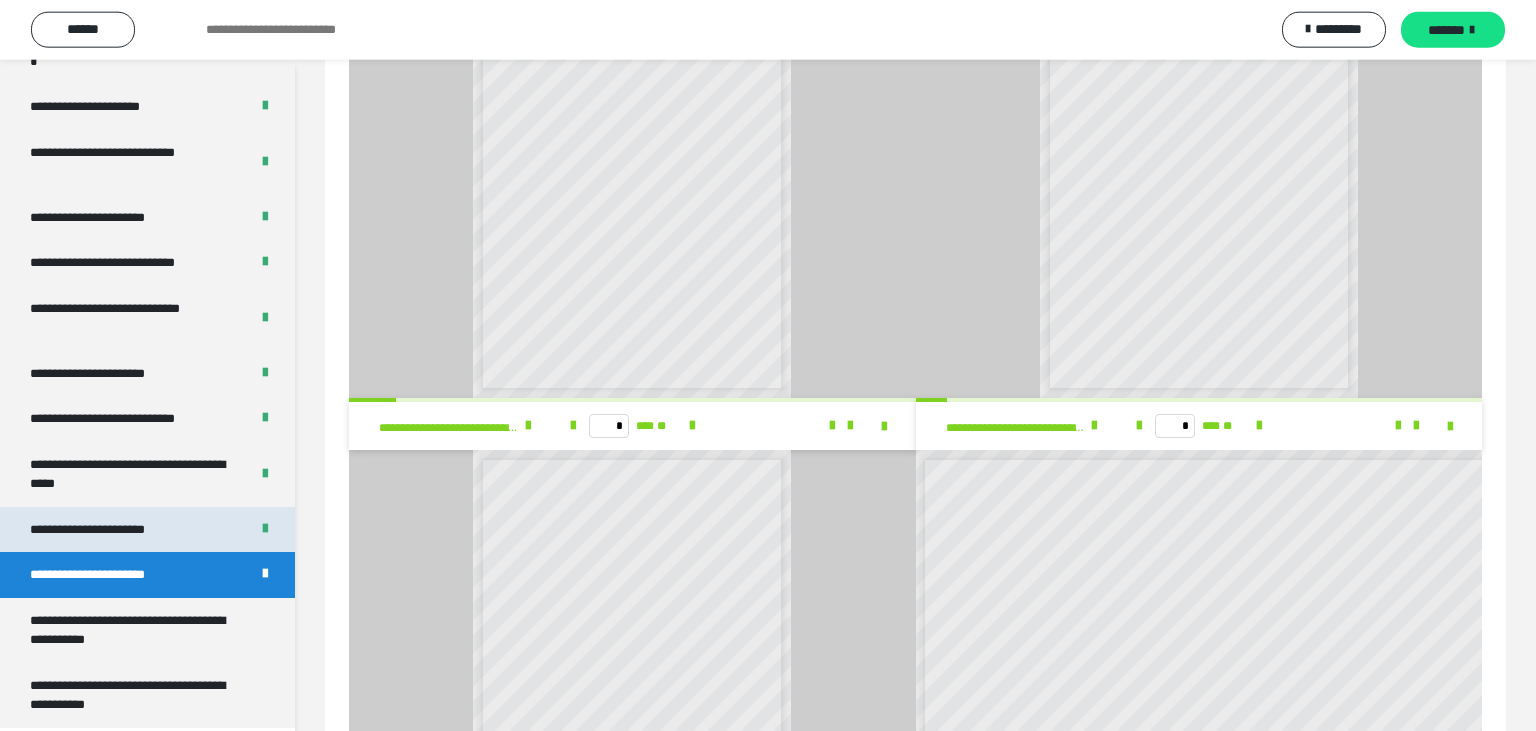scroll, scrollTop: 948, scrollLeft: 0, axis: vertical 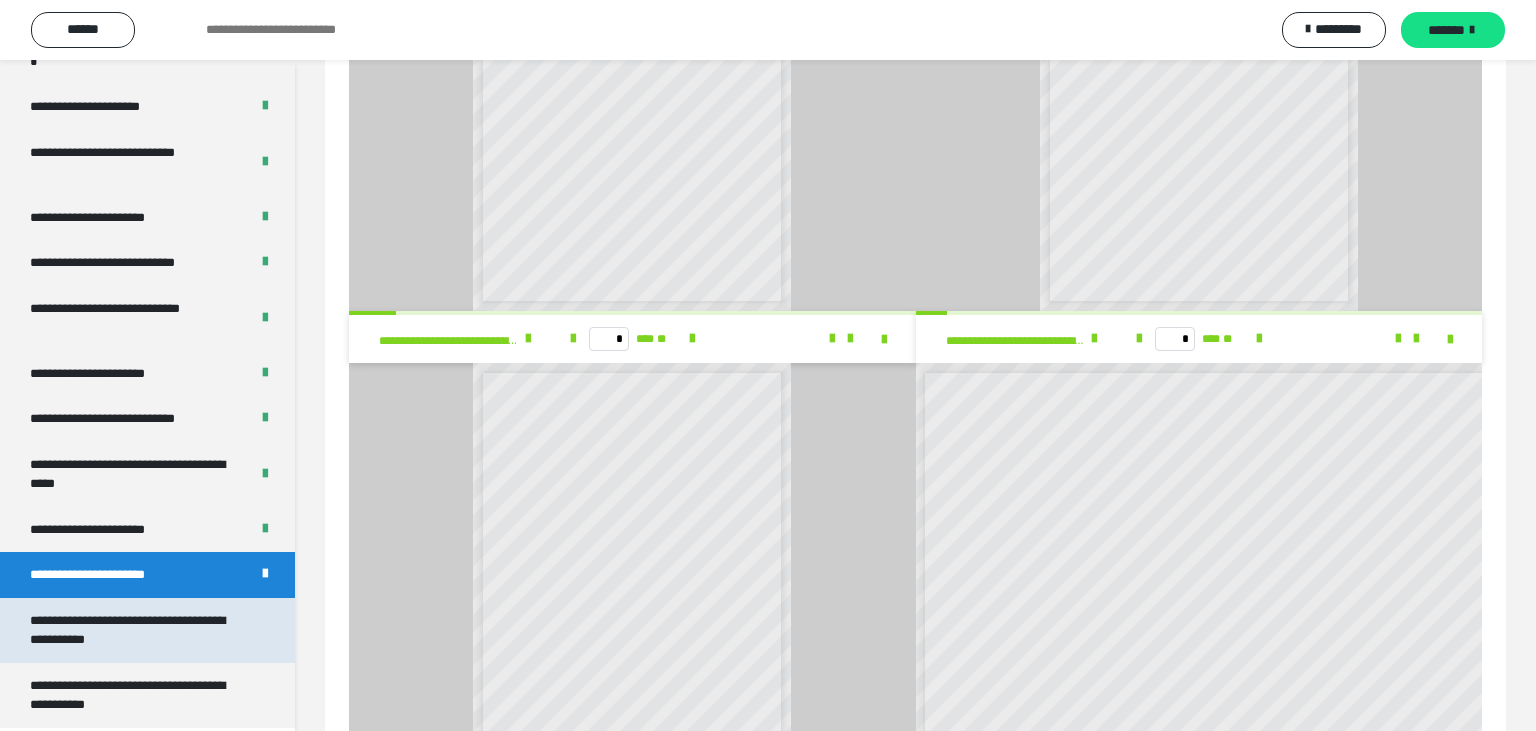 click on "**********" at bounding box center (139, 630) 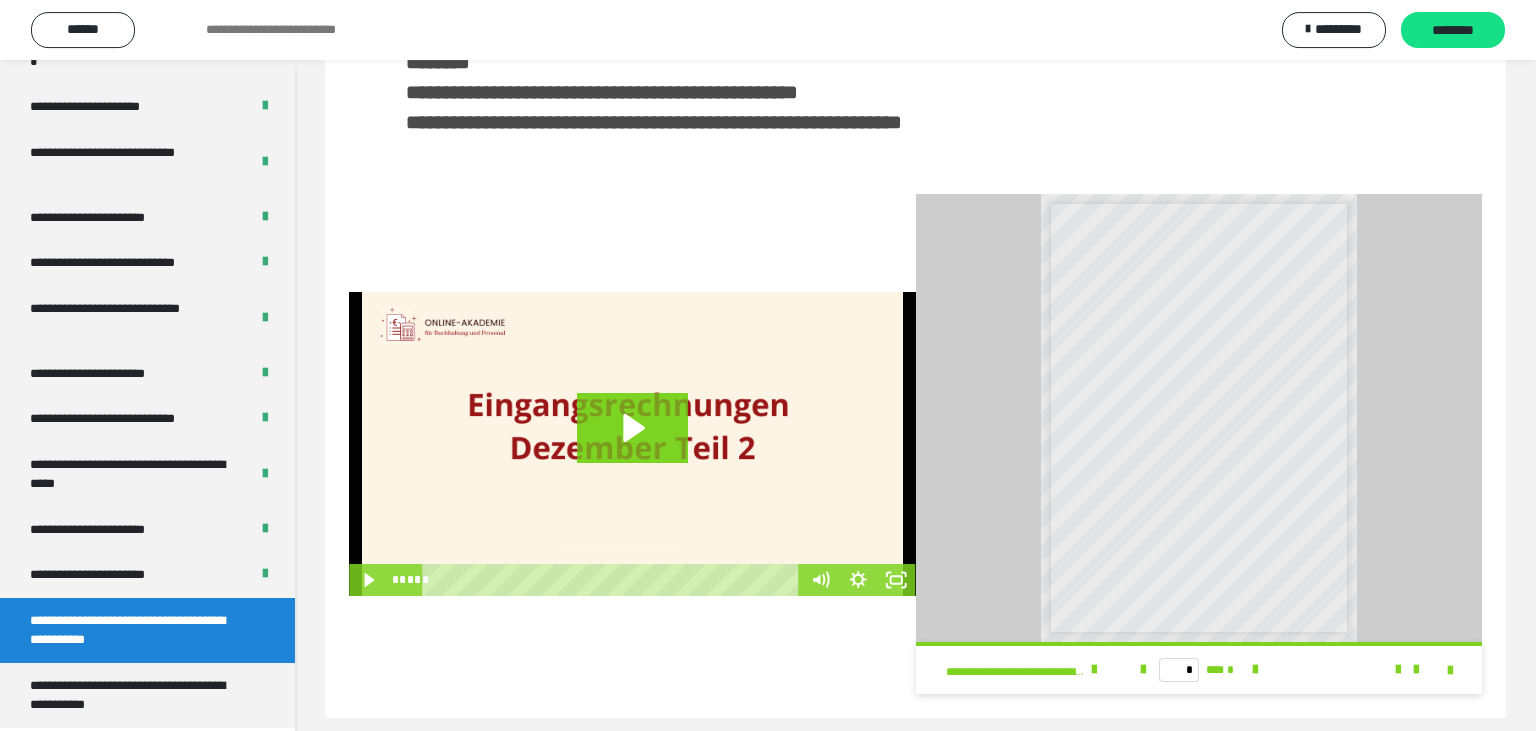 scroll, scrollTop: 485, scrollLeft: 0, axis: vertical 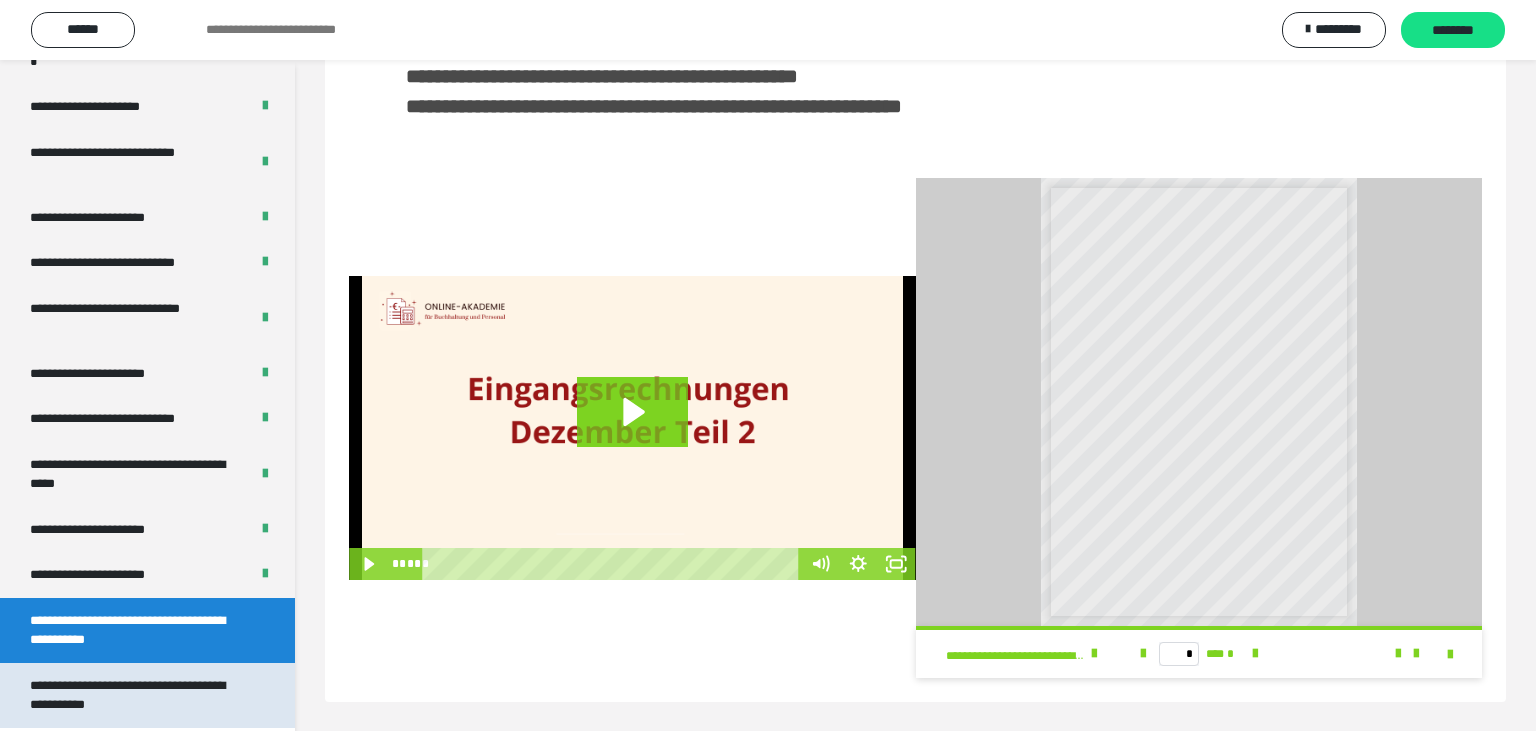 click on "**********" at bounding box center (139, 695) 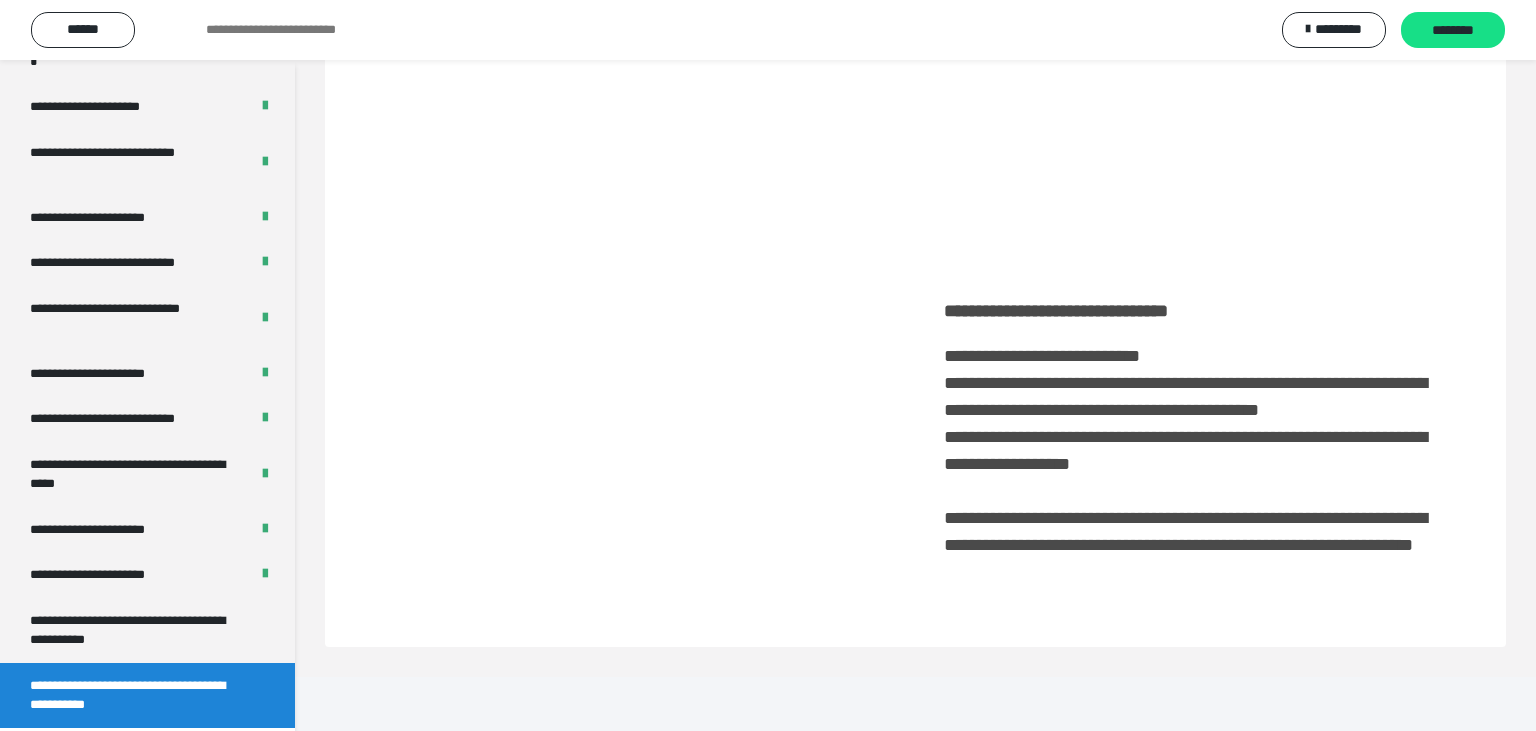 scroll, scrollTop: 60, scrollLeft: 0, axis: vertical 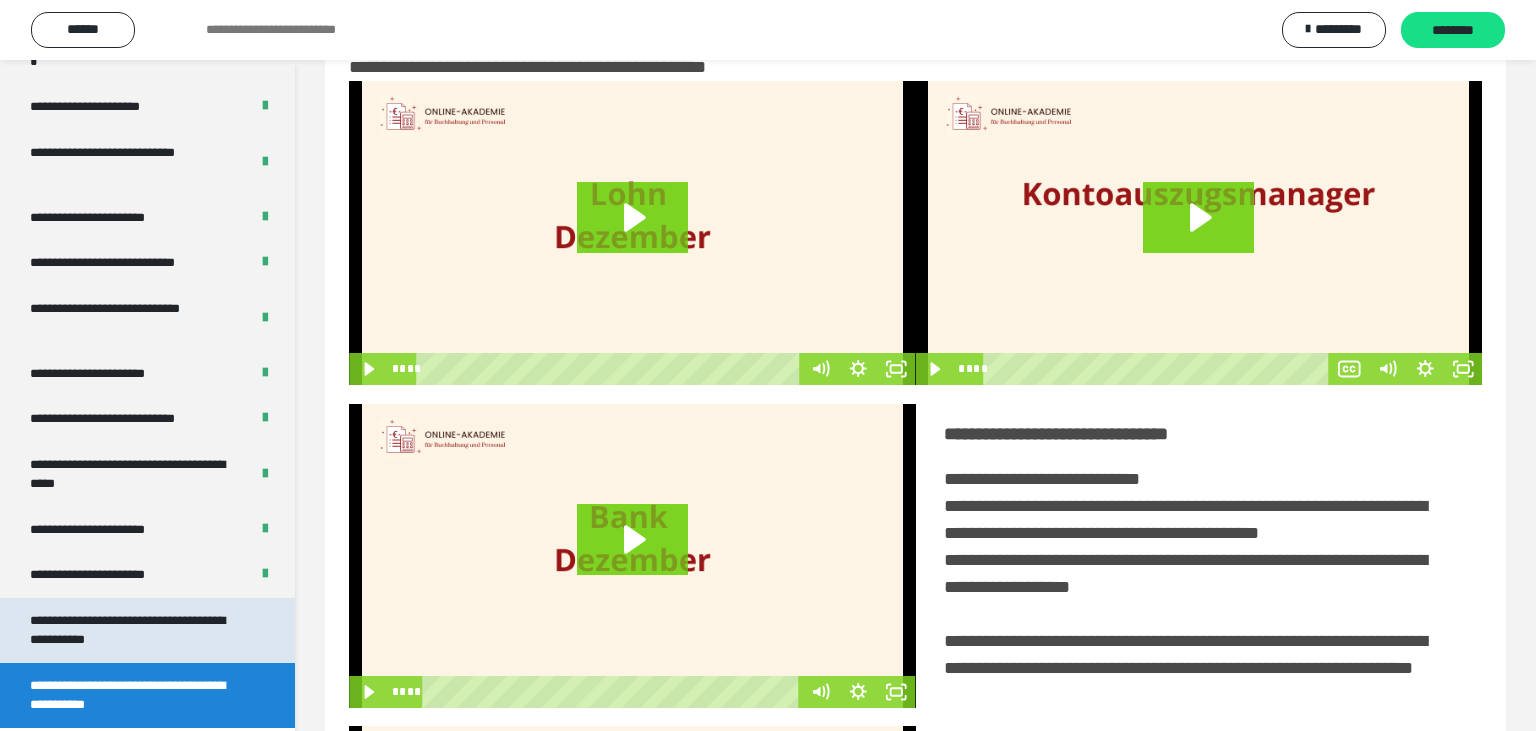 click on "**********" at bounding box center (139, 630) 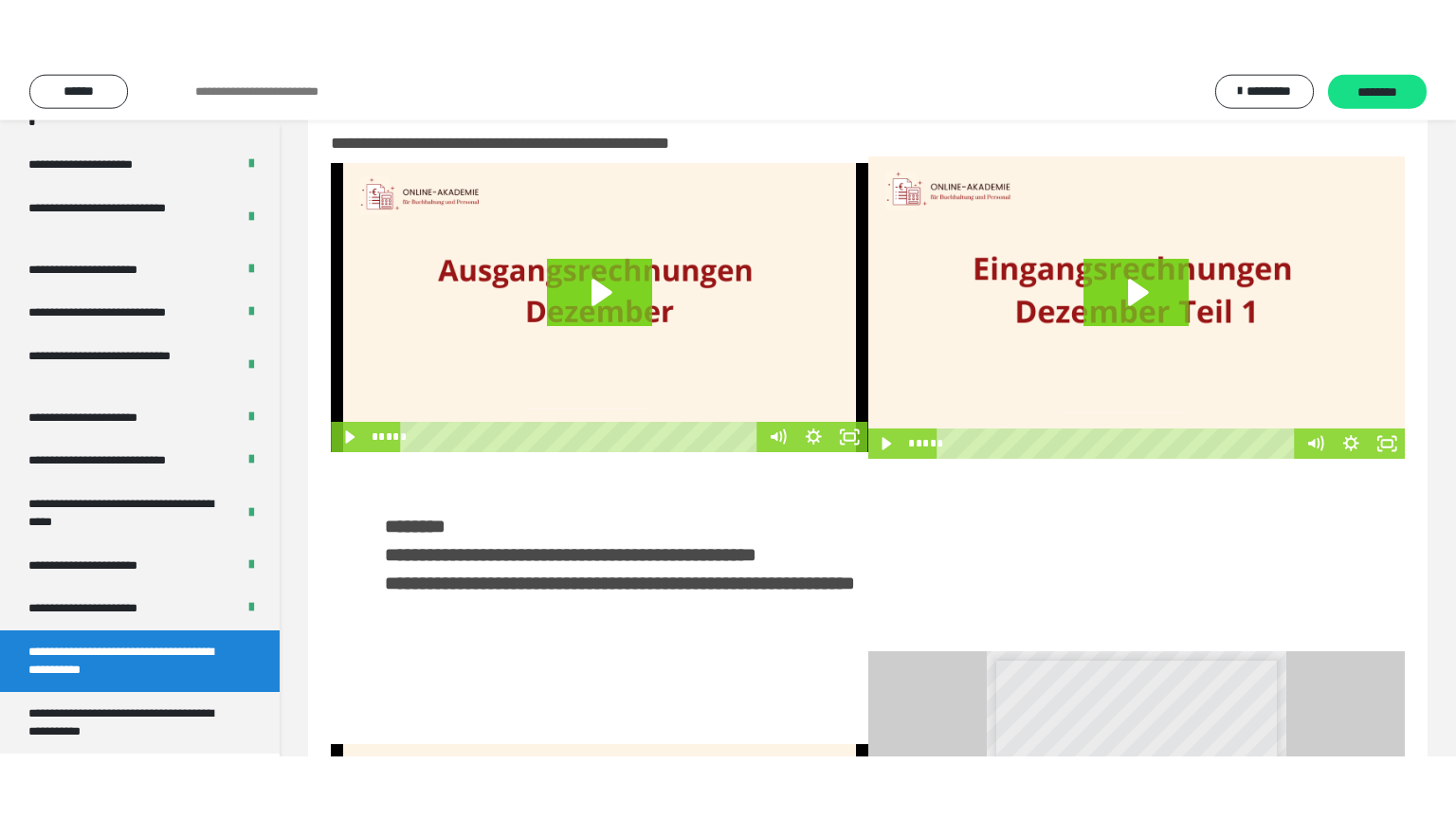 scroll, scrollTop: 0, scrollLeft: 0, axis: both 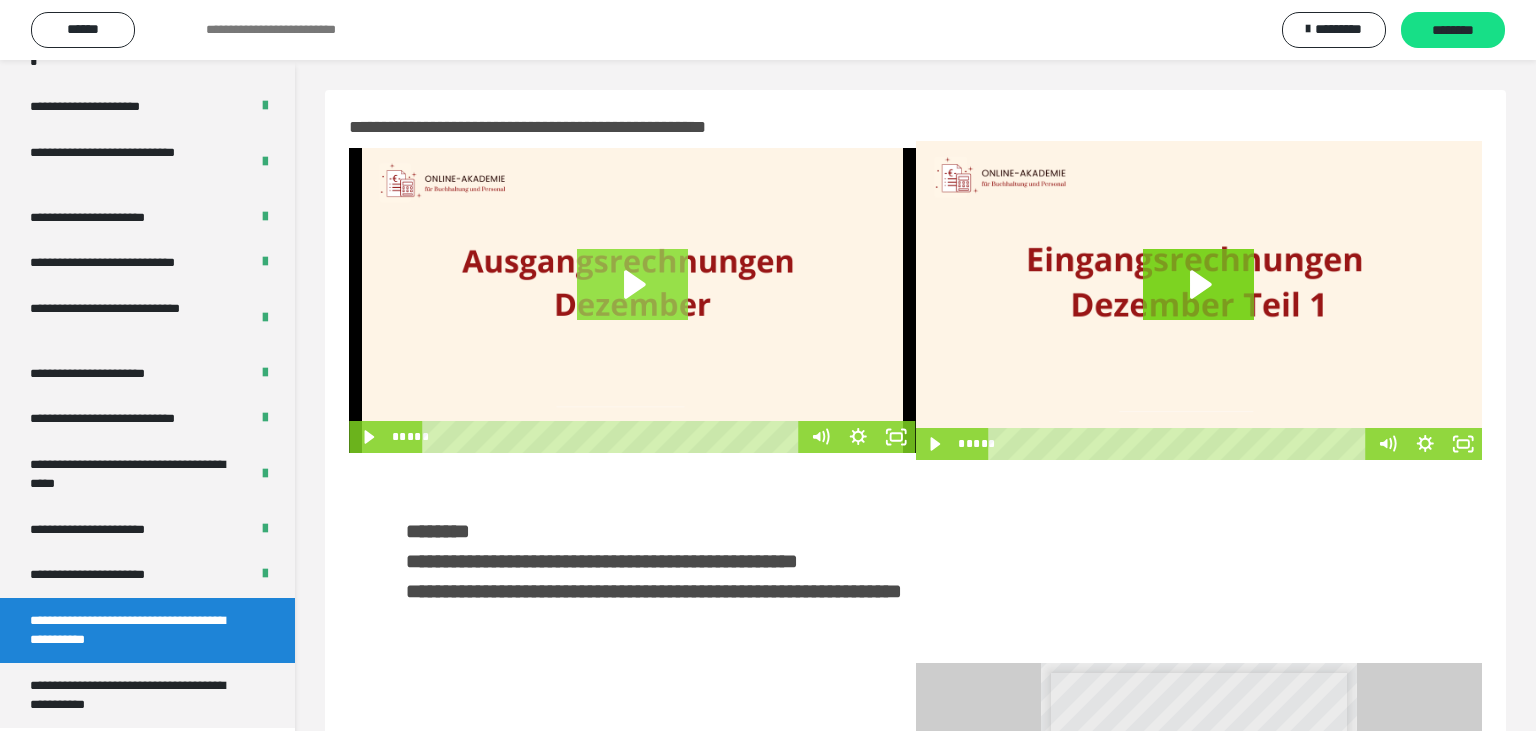 click 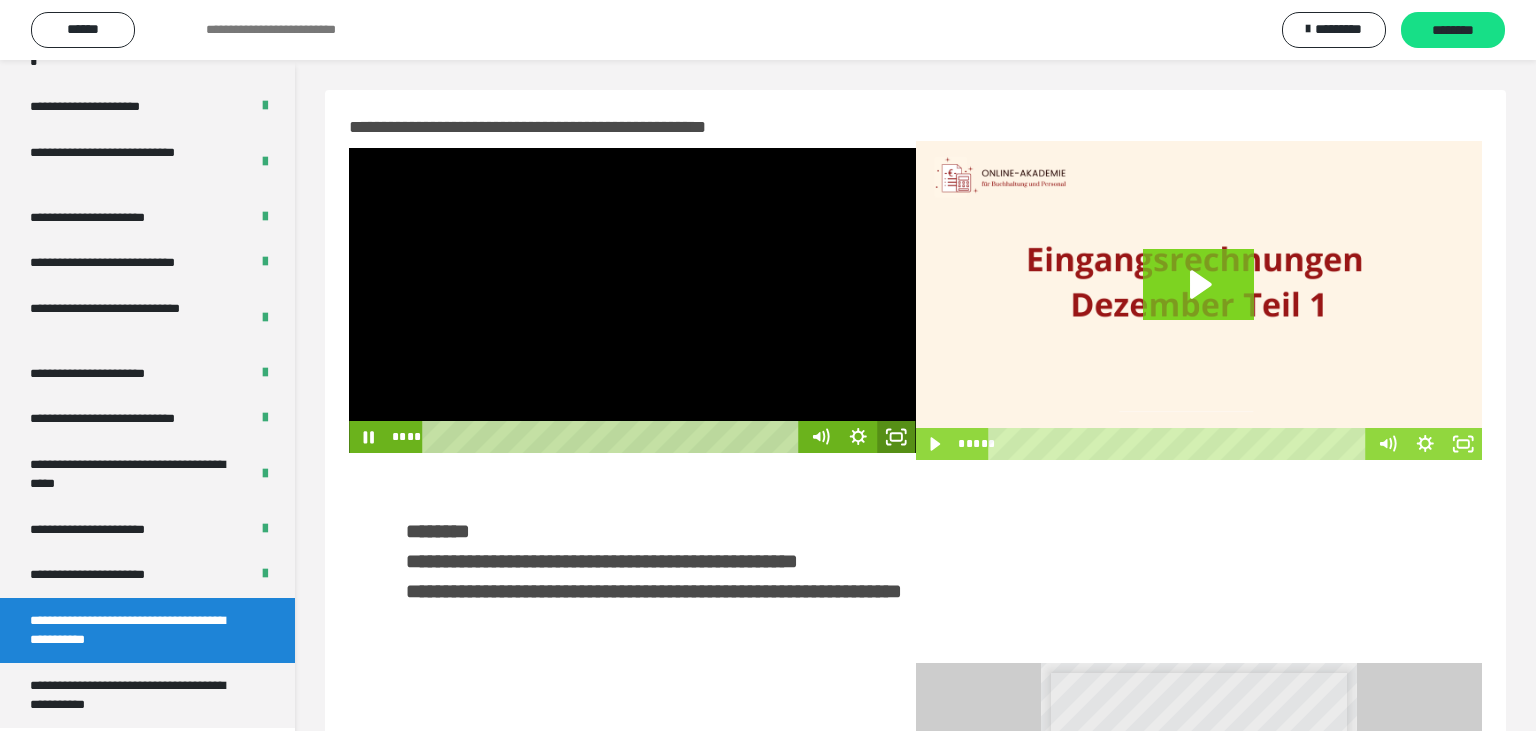 click 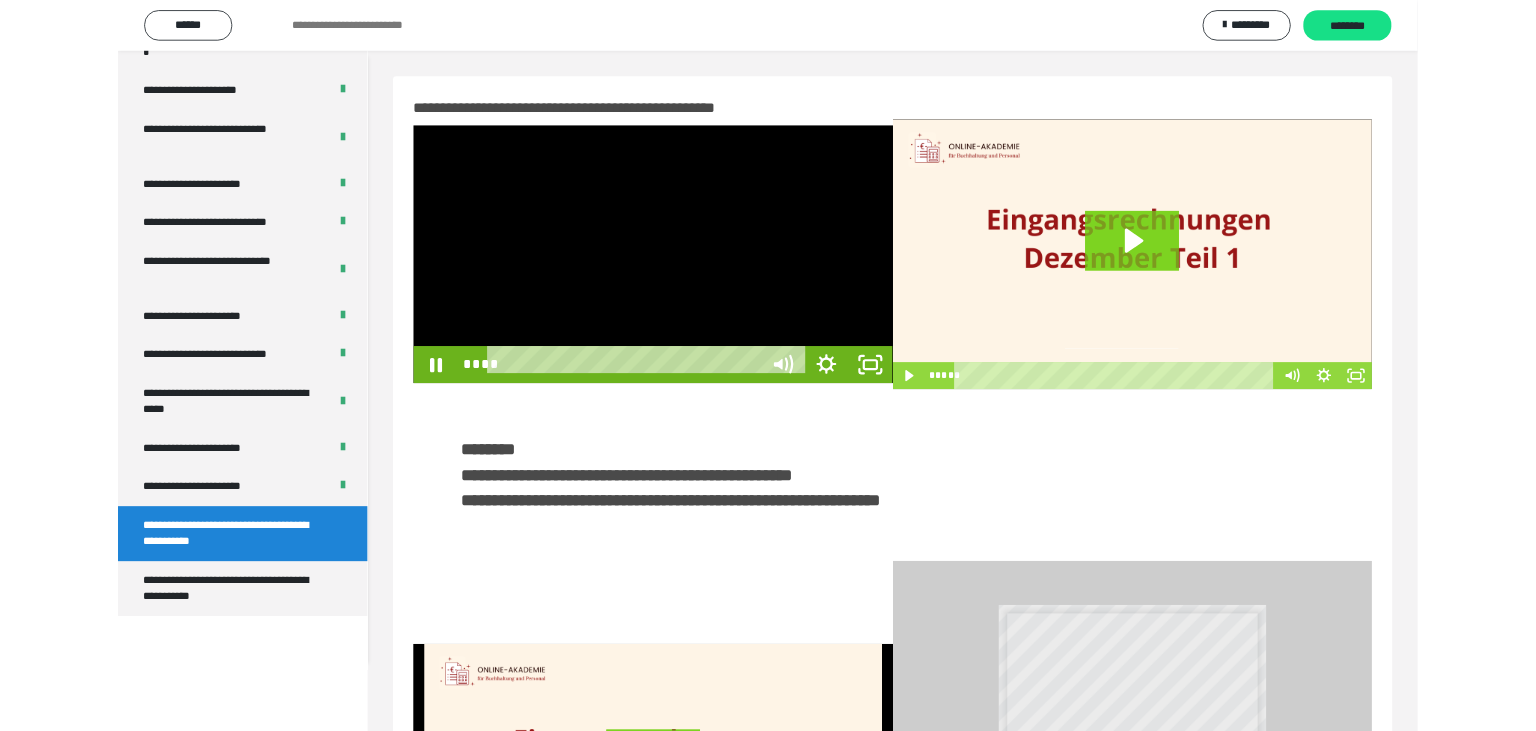 scroll, scrollTop: 3518, scrollLeft: 0, axis: vertical 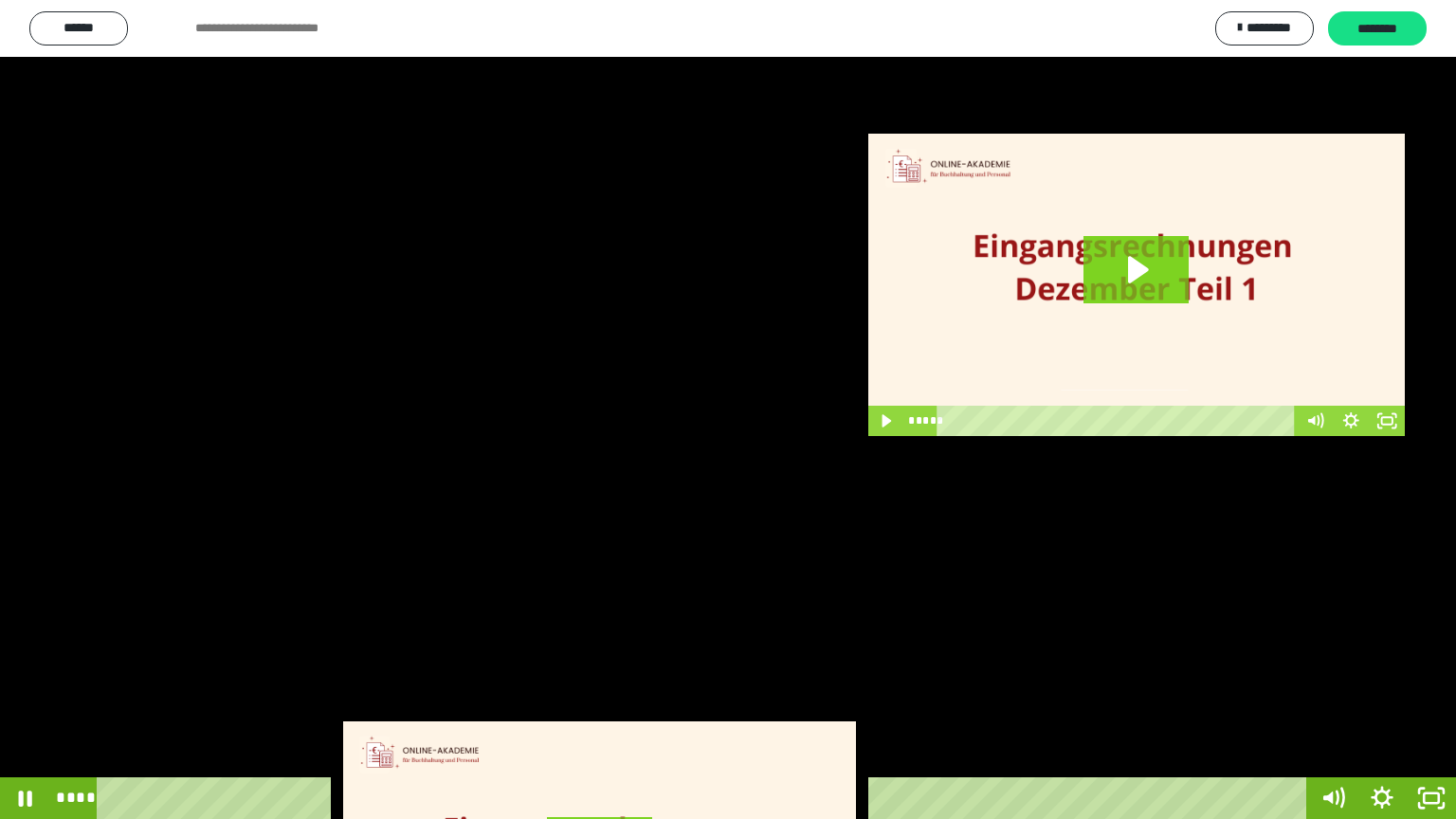 click at bounding box center (728, 410) 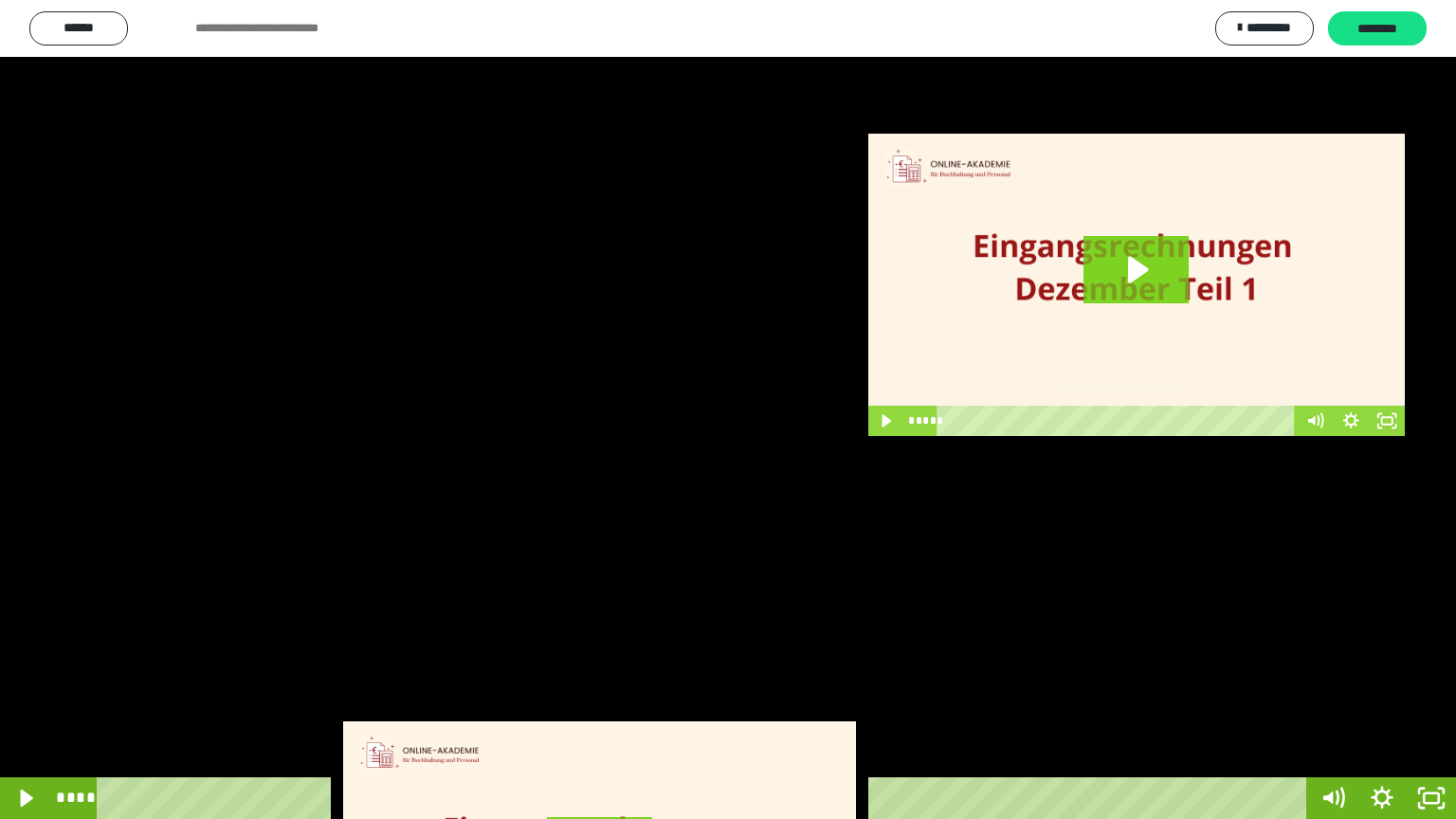 click at bounding box center [728, 410] 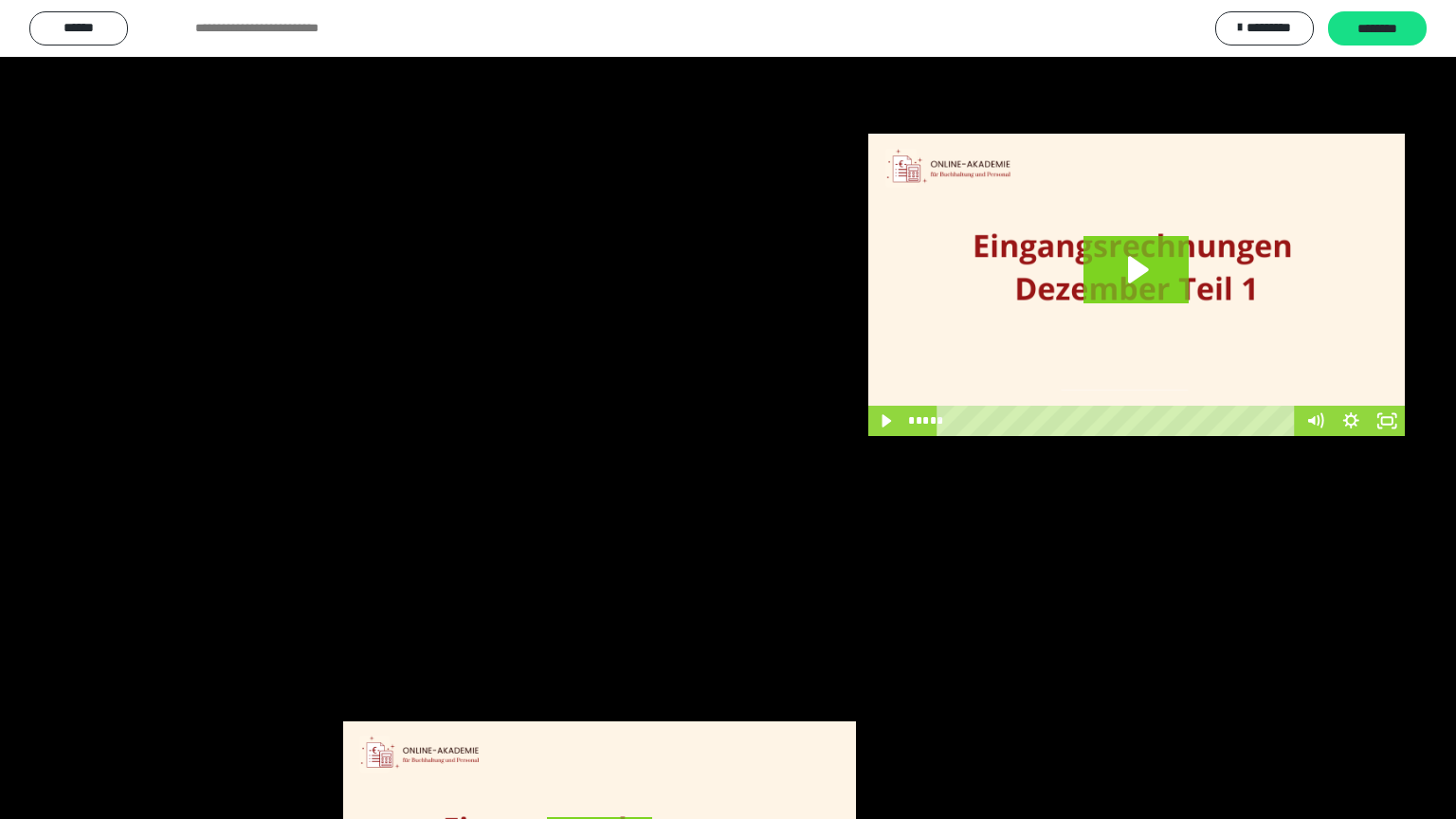 click at bounding box center [728, 410] 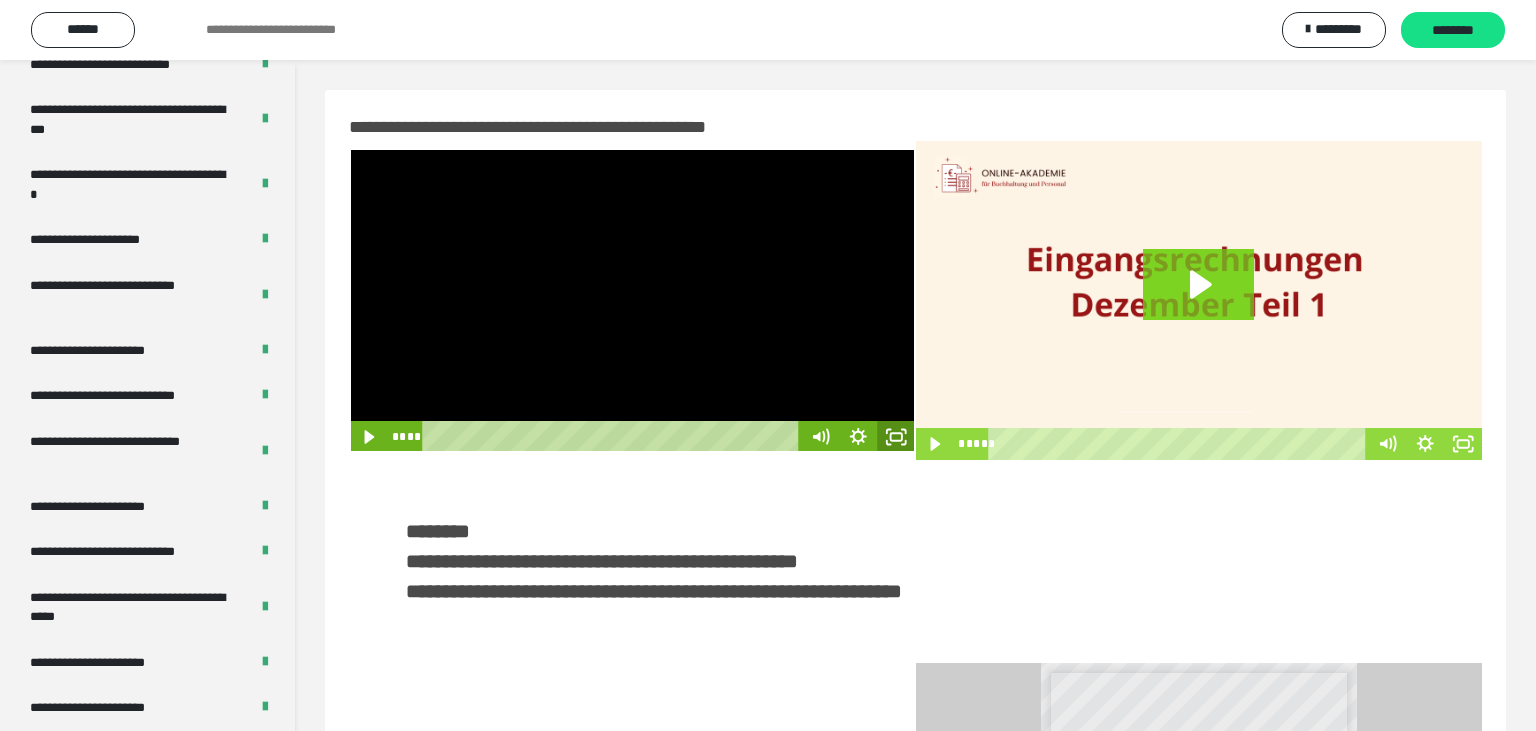 click 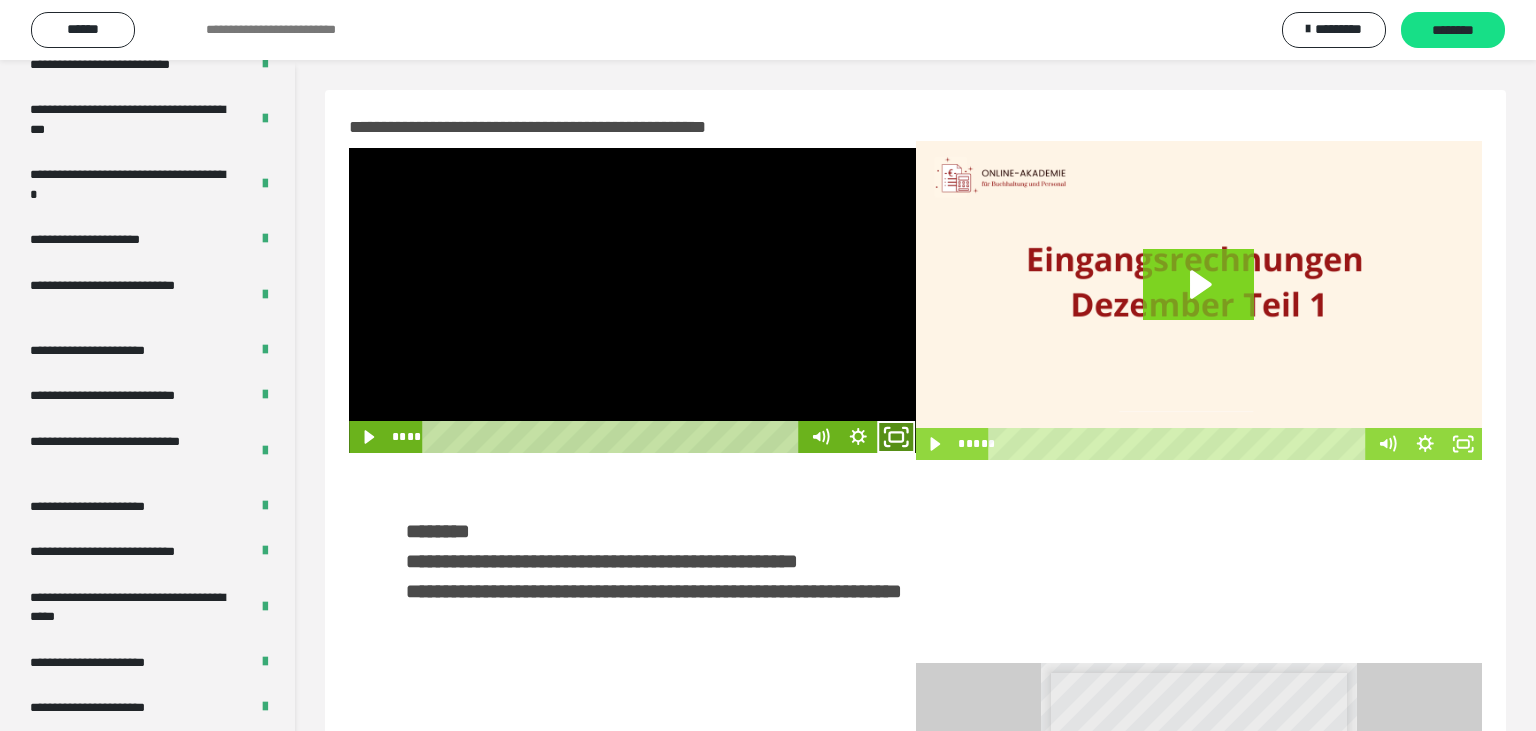 click 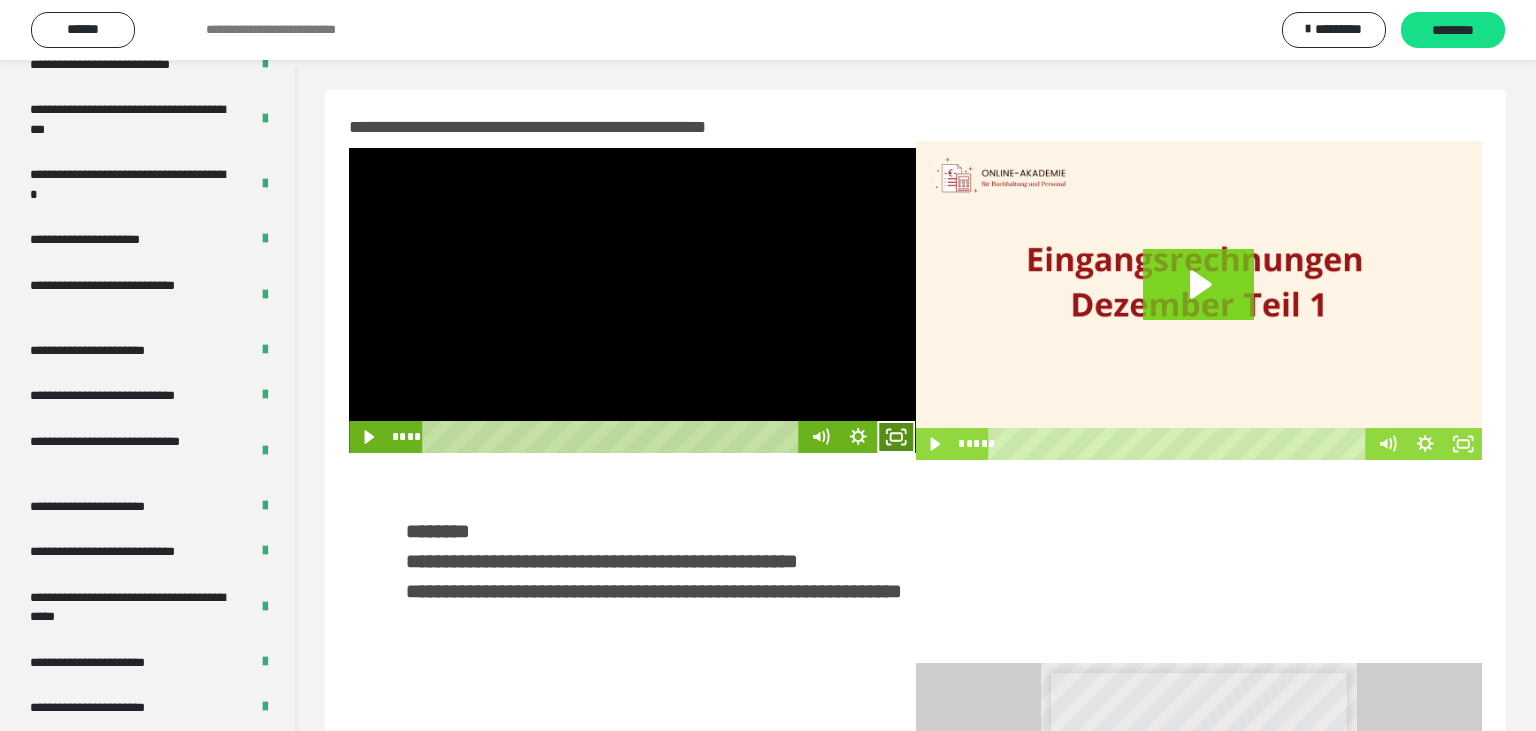 click 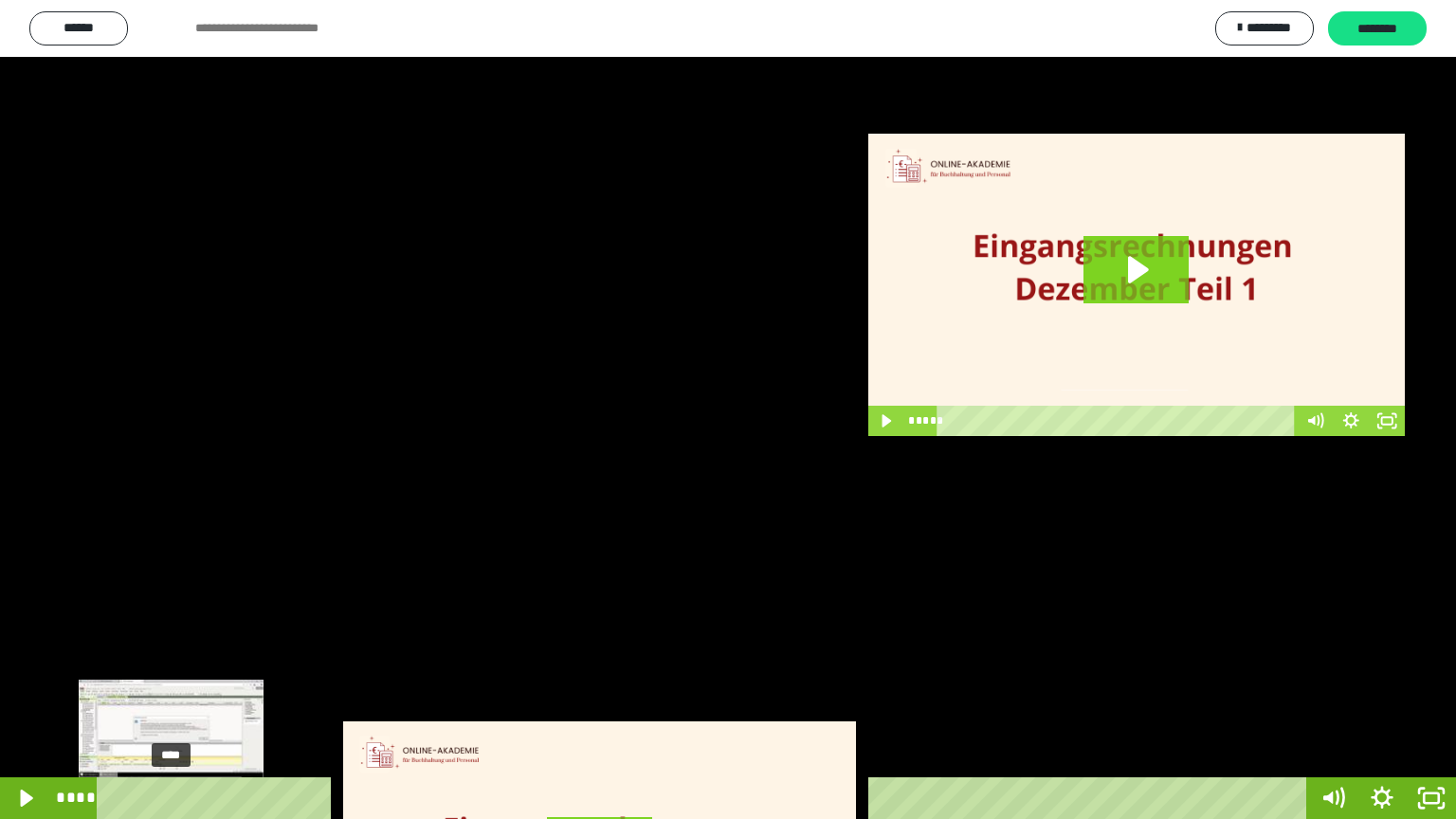 drag, startPoint x: 180, startPoint y: 802, endPoint x: 169, endPoint y: 802, distance: 11 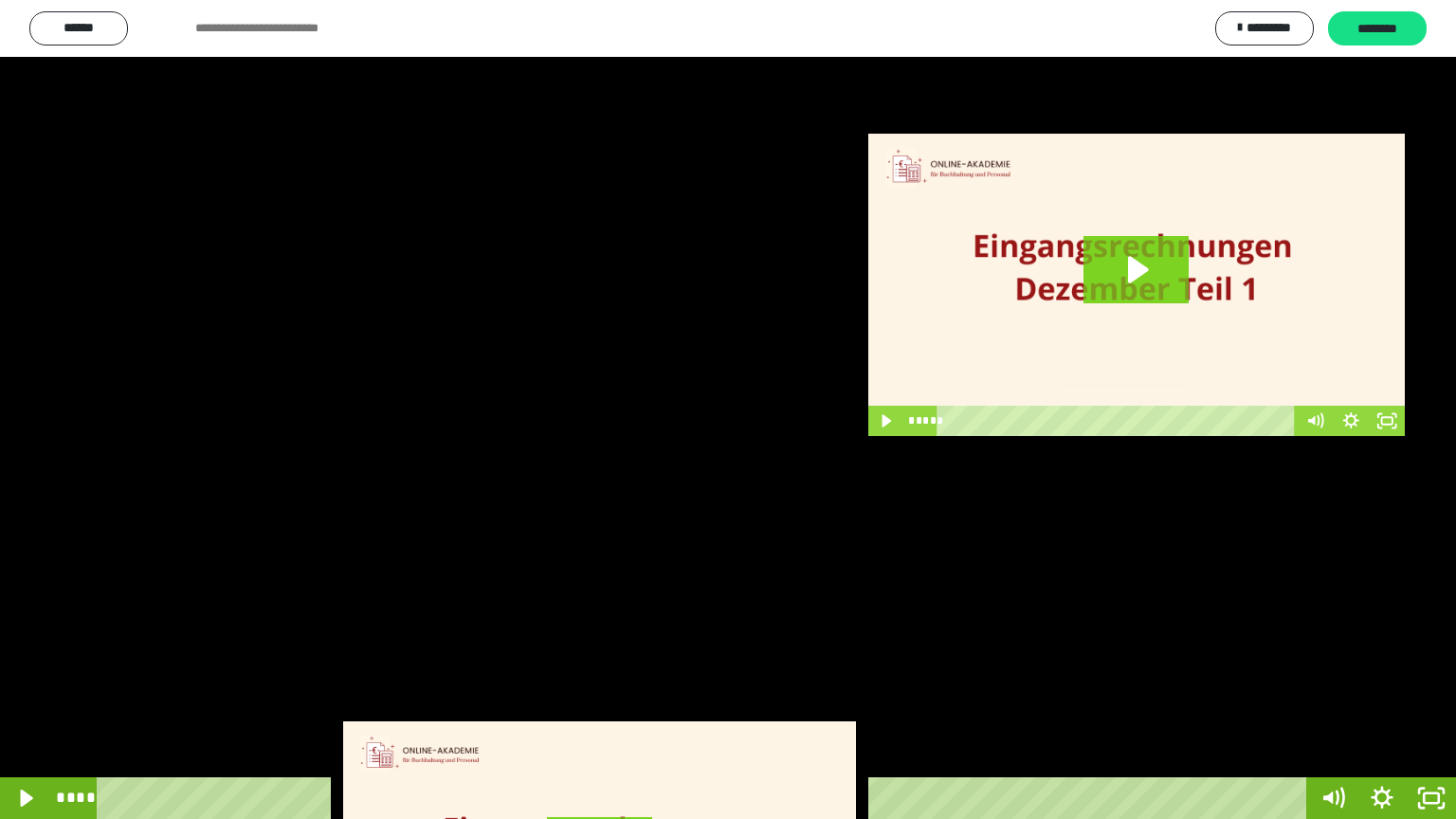 click at bounding box center [728, 410] 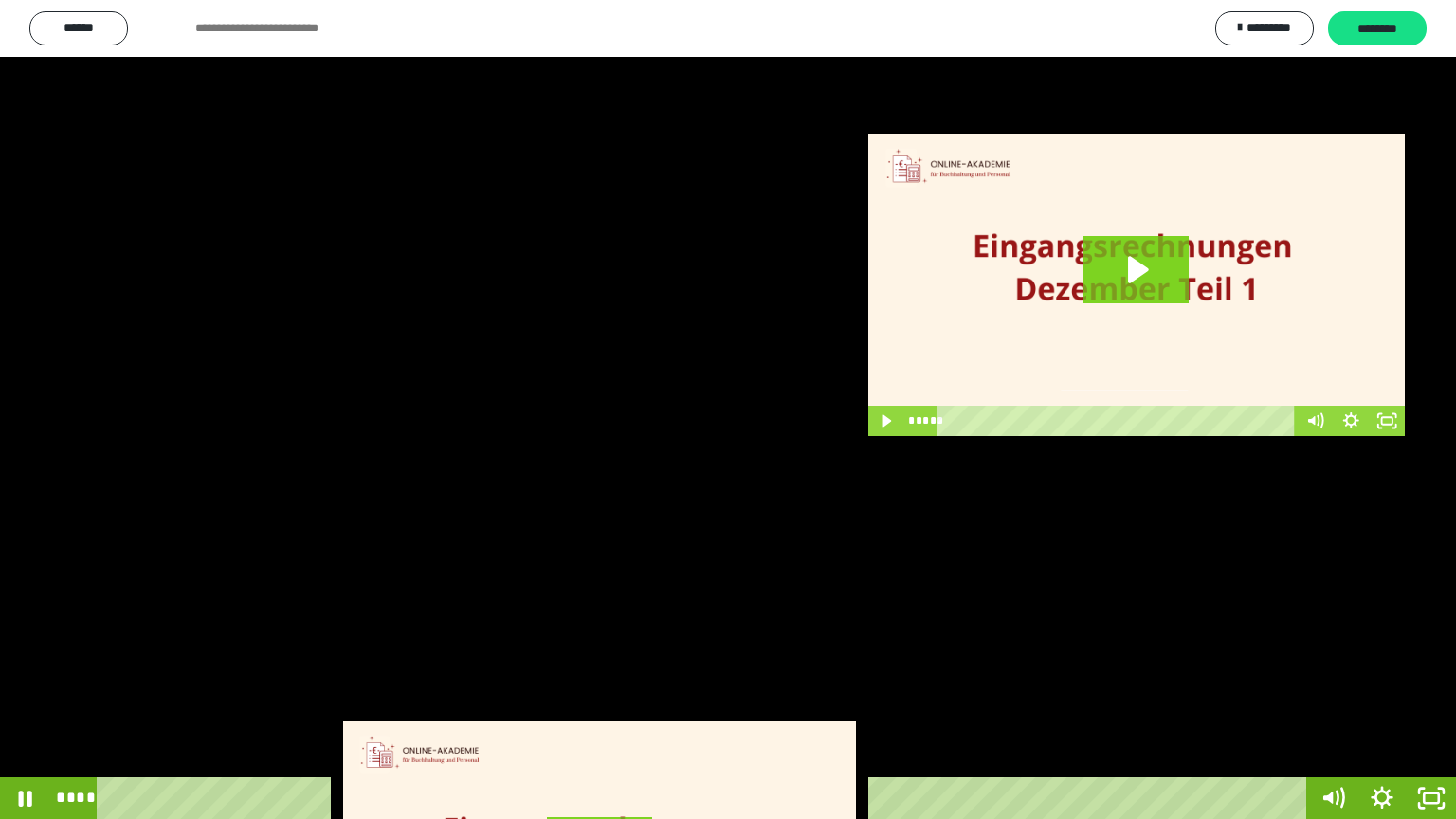 click at bounding box center (728, 410) 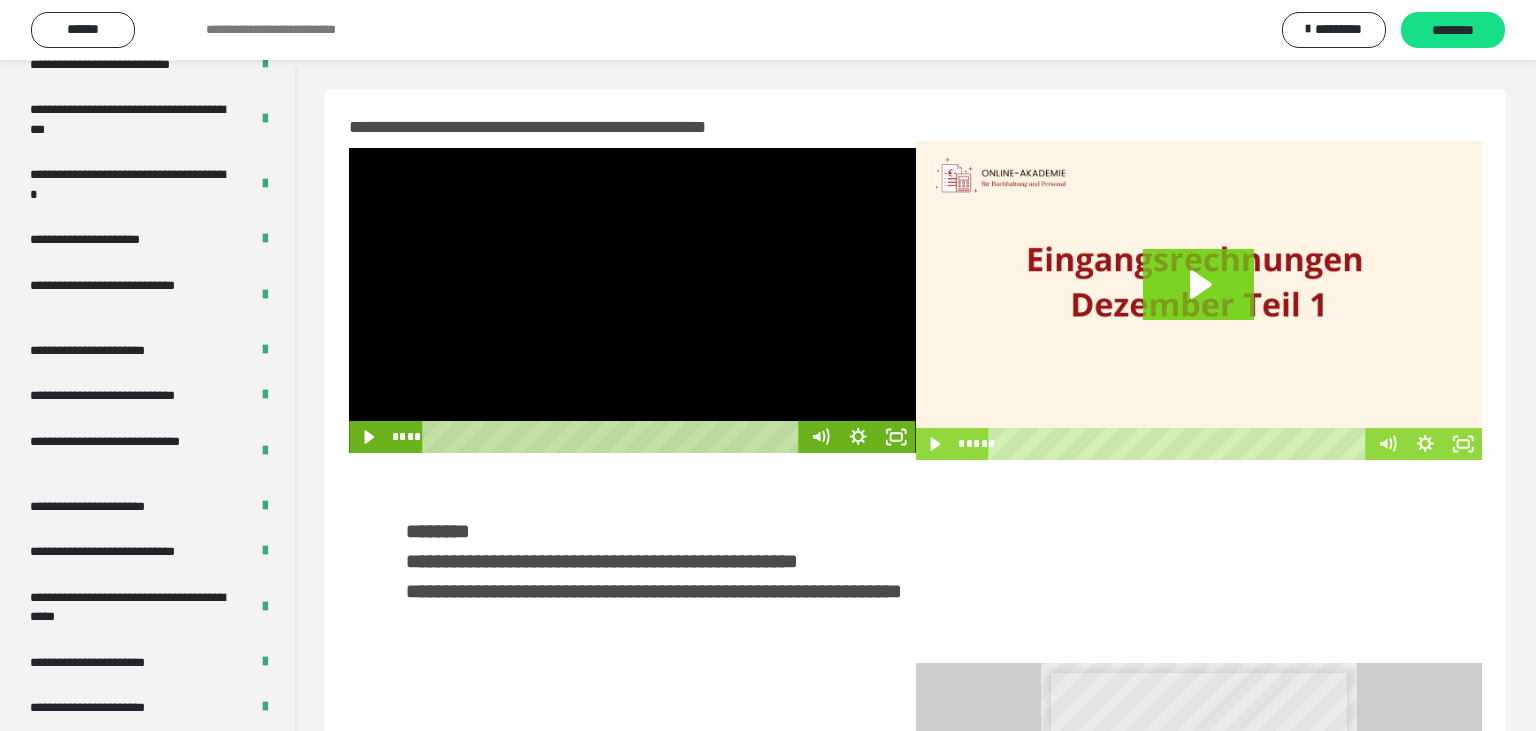 click at bounding box center (632, 300) 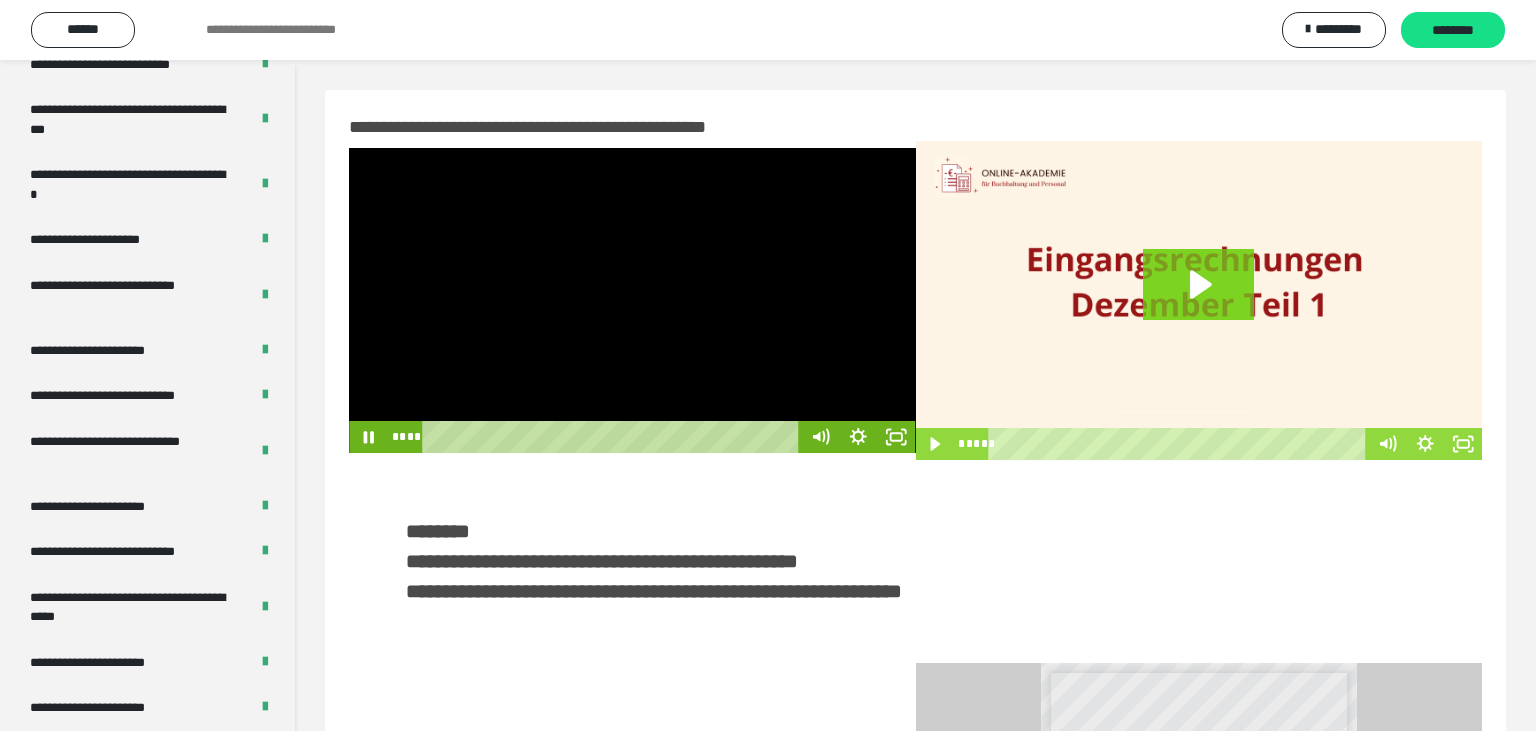 click at bounding box center (632, 300) 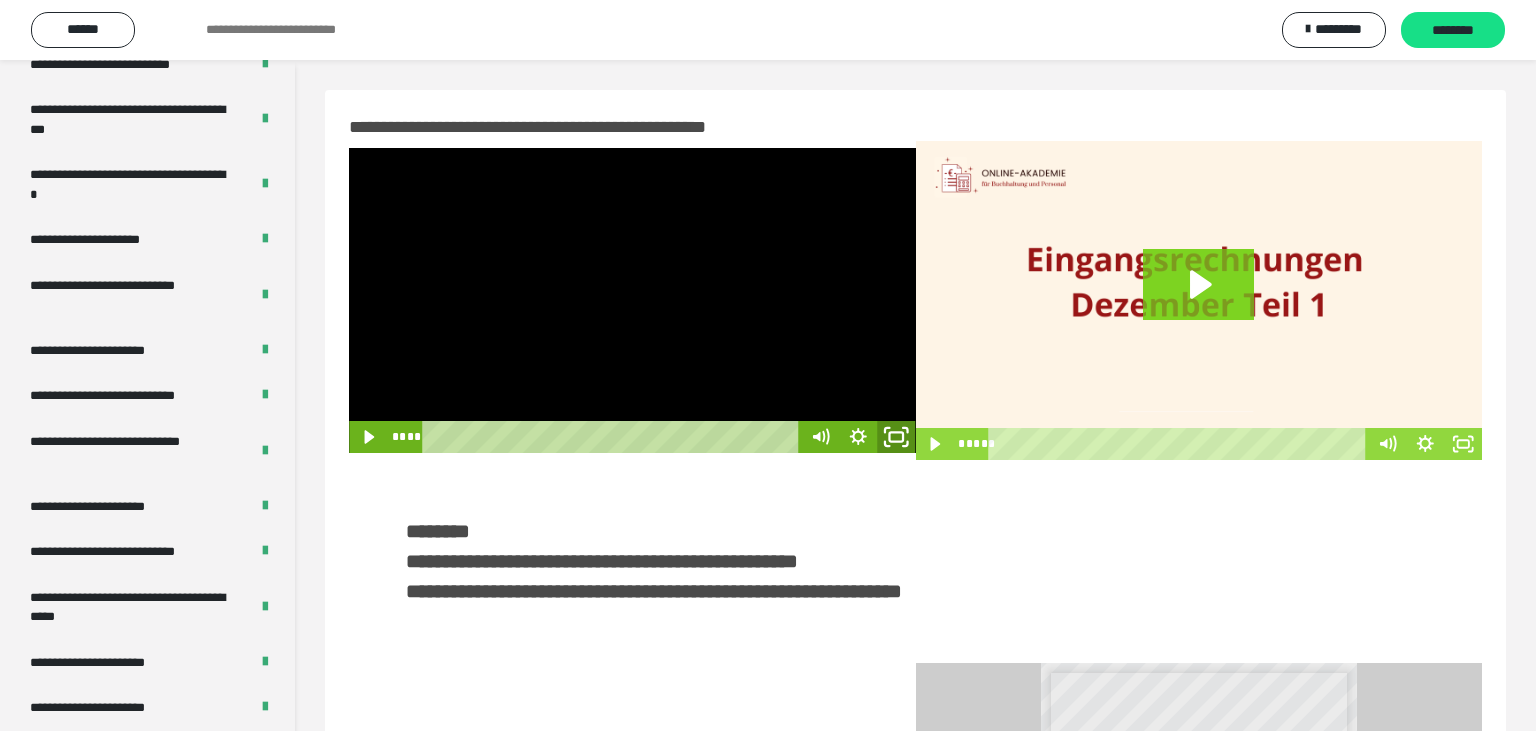click 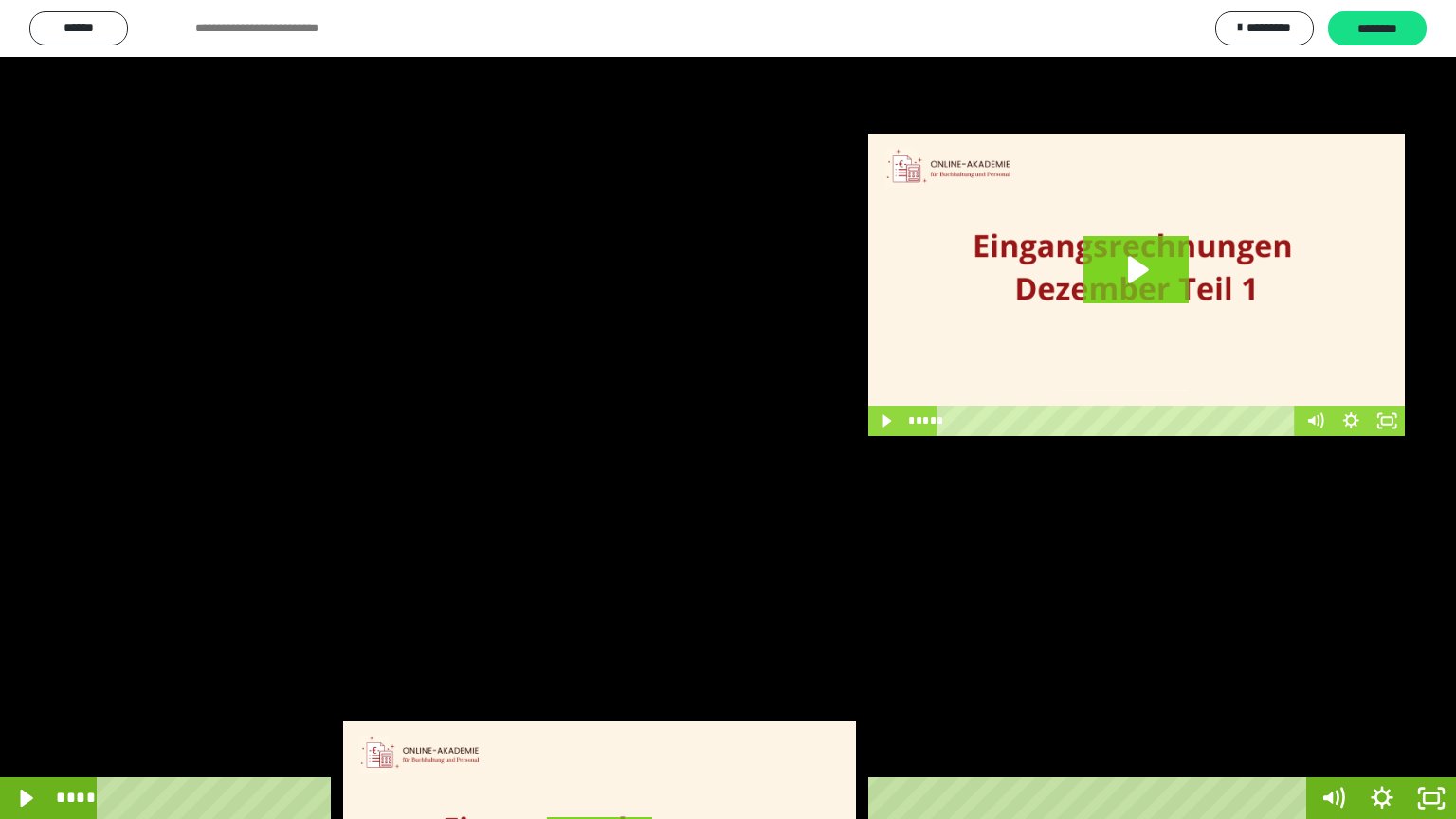 click at bounding box center (728, 410) 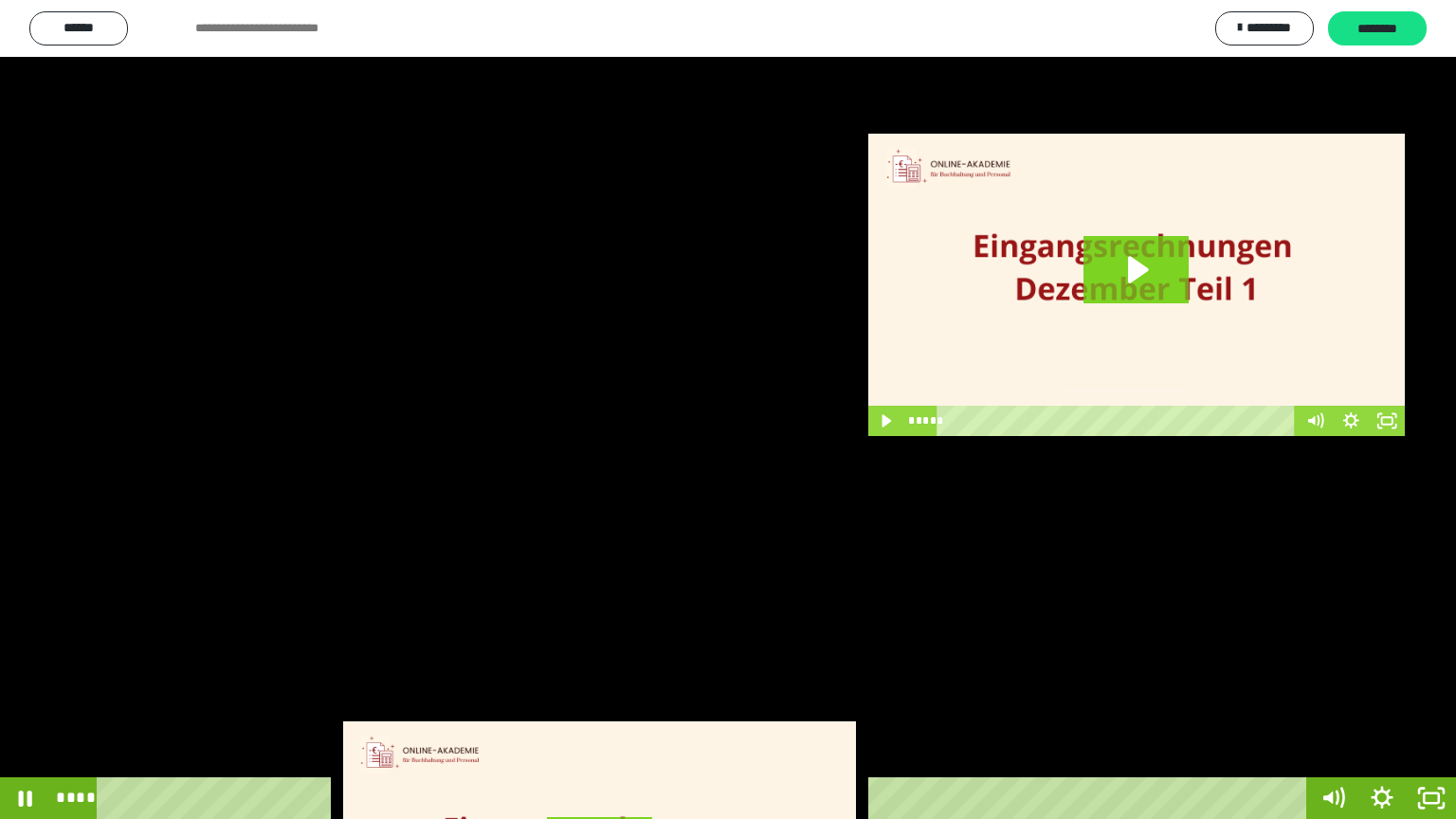 click at bounding box center (728, 410) 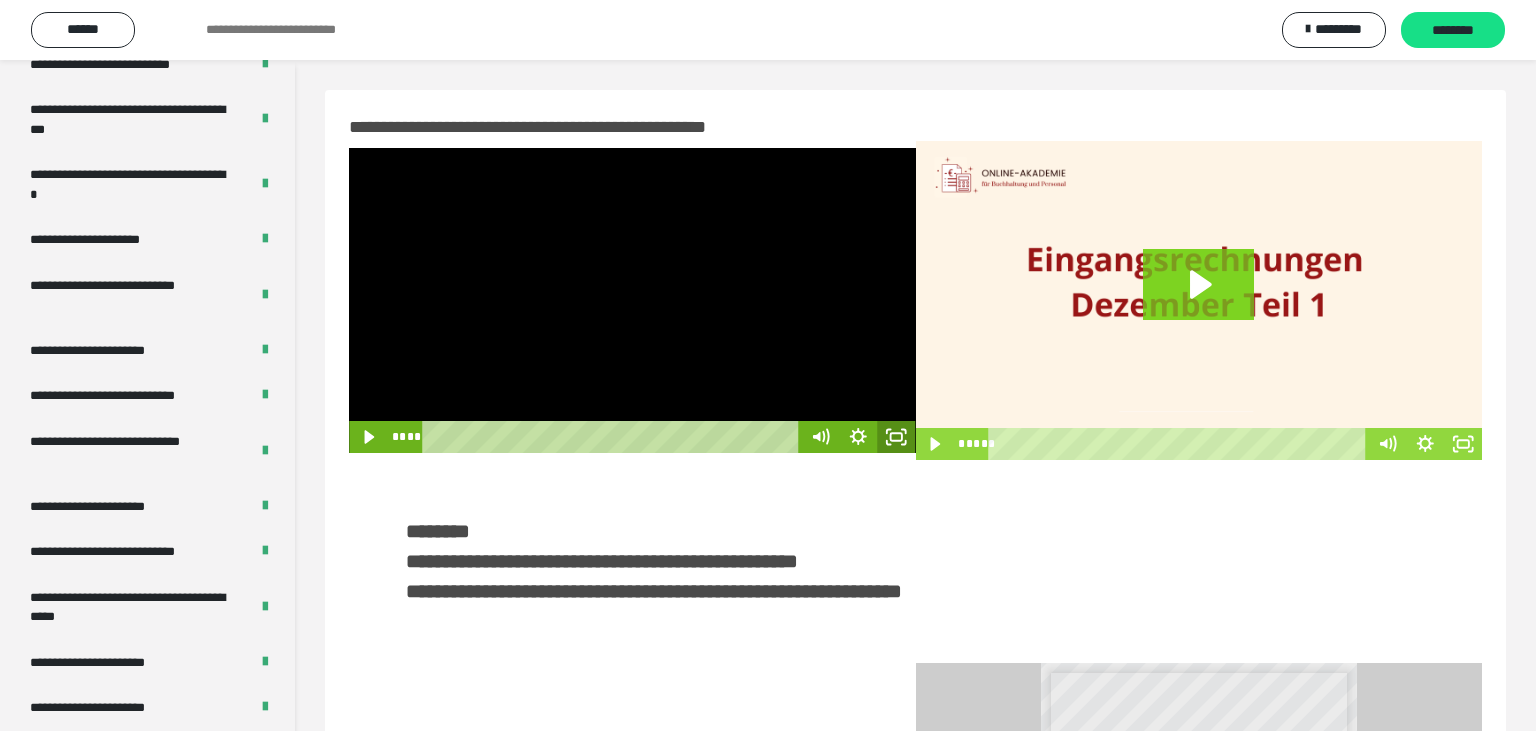 click 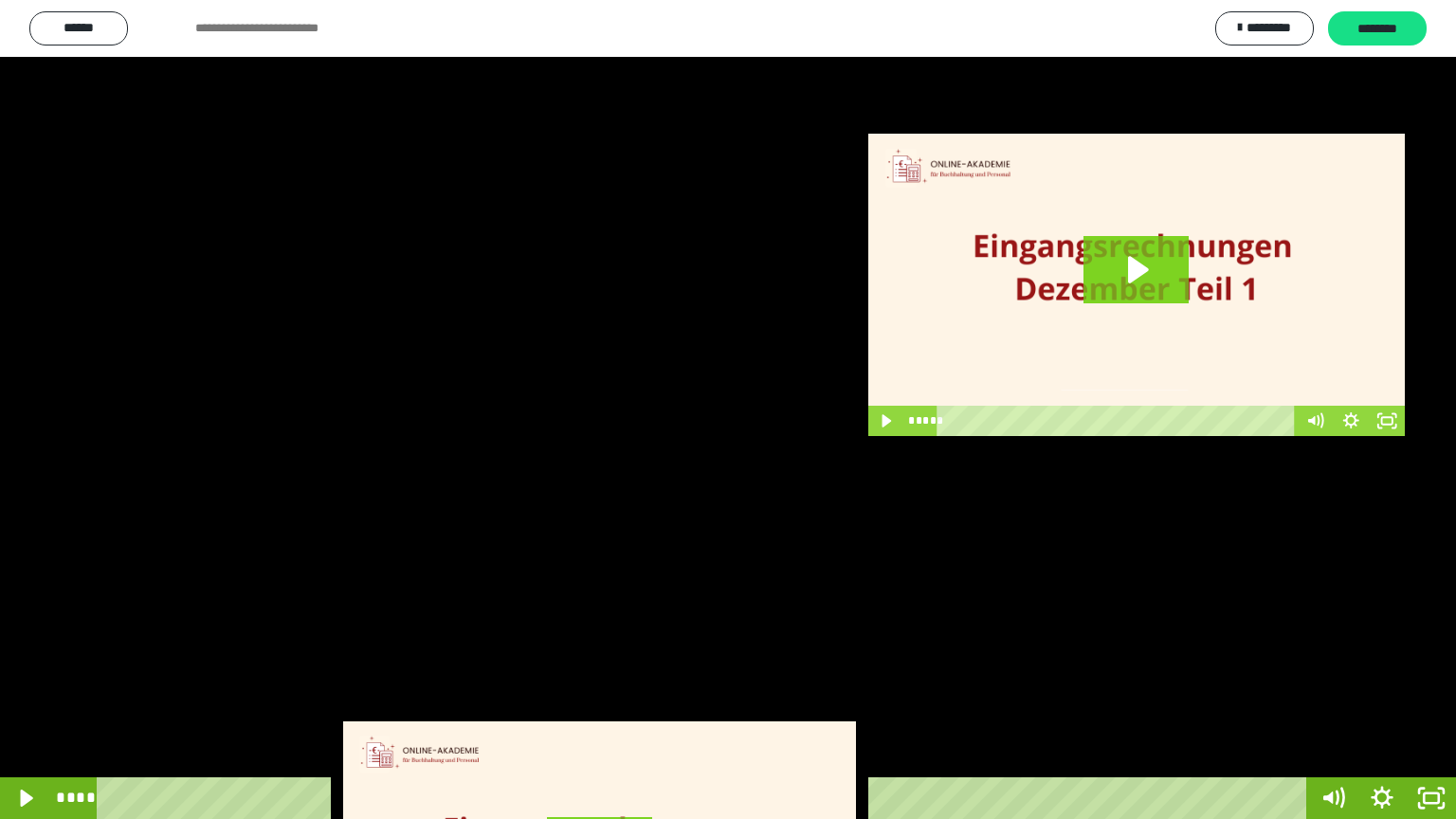 click at bounding box center (728, 410) 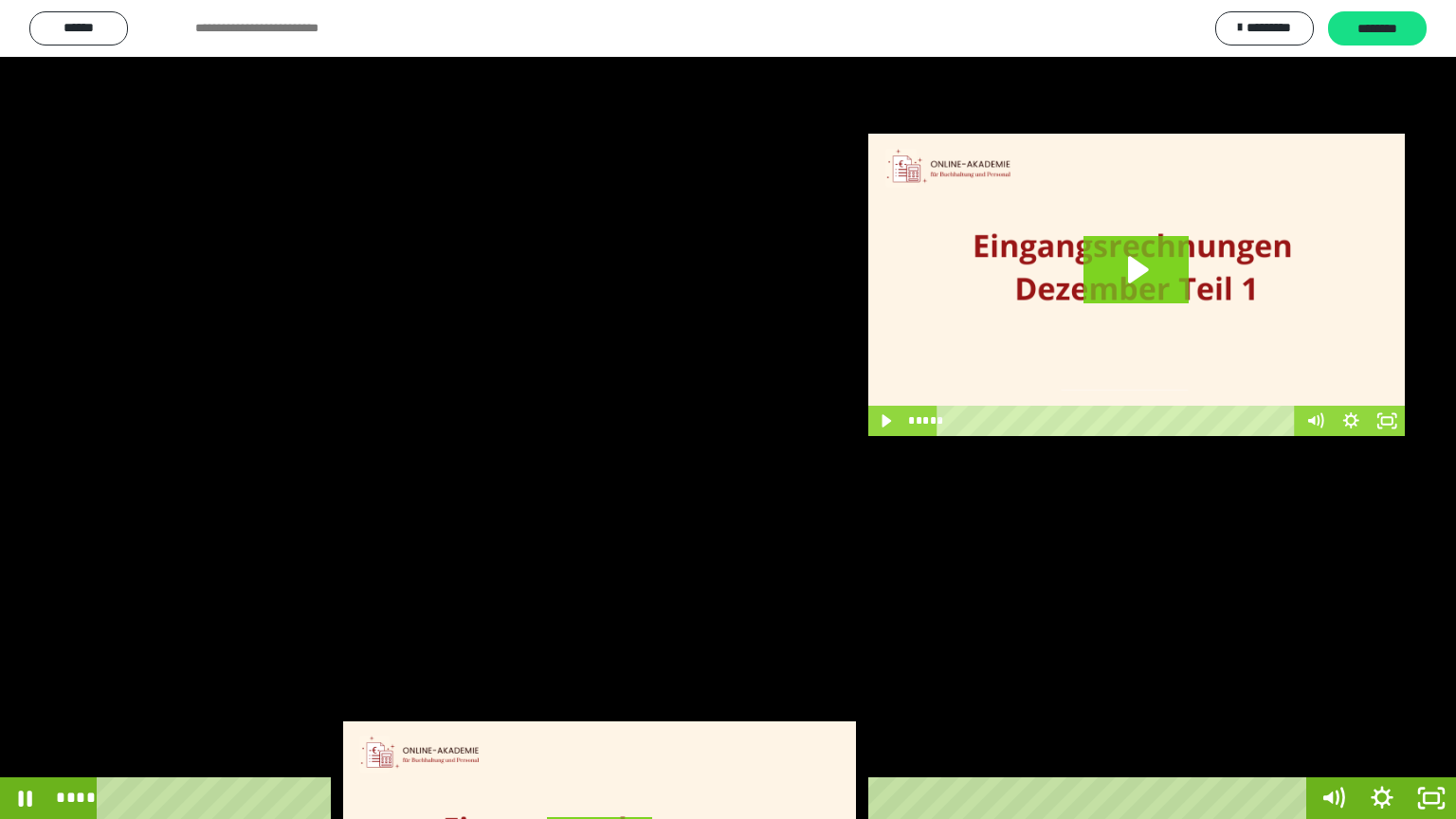 click at bounding box center [728, 410] 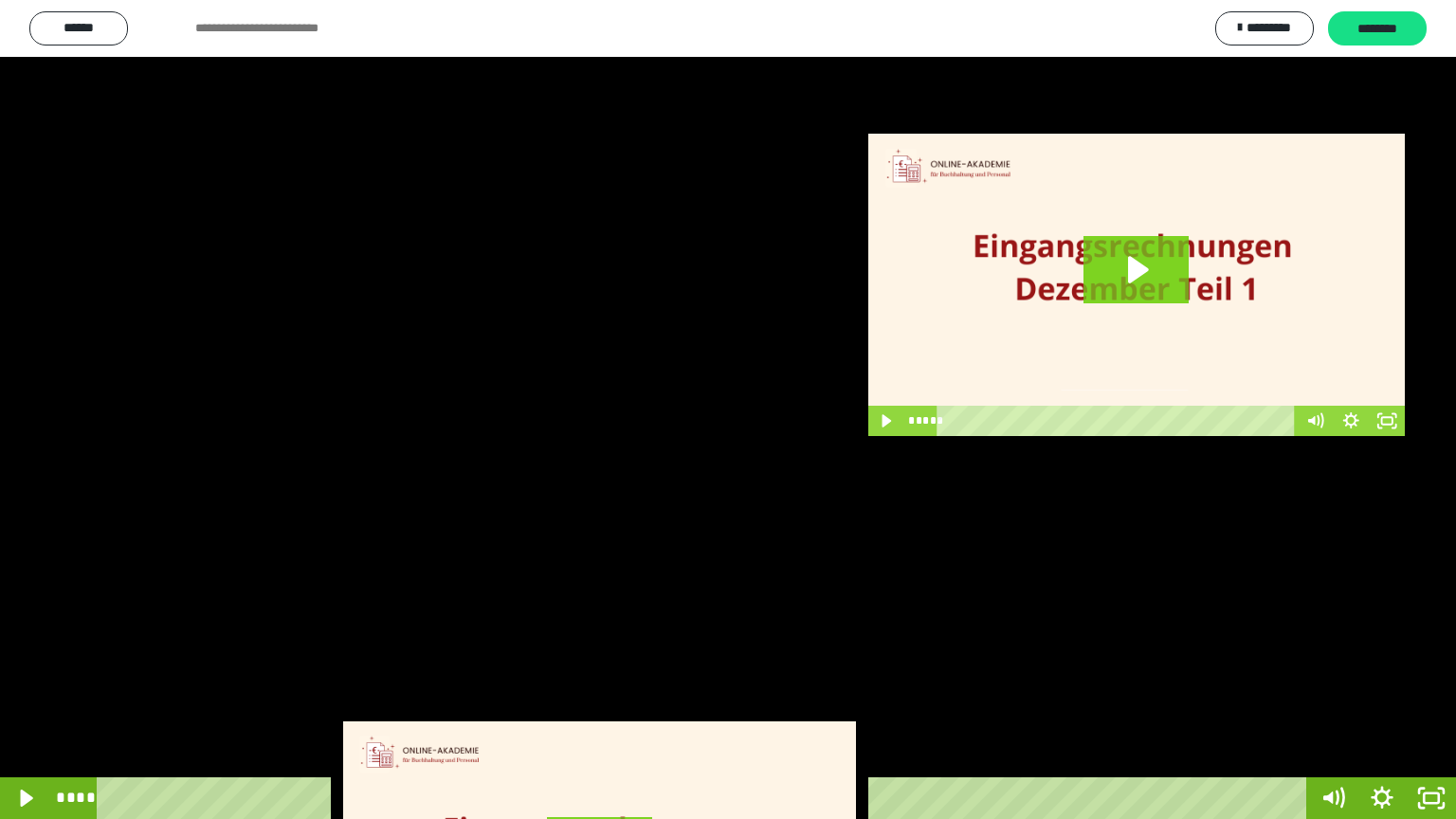 click at bounding box center (728, 410) 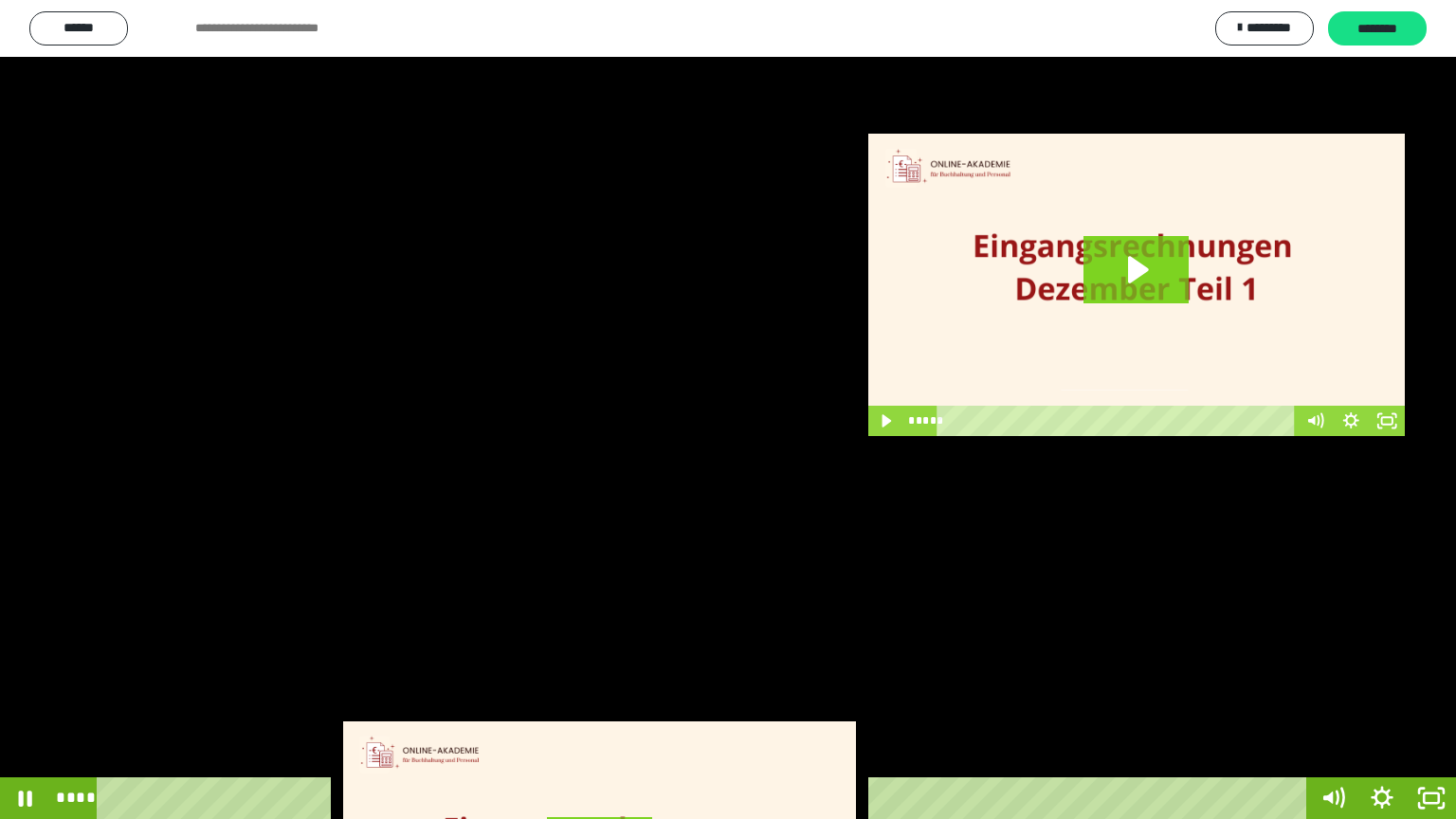 click at bounding box center (728, 410) 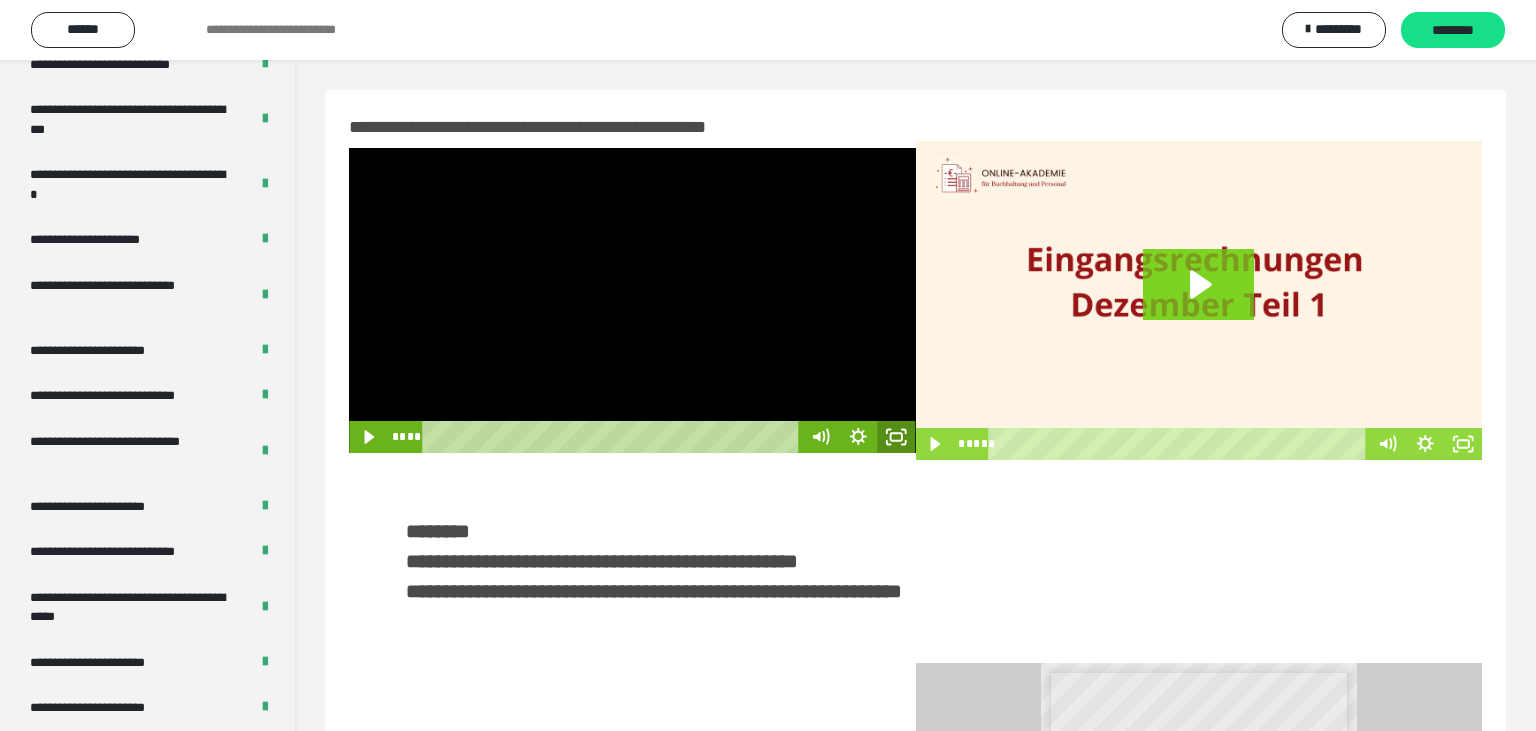 click 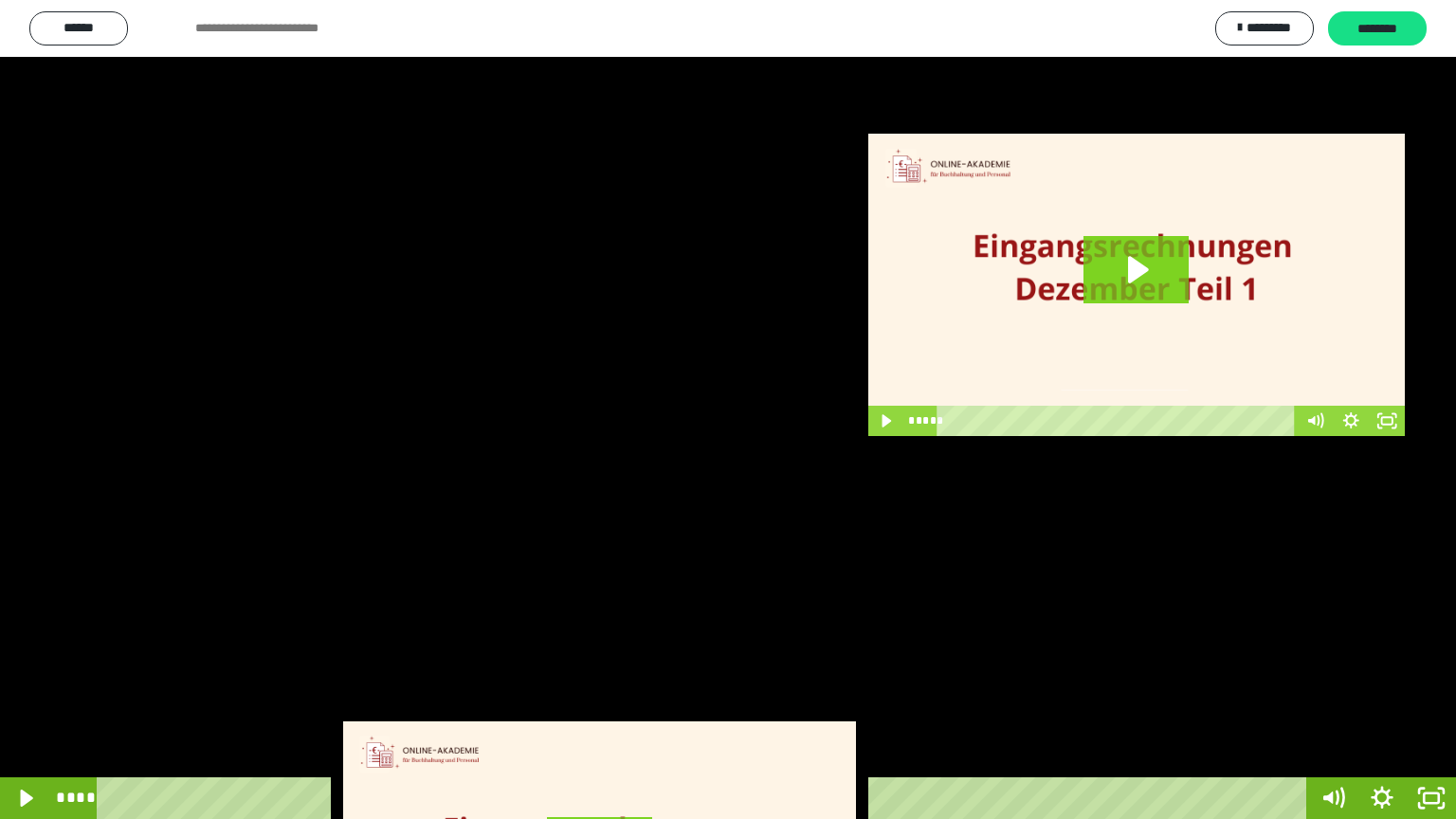 click at bounding box center [728, 410] 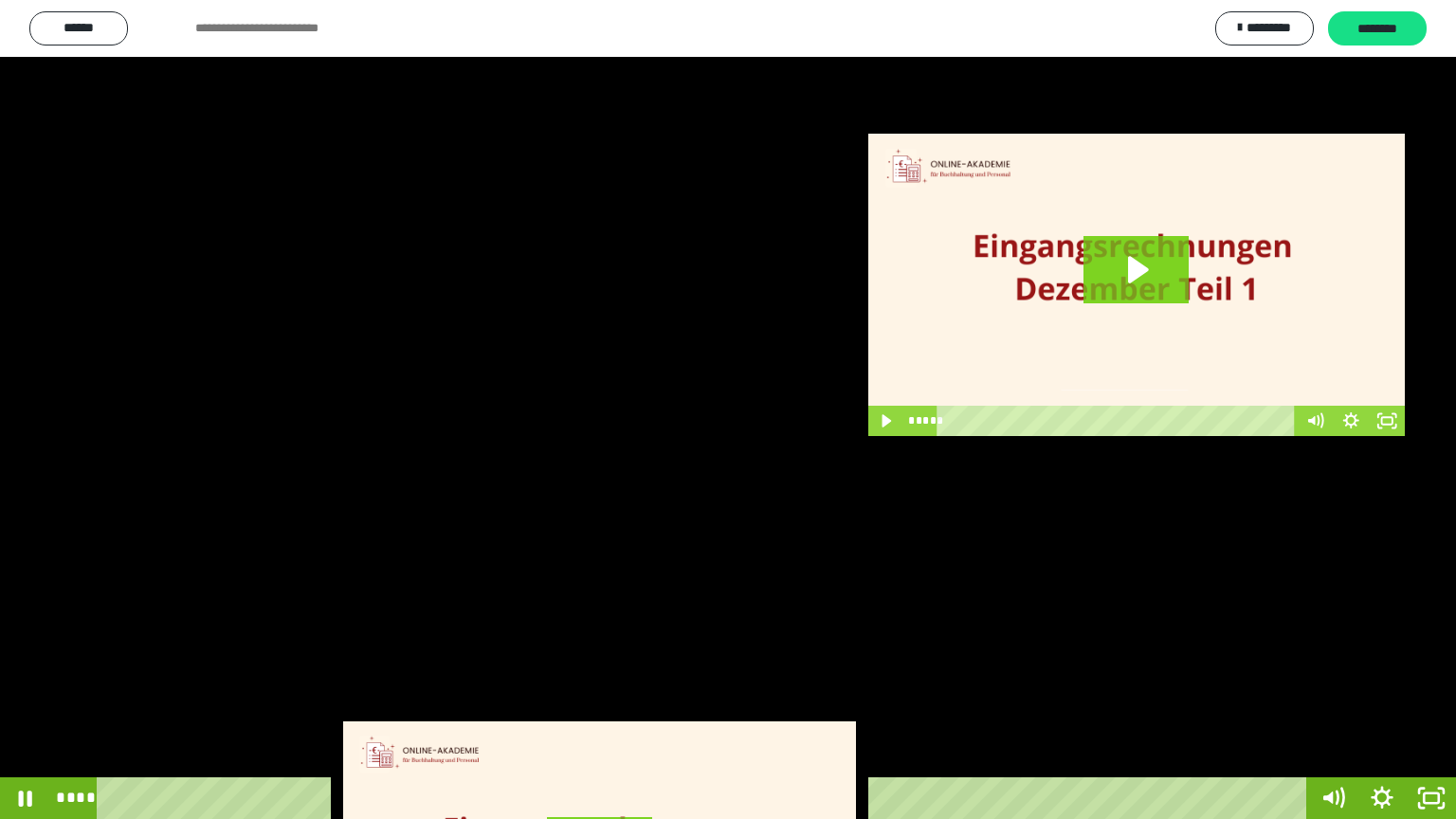 click at bounding box center (728, 410) 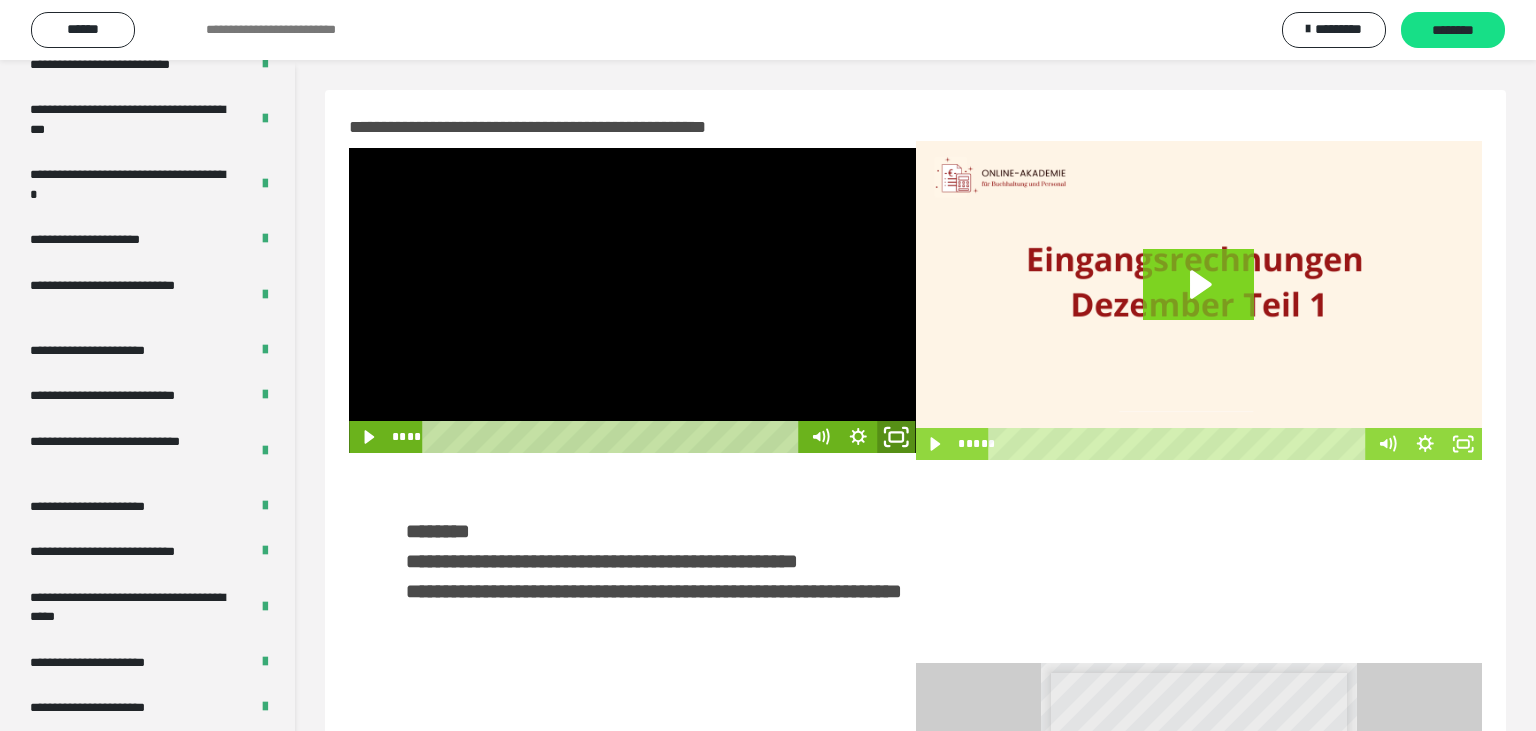 click 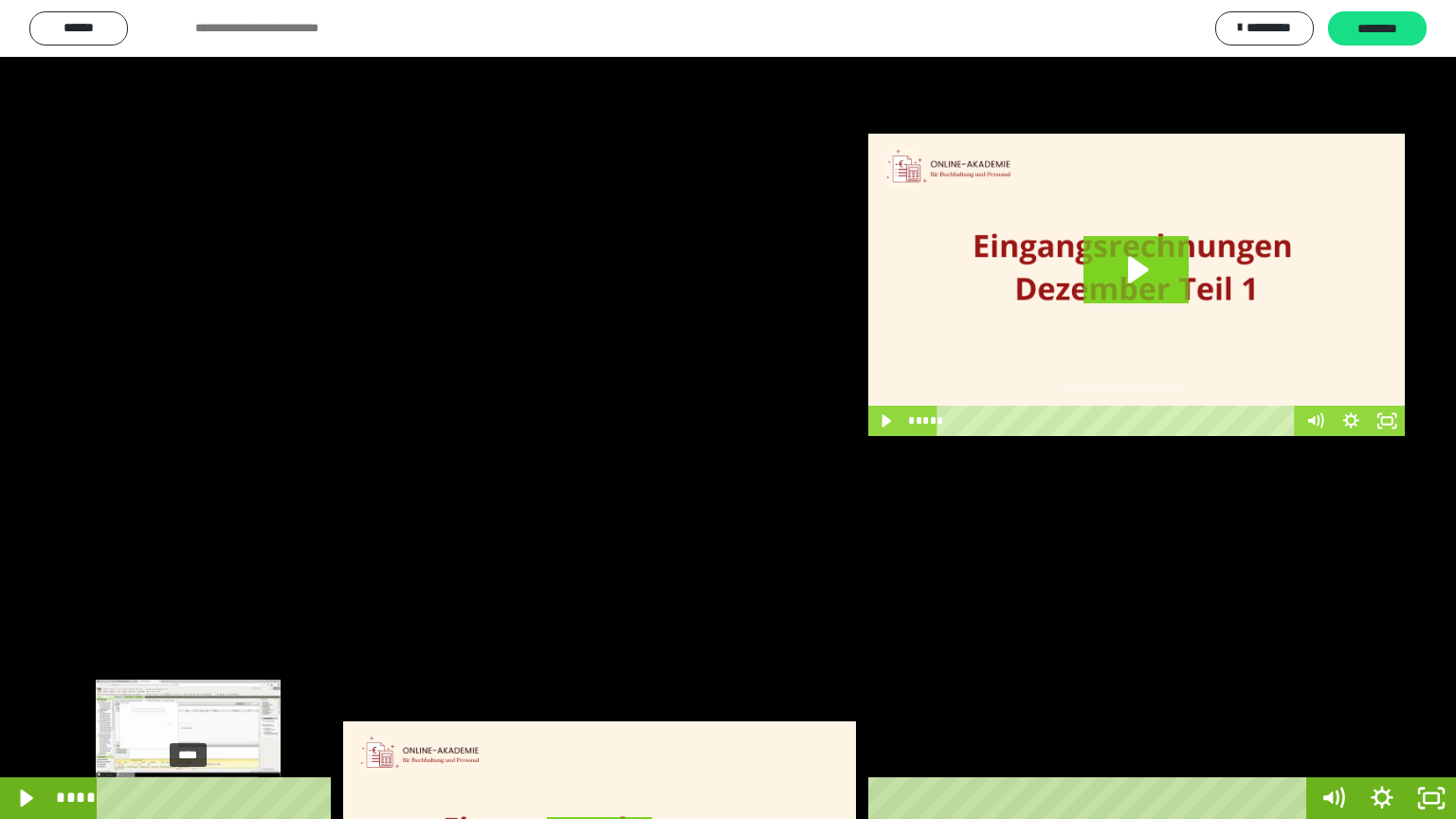 click on "****" at bounding box center (705, 798) 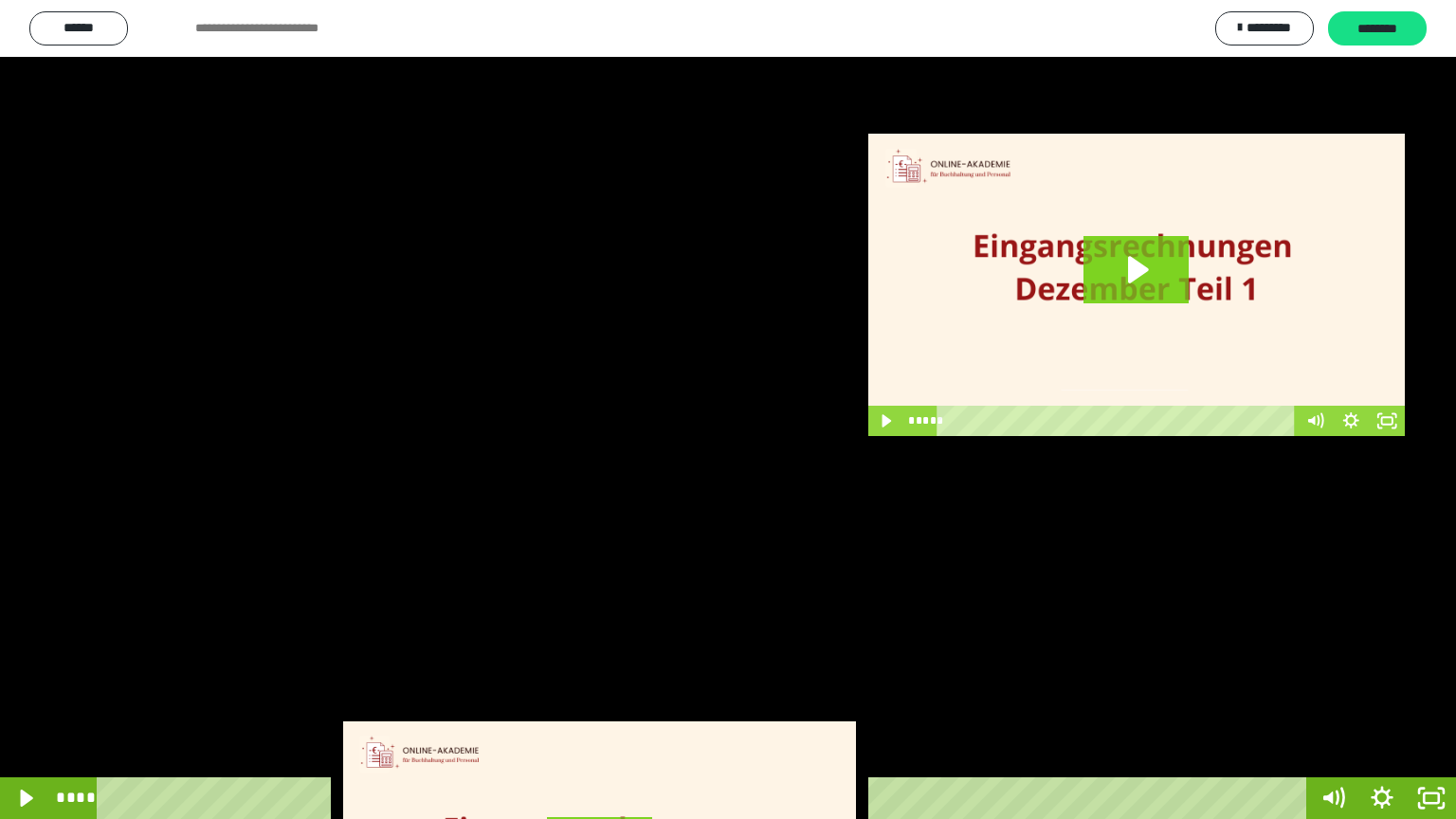 click at bounding box center [728, 410] 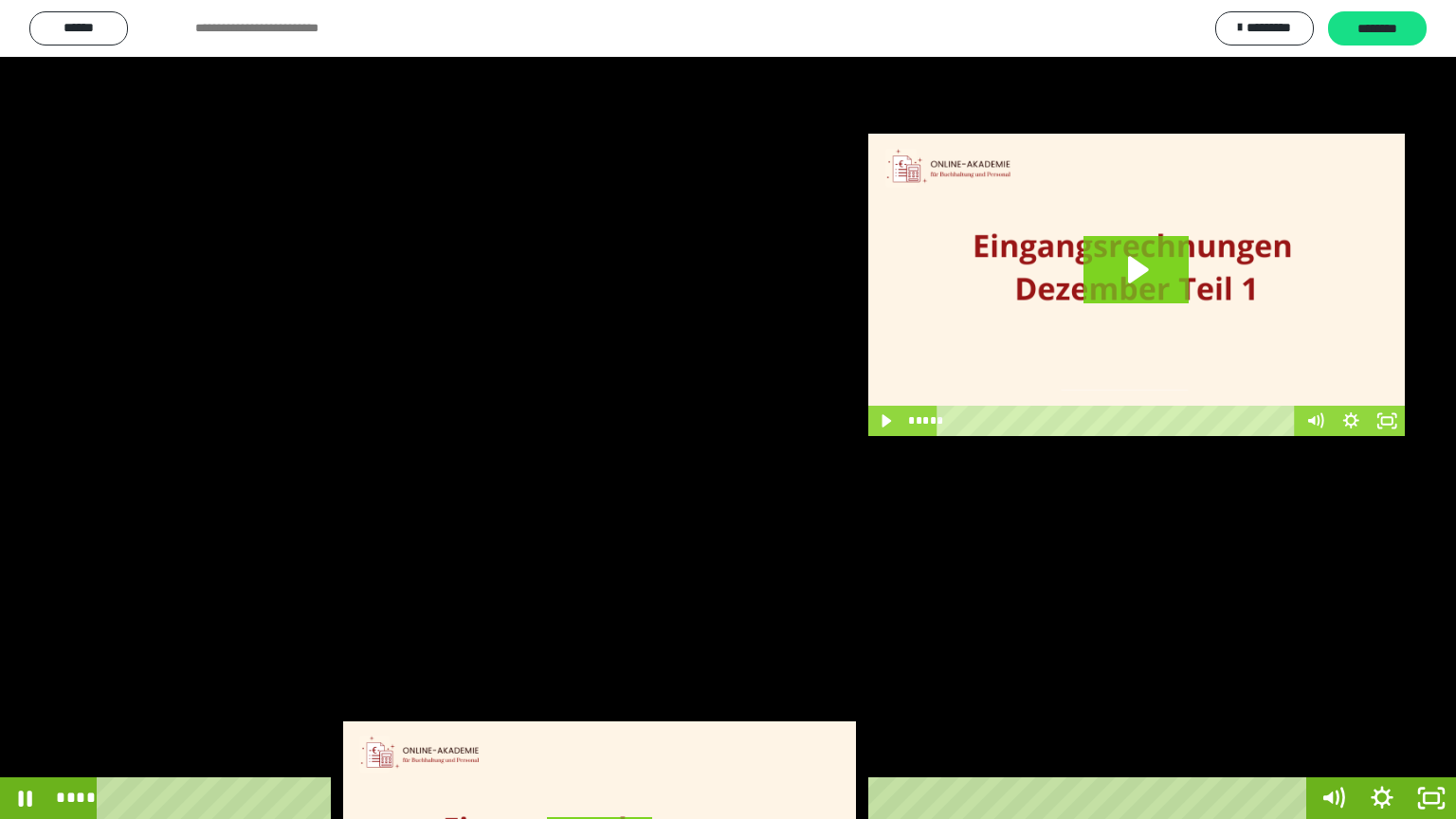 click at bounding box center (728, 410) 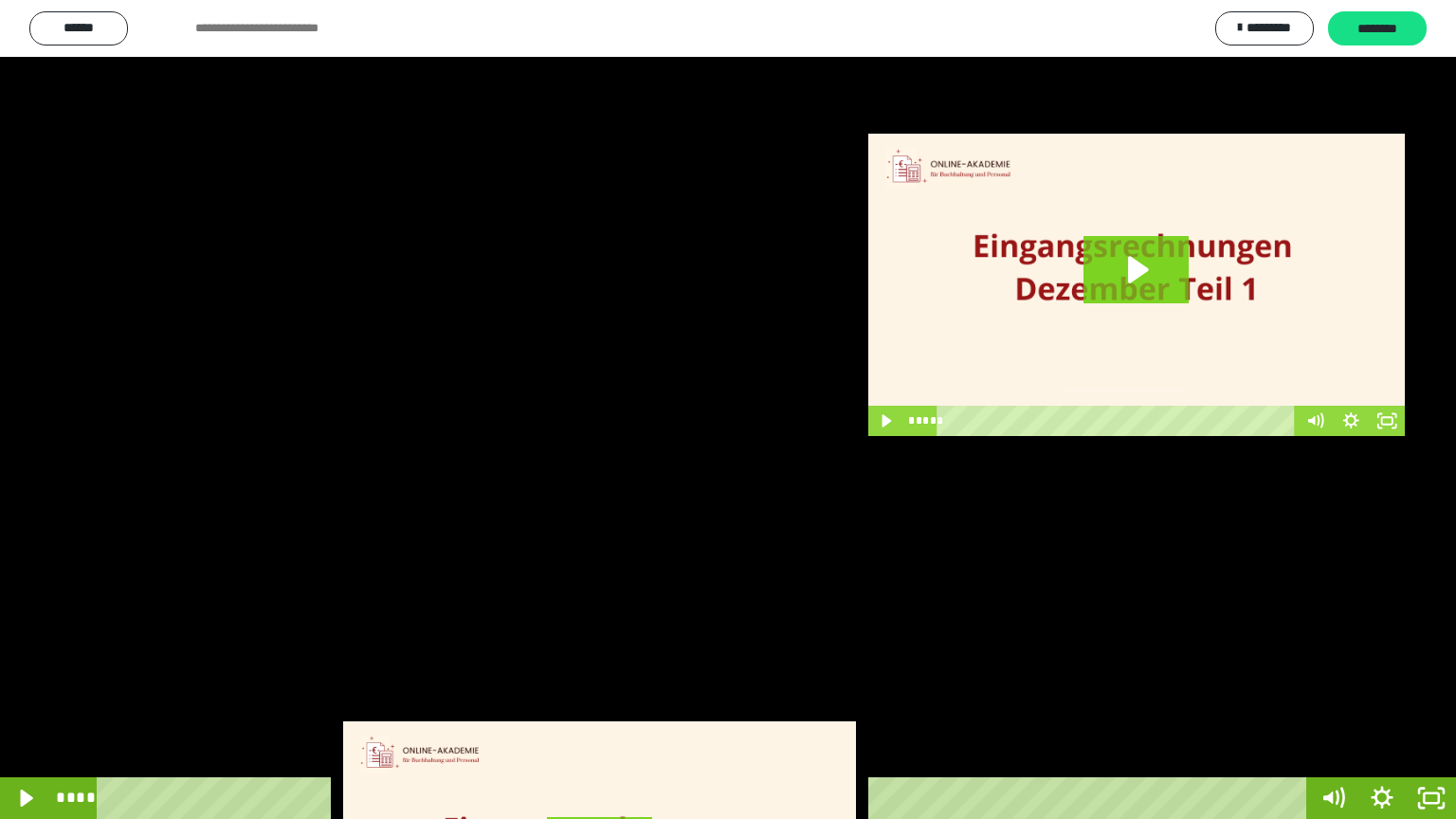 click at bounding box center [728, 410] 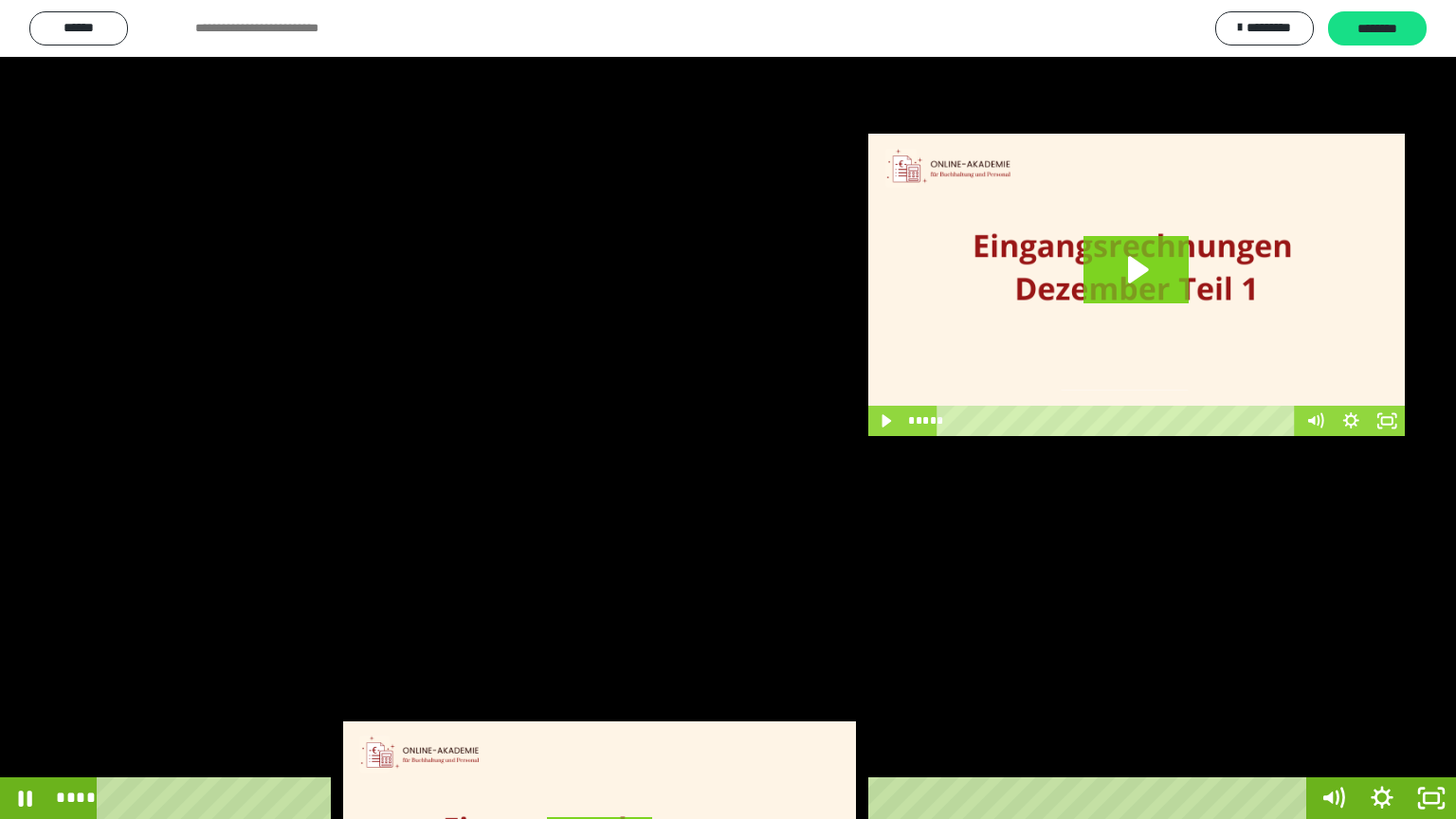 click at bounding box center [728, 410] 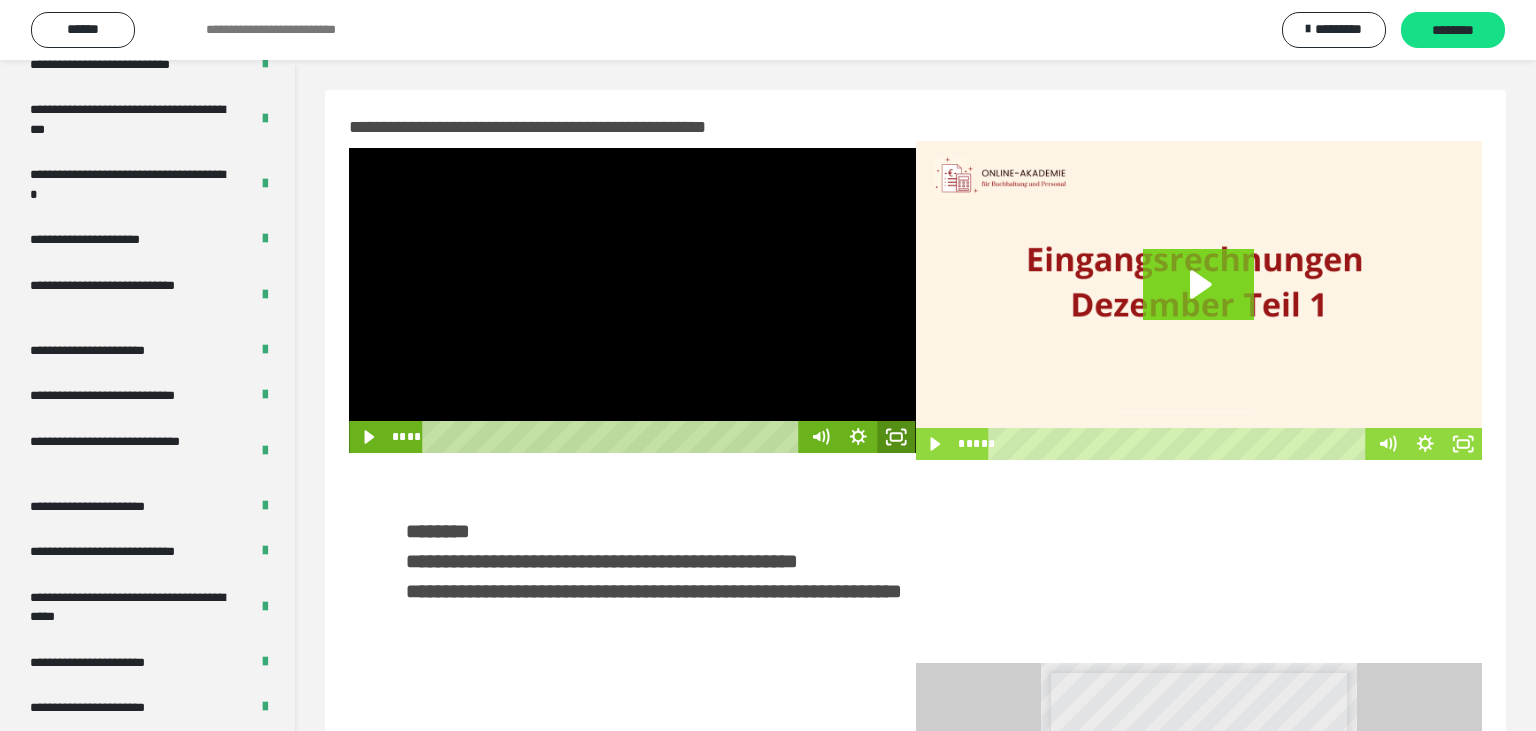 click 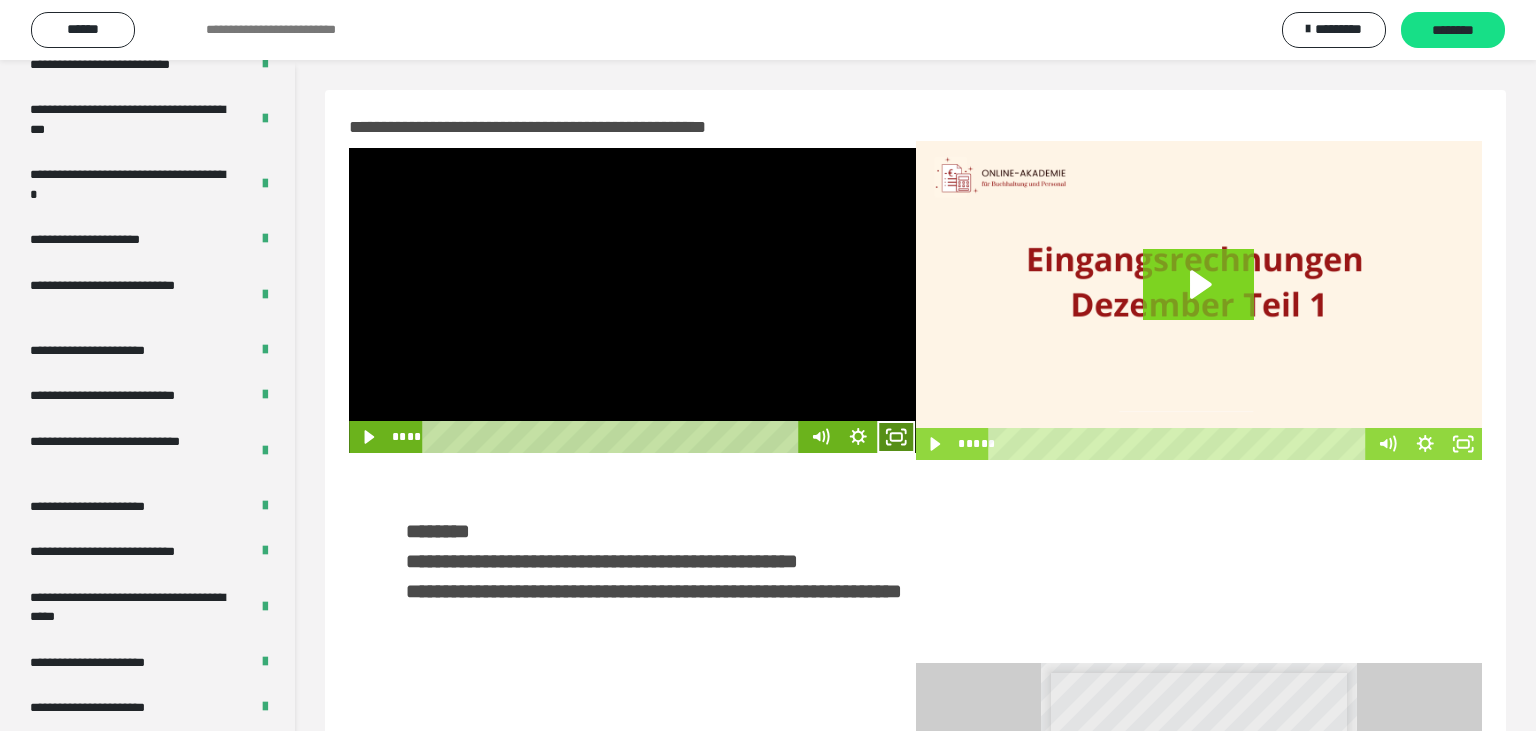 click 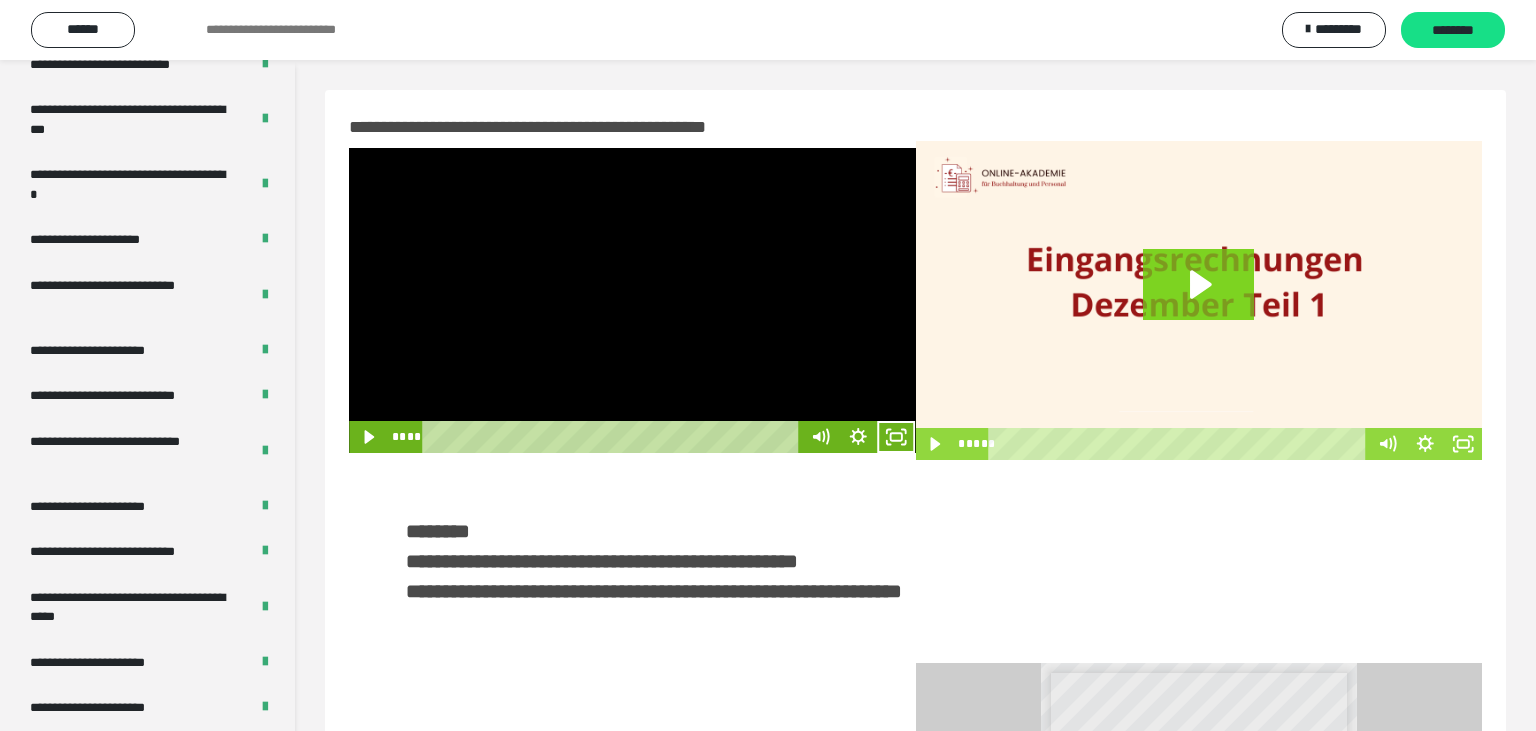 click at bounding box center (632, 300) 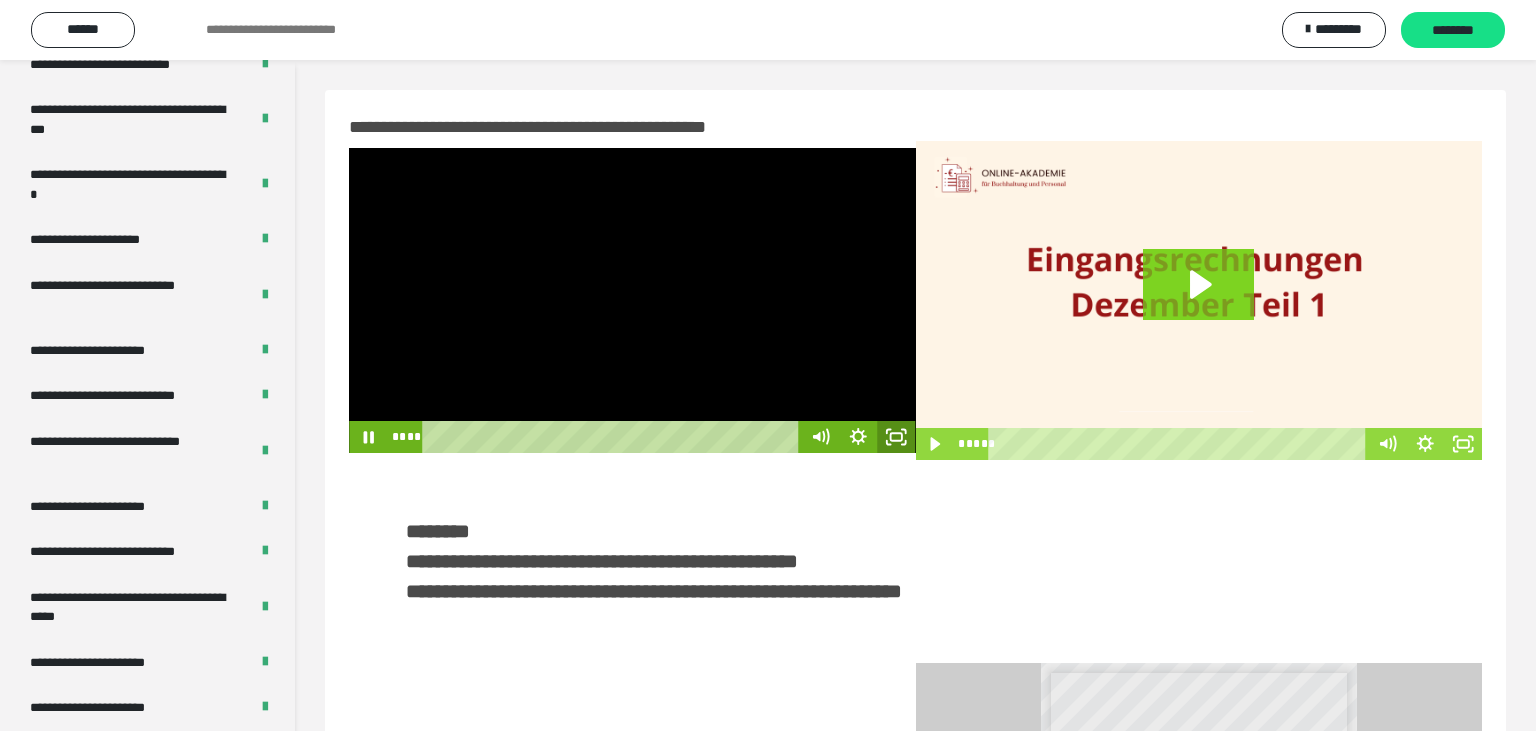 click 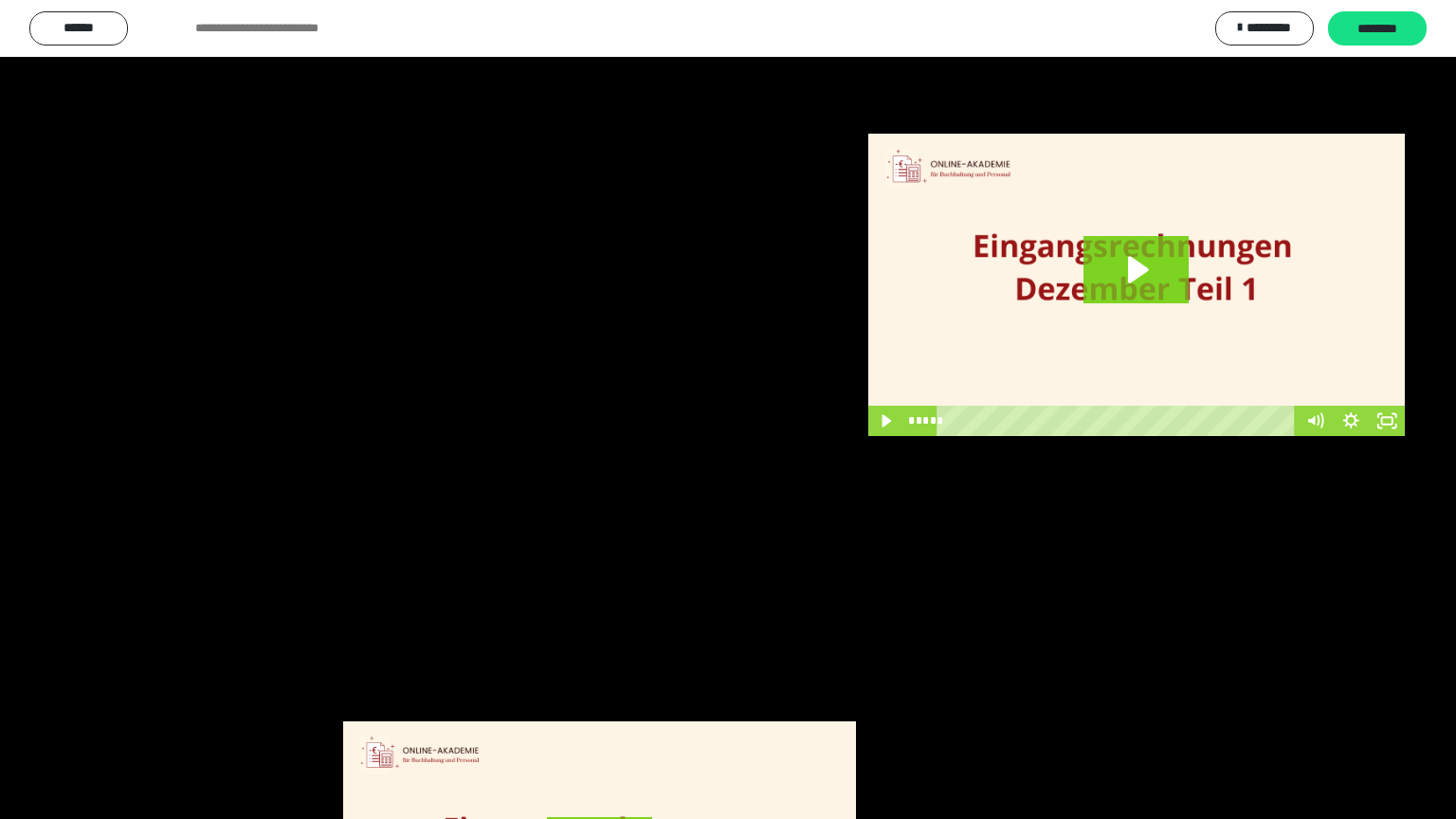 click at bounding box center (728, 410) 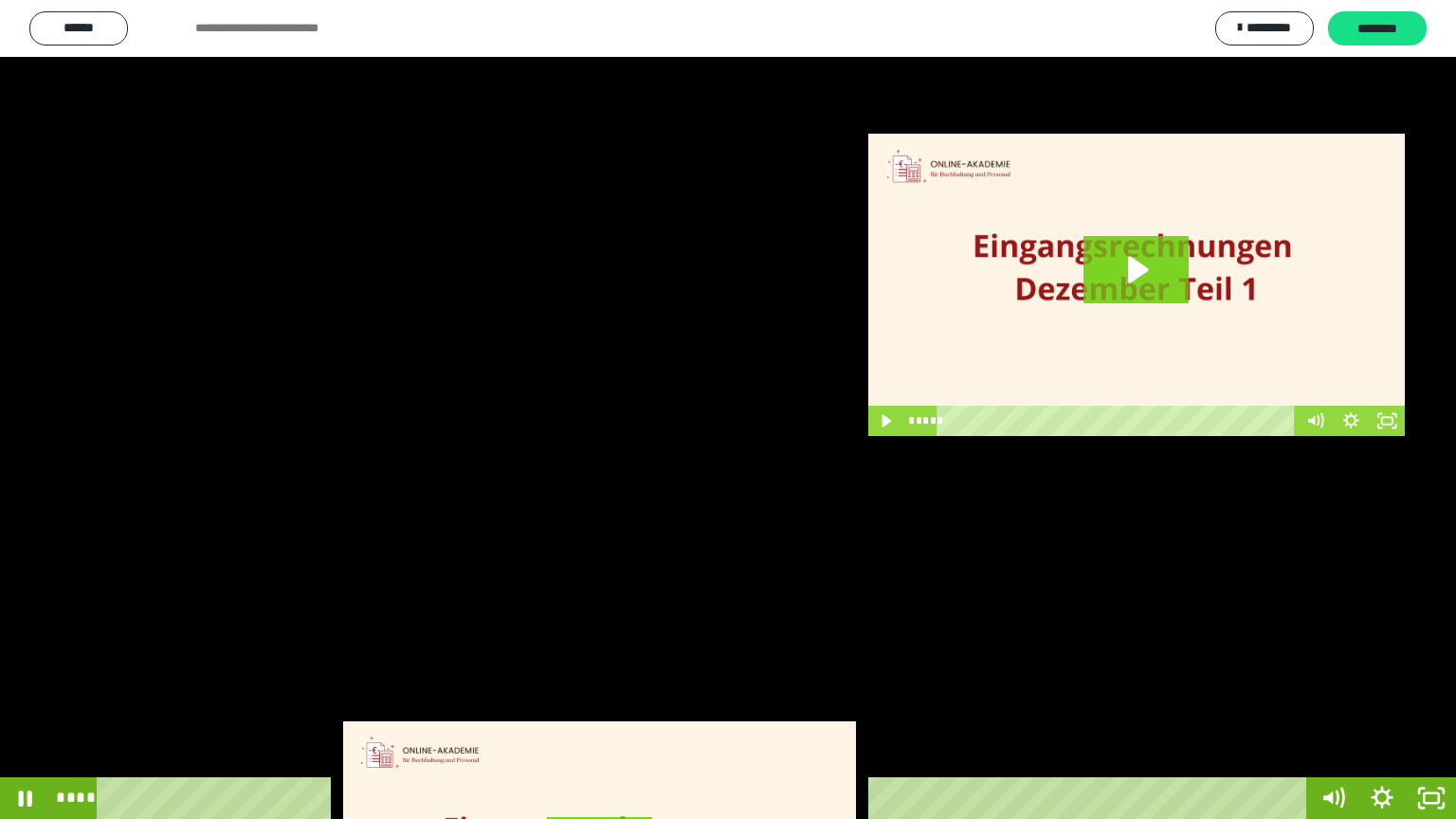 click at bounding box center [728, 410] 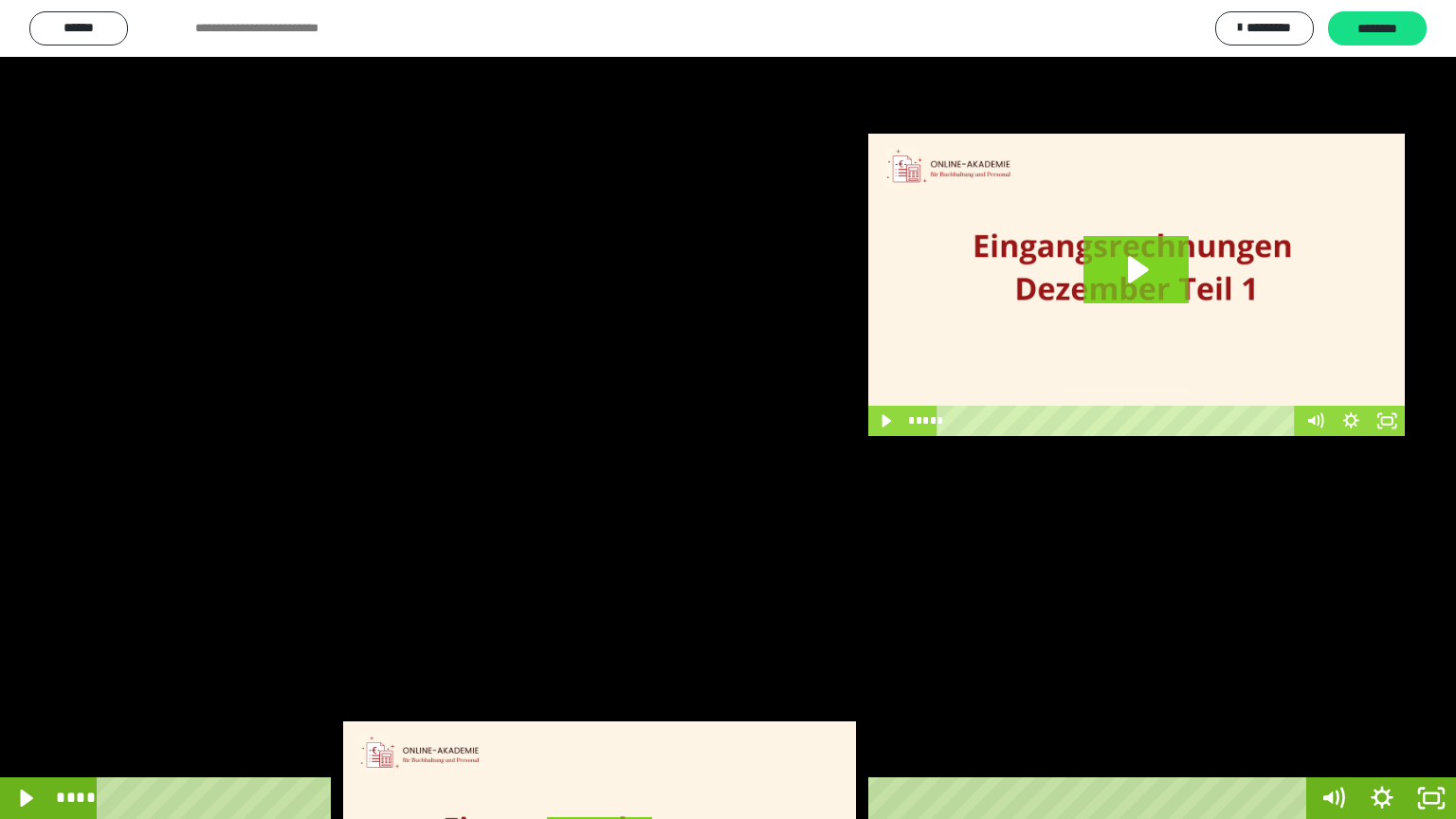 click at bounding box center (0, 0) 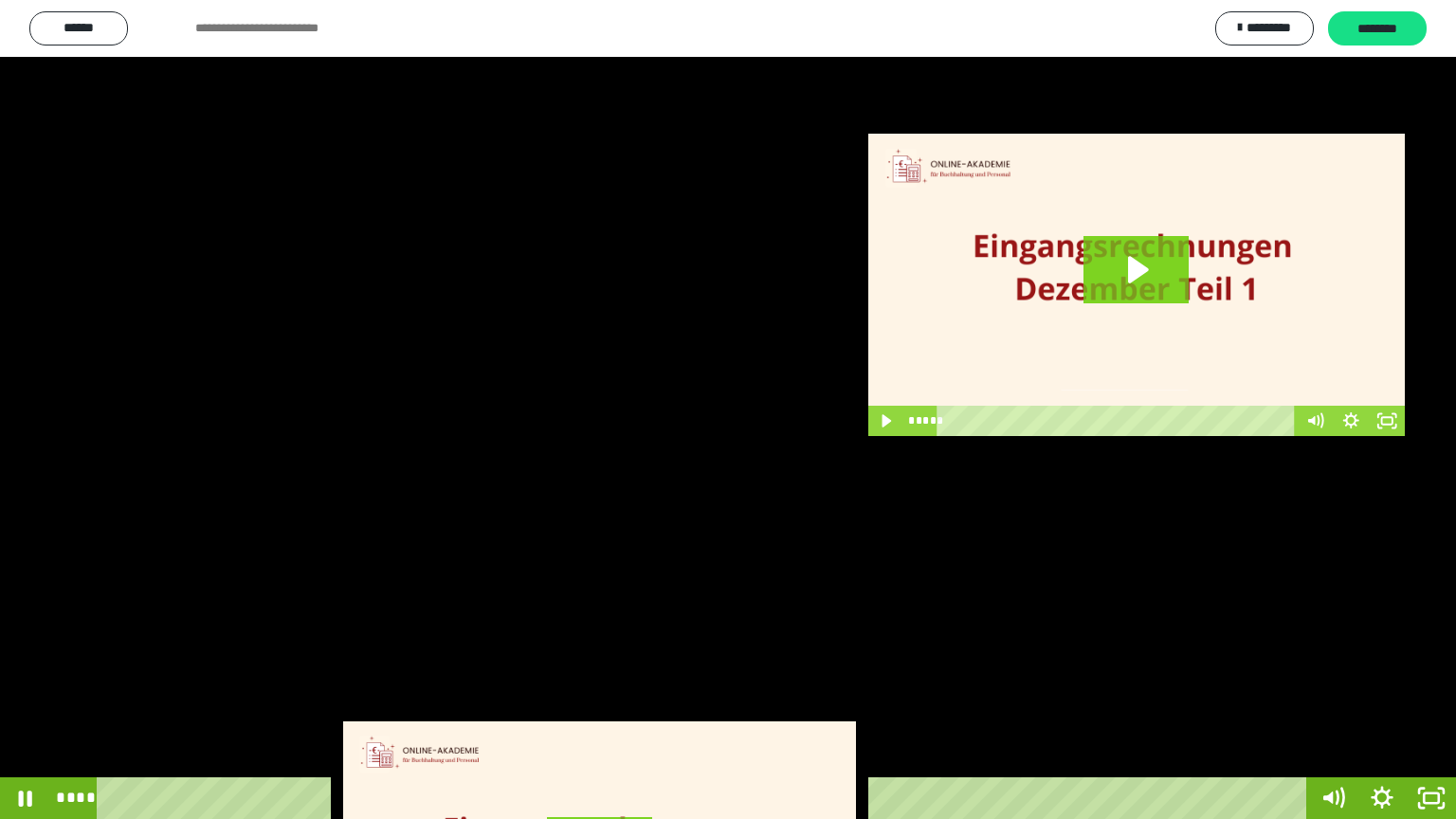 click at bounding box center [728, 410] 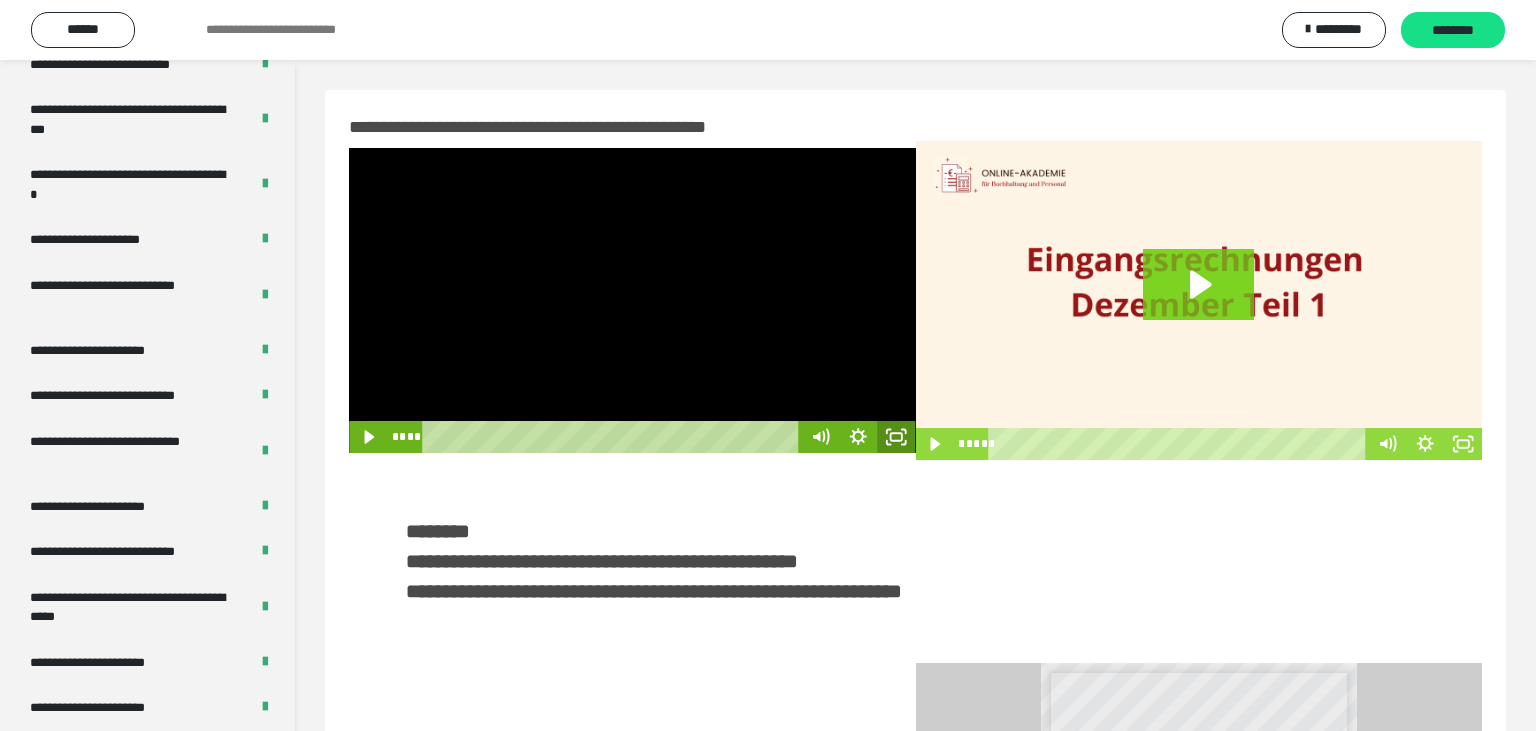 click 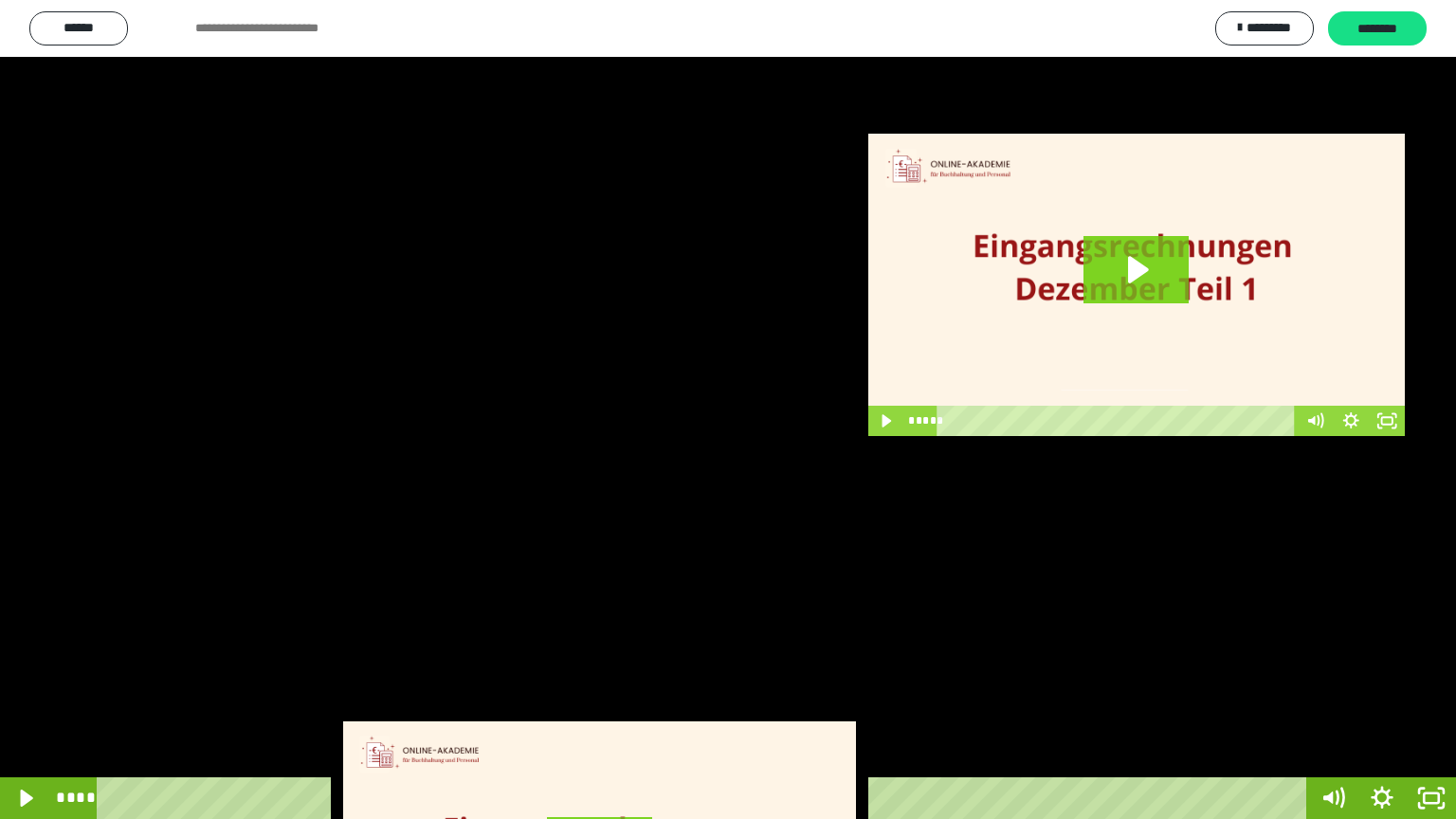 click at bounding box center [728, 410] 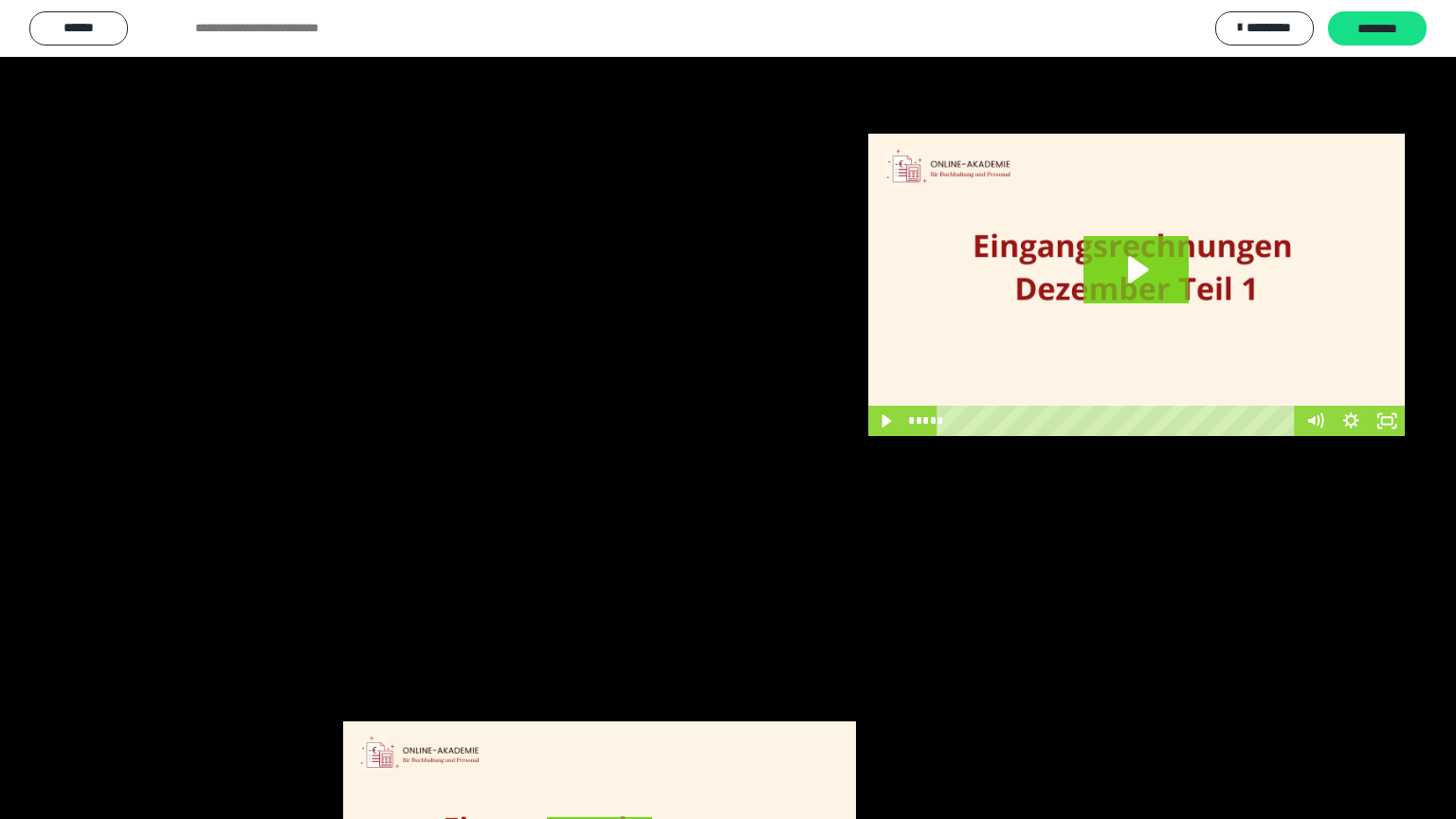 click at bounding box center (728, 410) 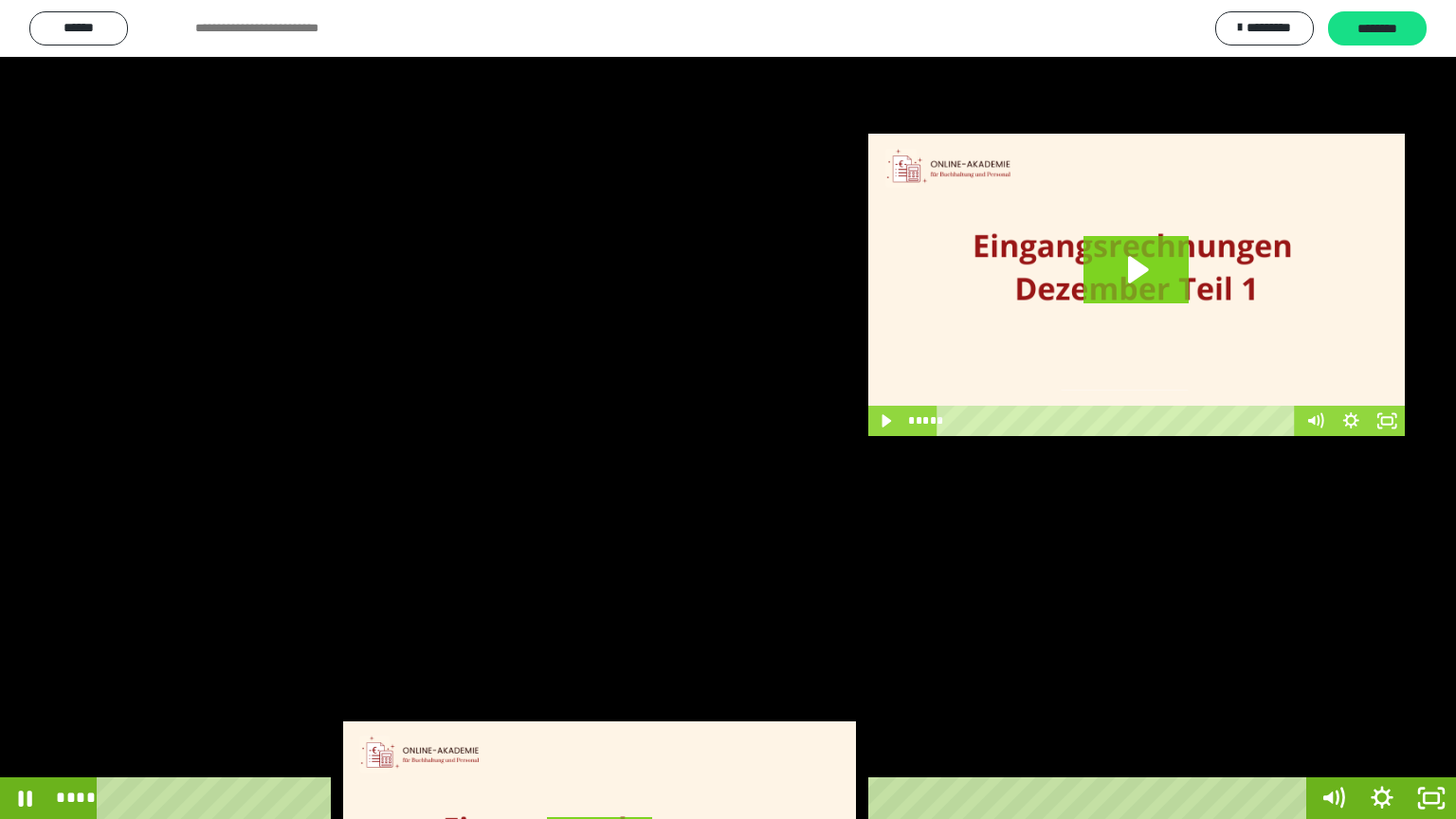 click at bounding box center (728, 410) 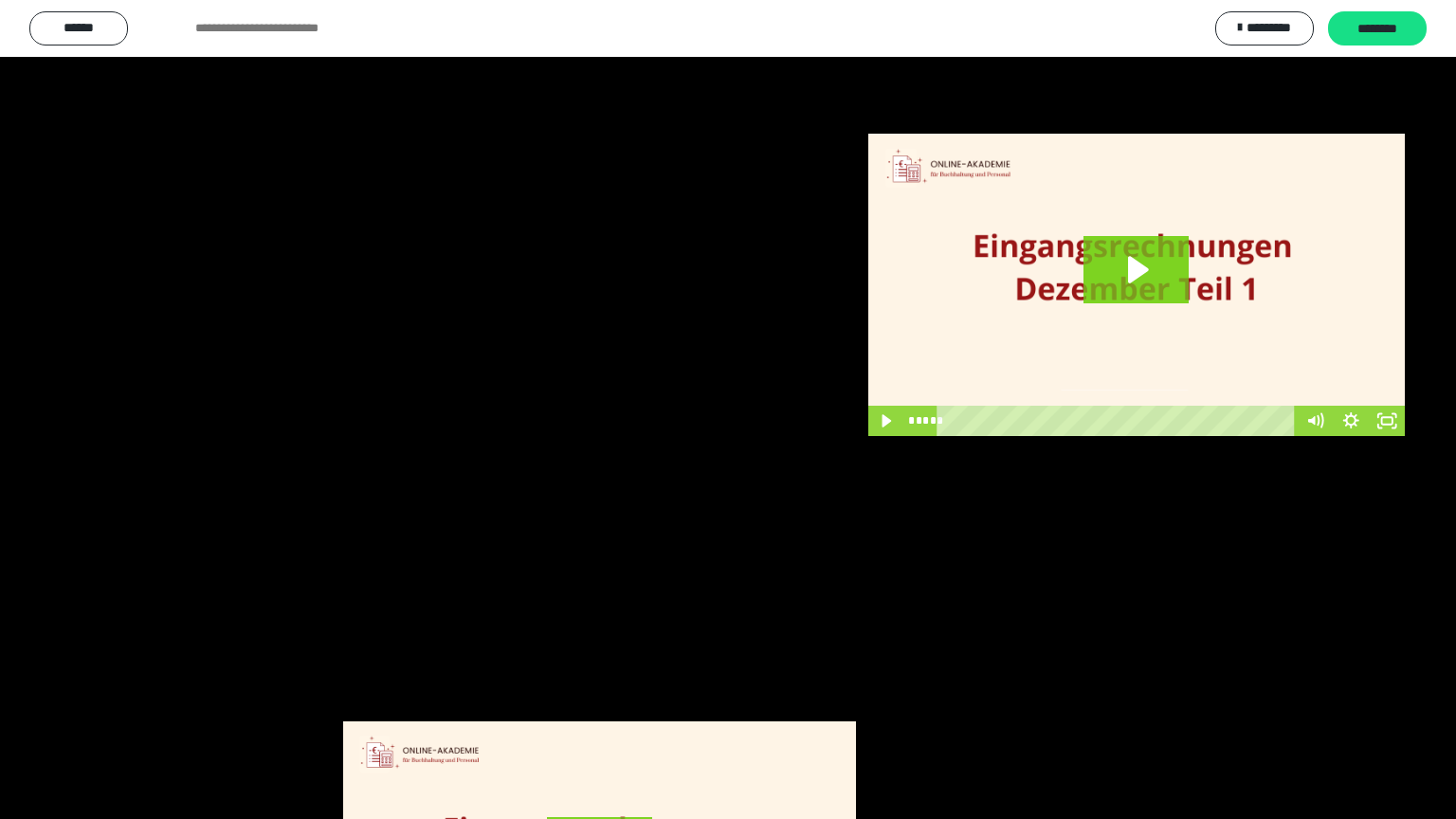 click at bounding box center (728, 410) 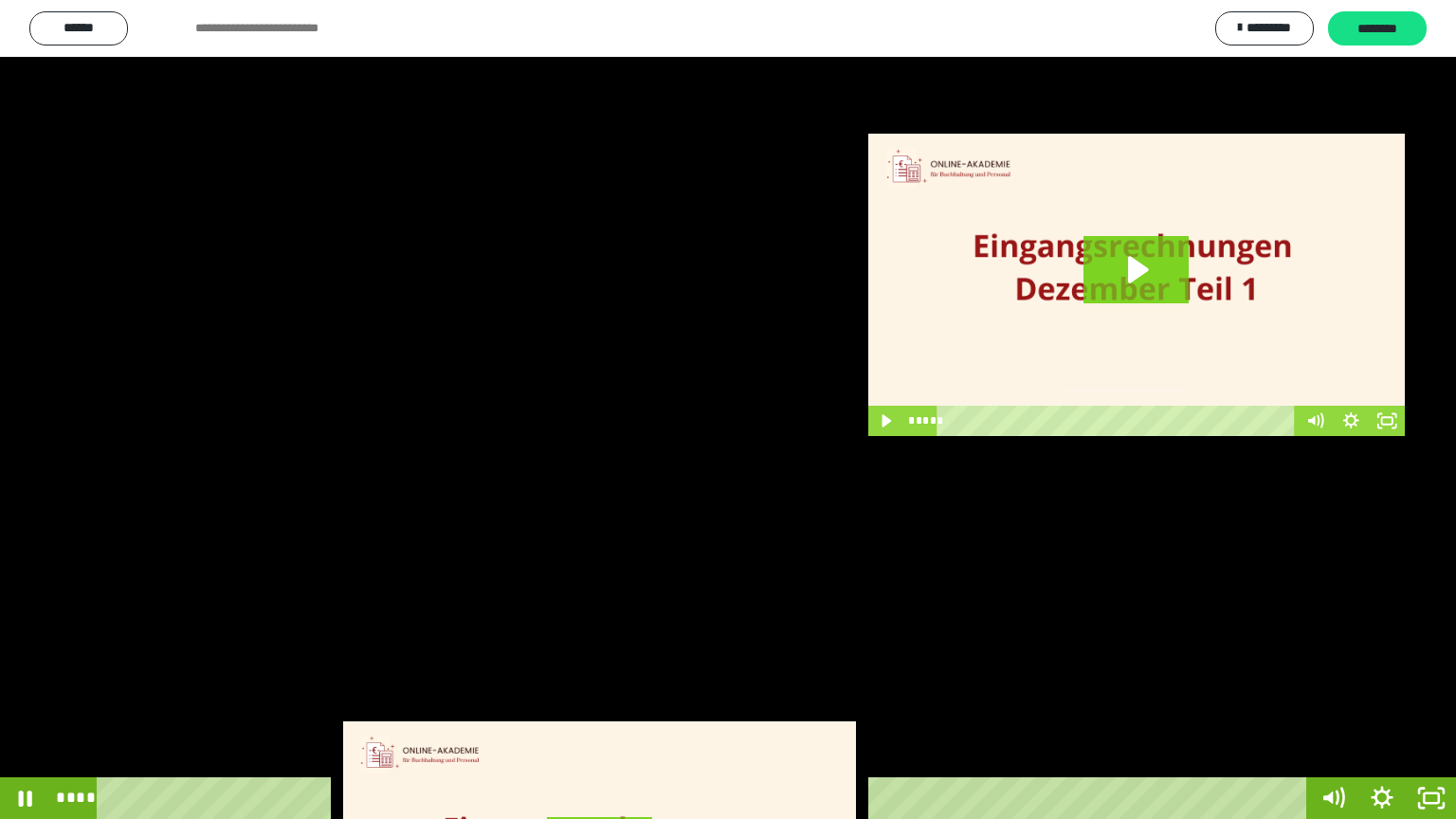 click at bounding box center (728, 410) 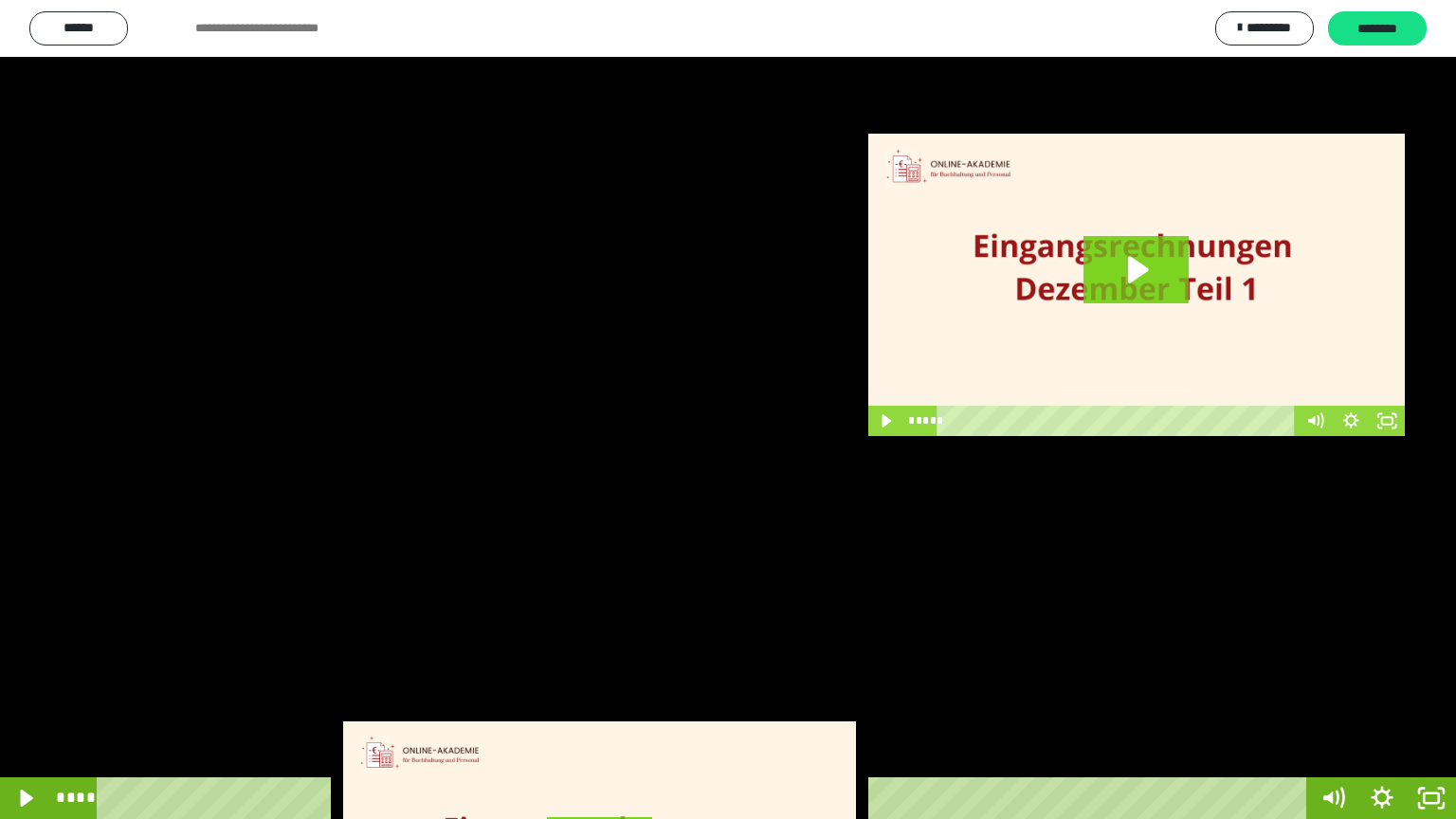 click at bounding box center (728, 410) 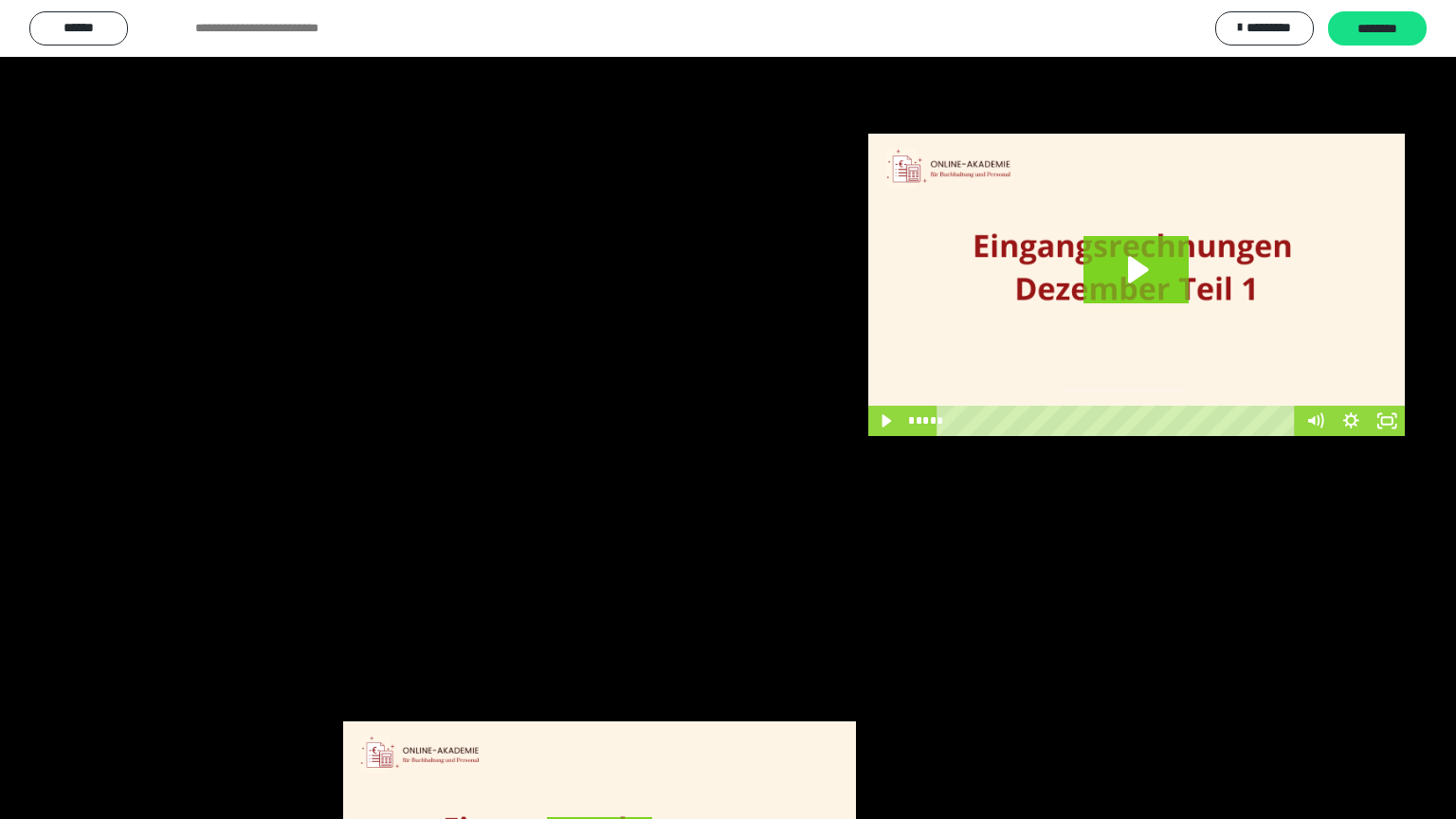 click at bounding box center [0, 0] 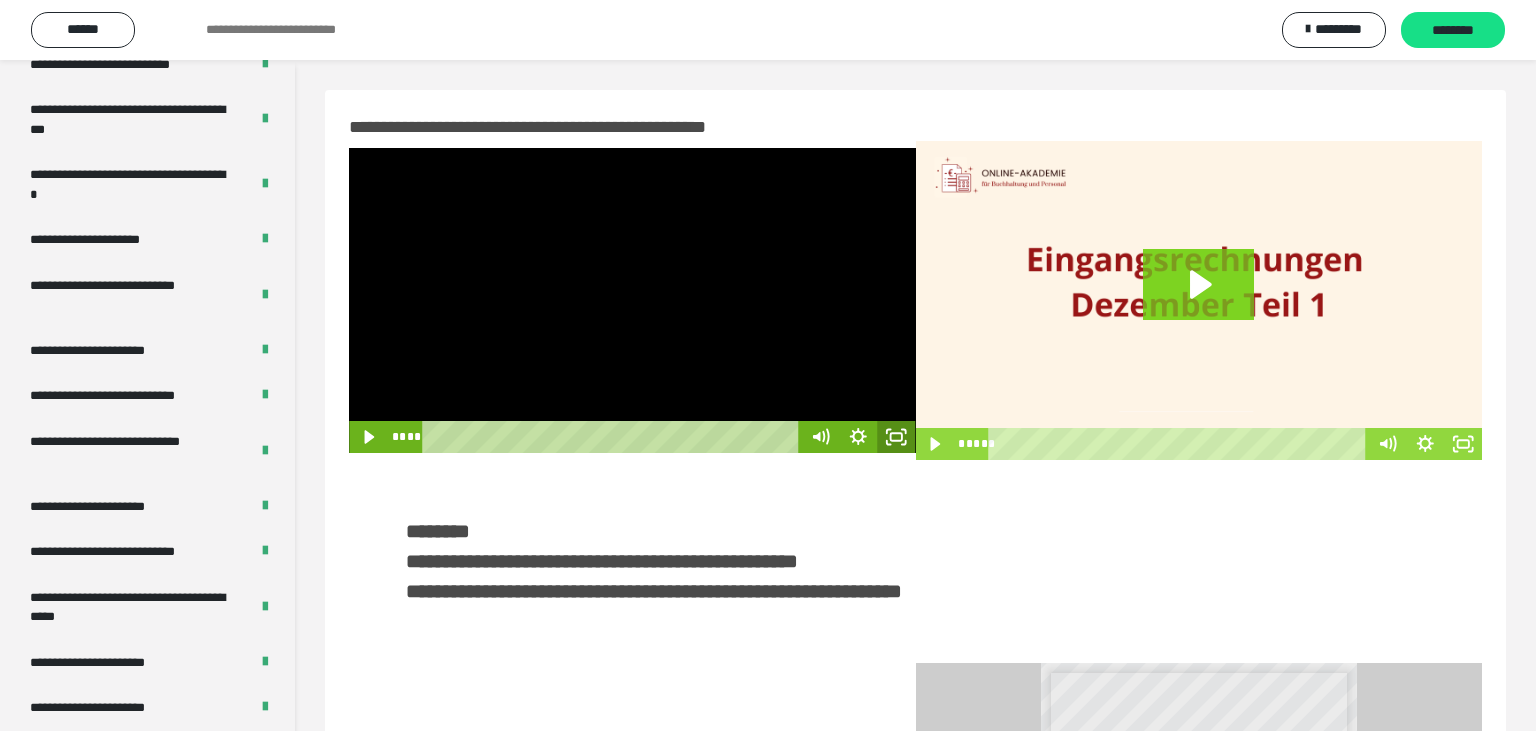 click 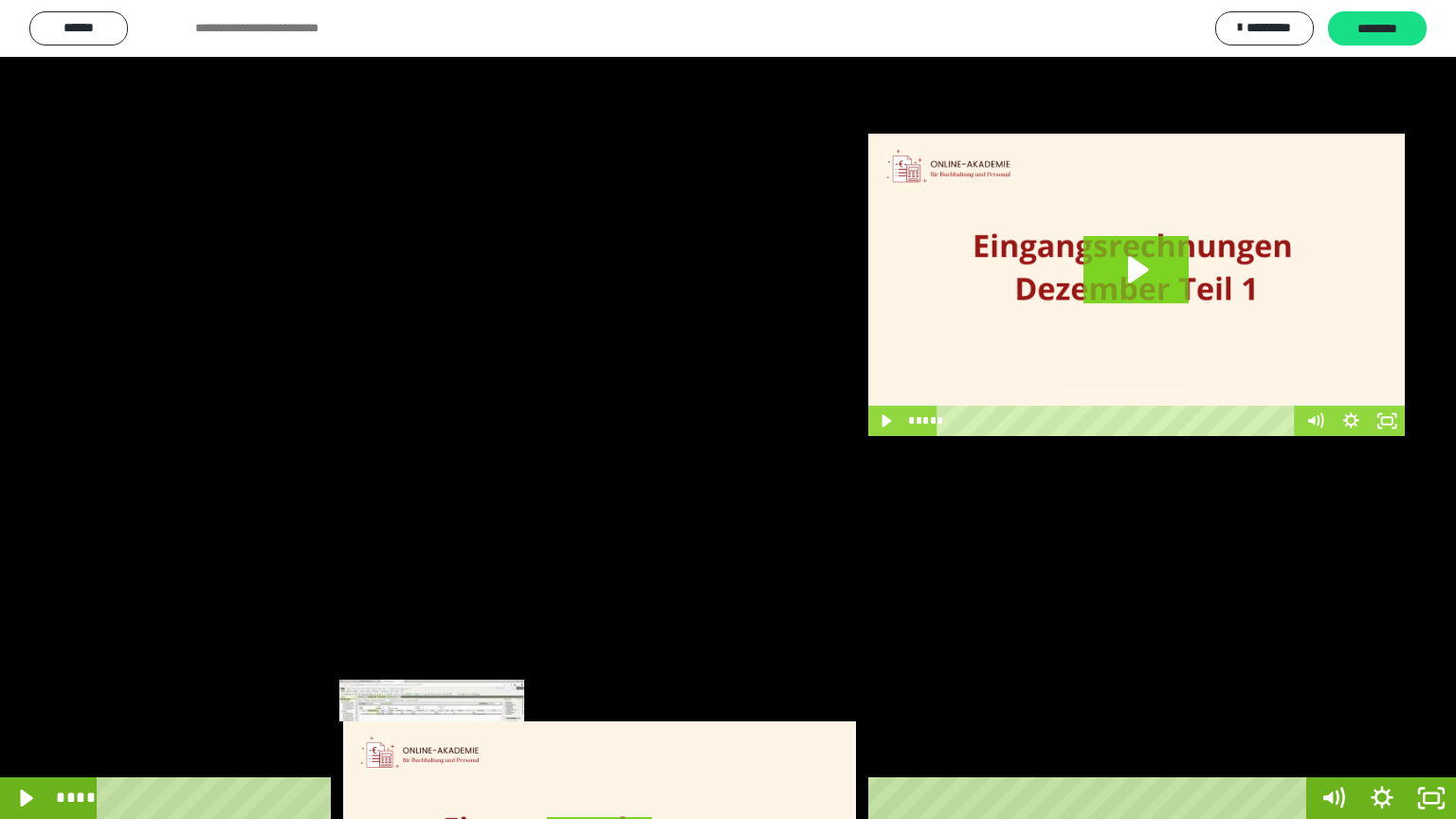 drag, startPoint x: 443, startPoint y: 796, endPoint x: 432, endPoint y: 795, distance: 11.045361 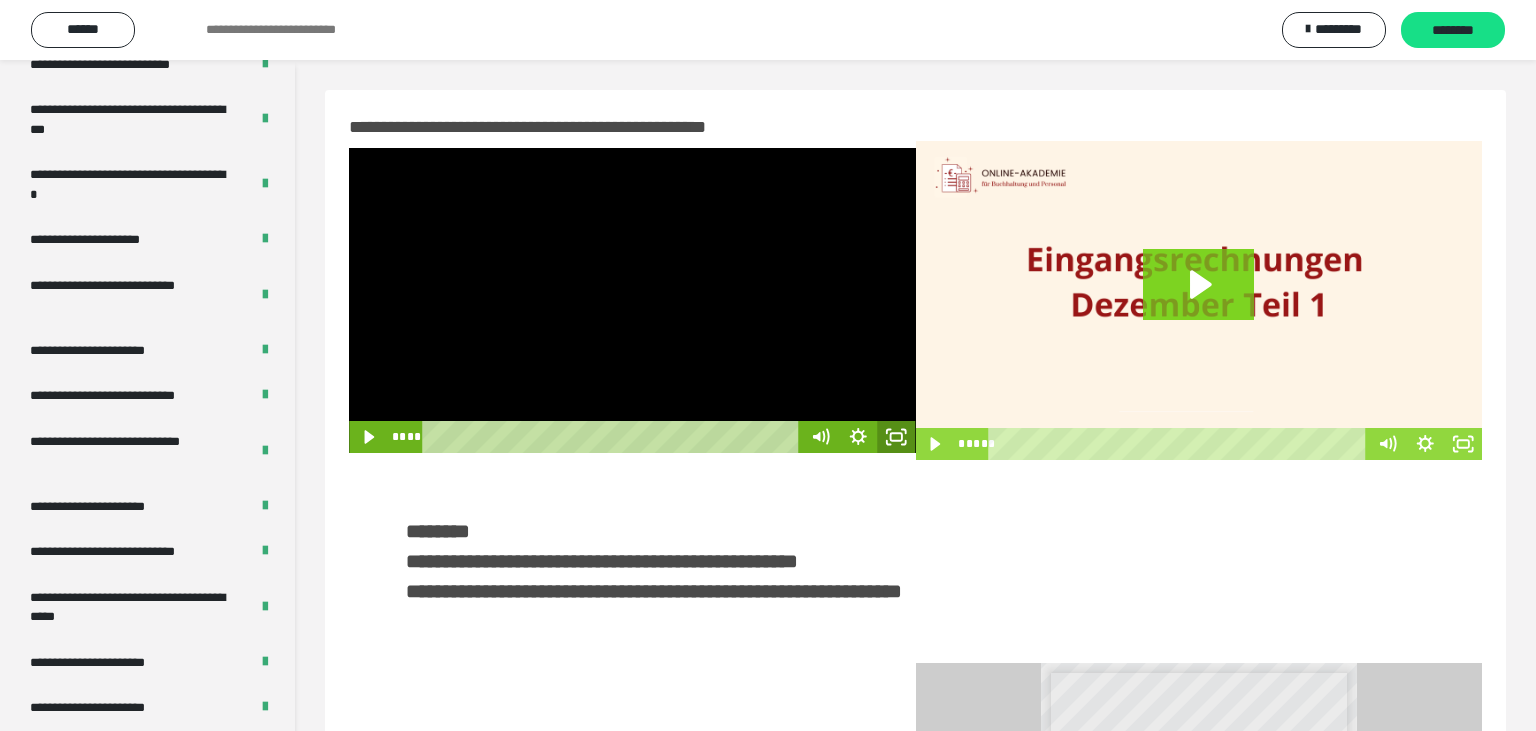 click 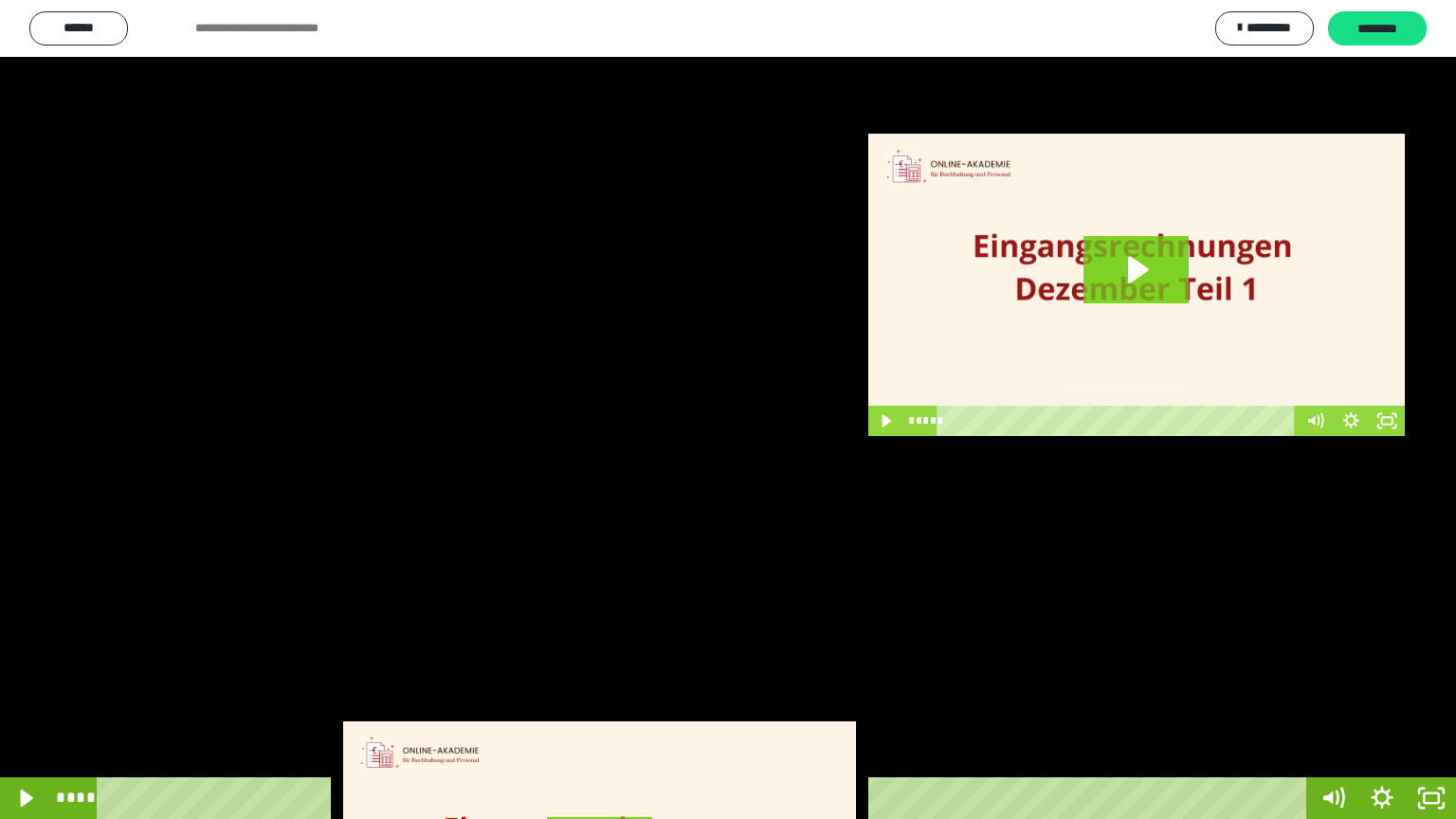 click at bounding box center (728, 410) 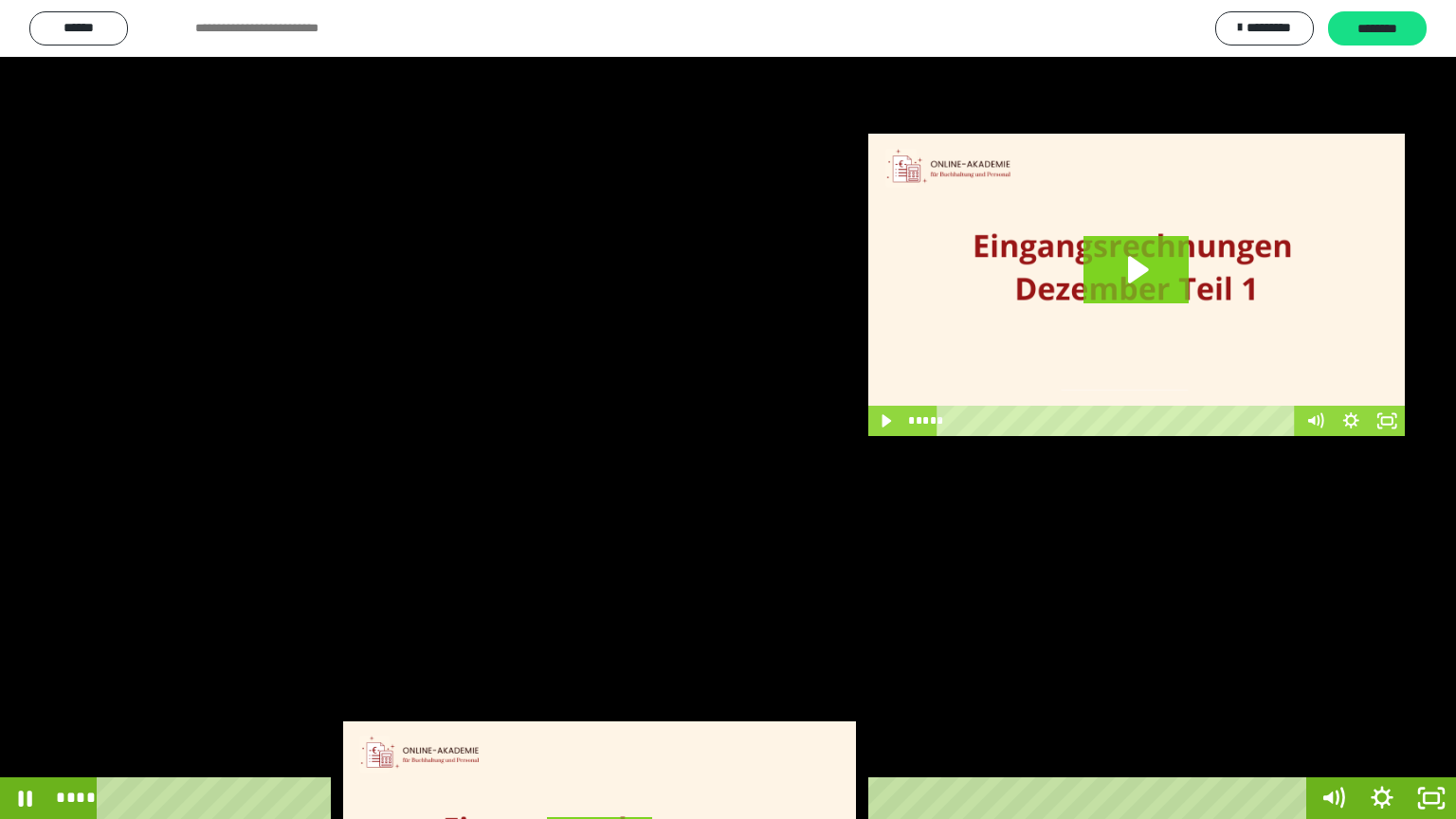 click at bounding box center (728, 410) 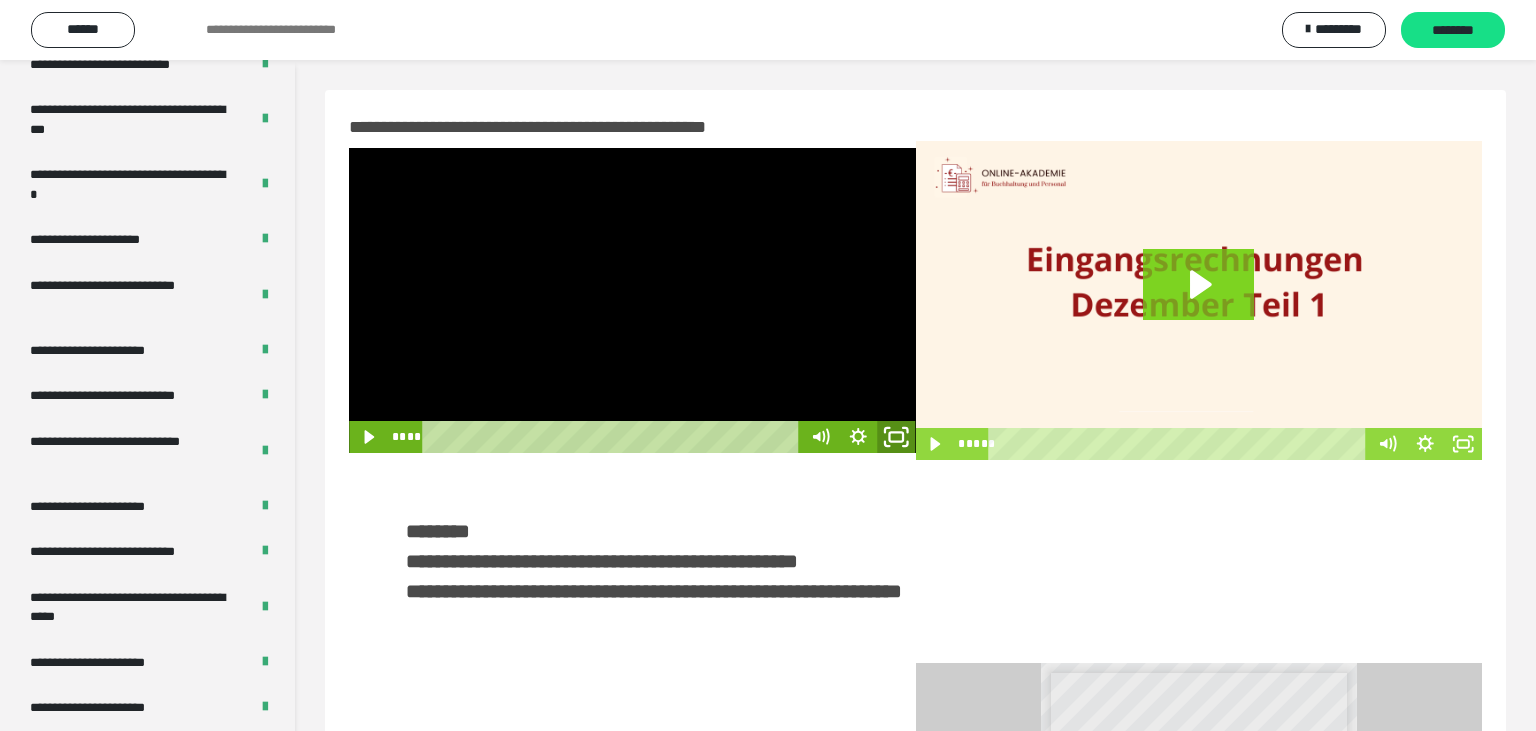 click 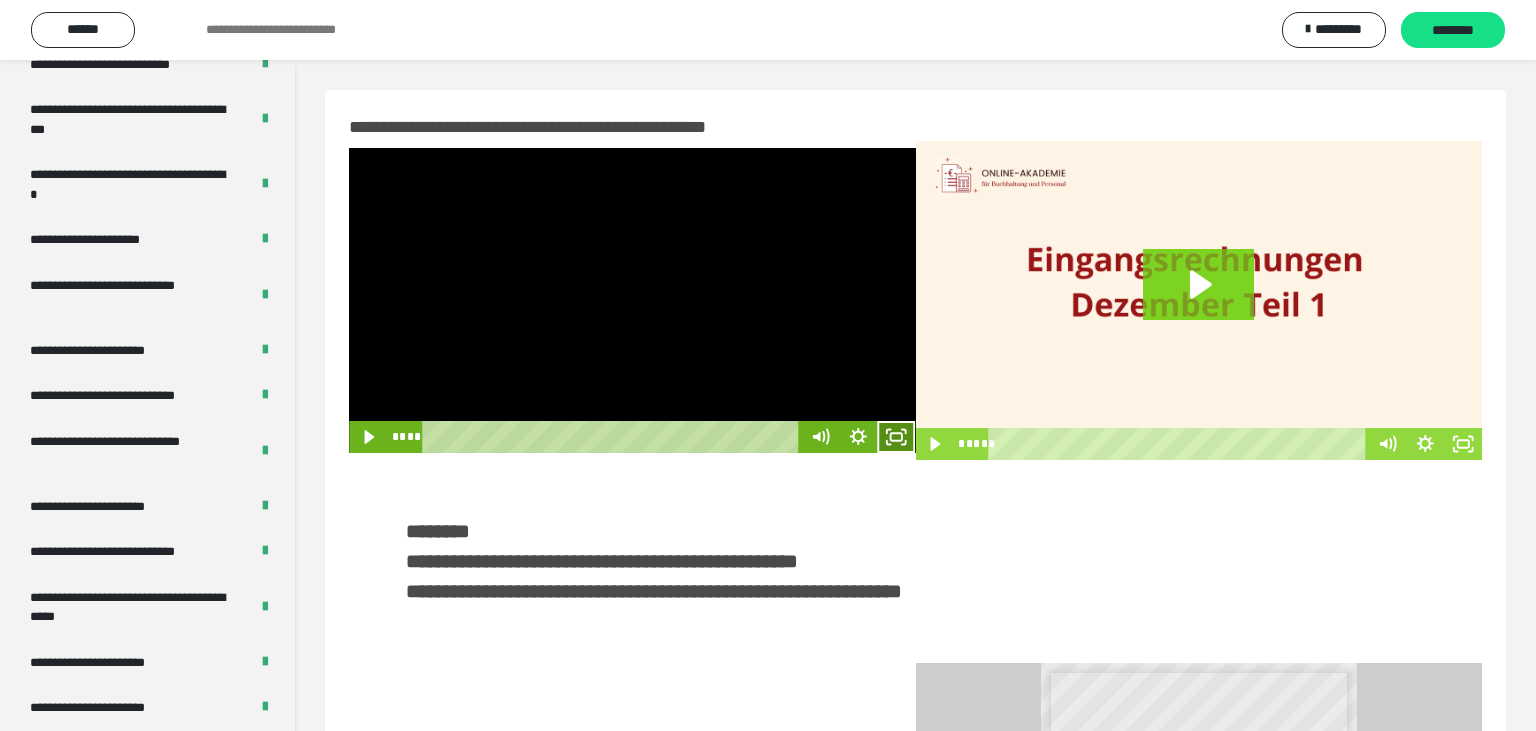 click 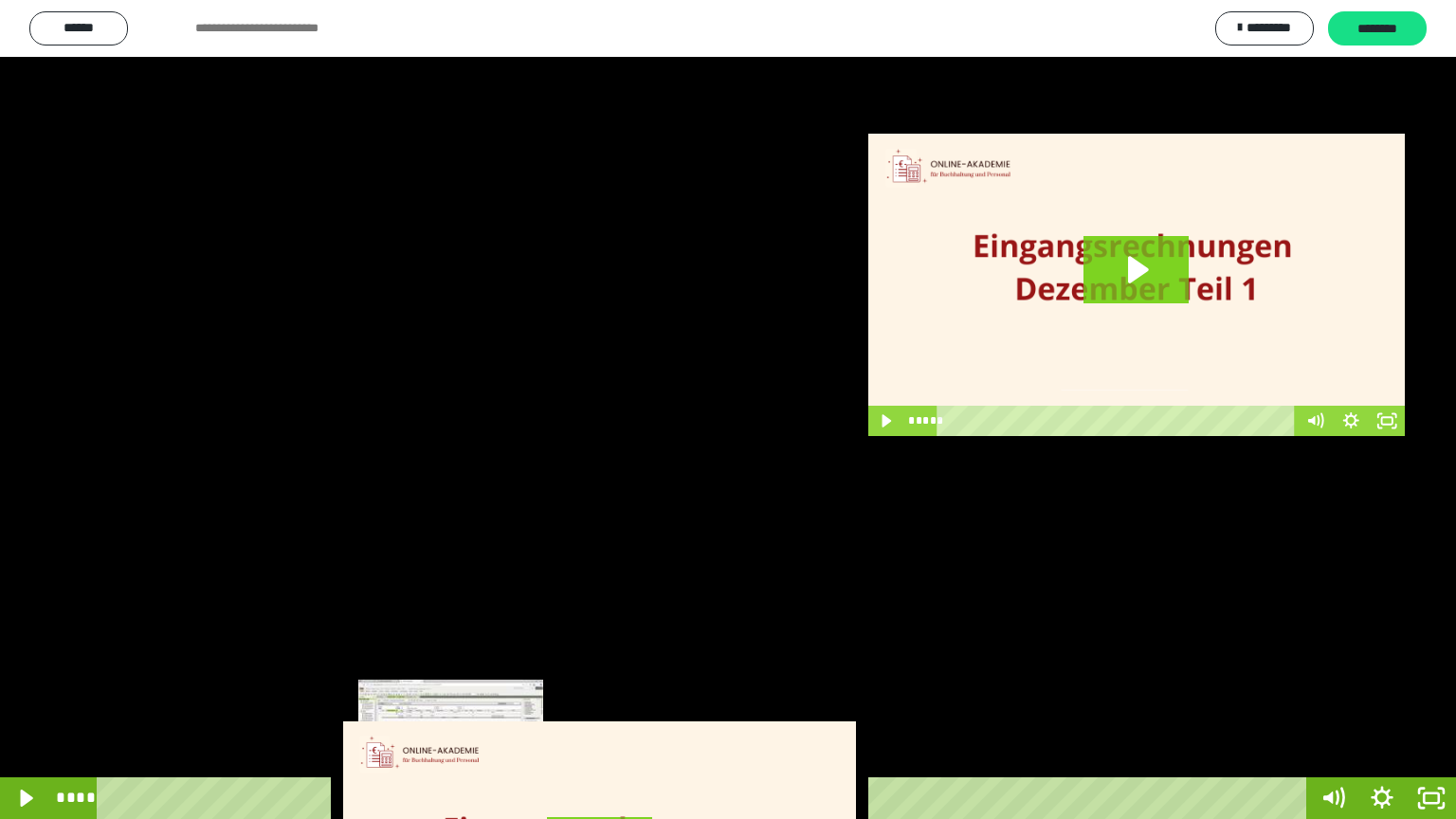 drag, startPoint x: 465, startPoint y: 798, endPoint x: 451, endPoint y: 798, distance: 14 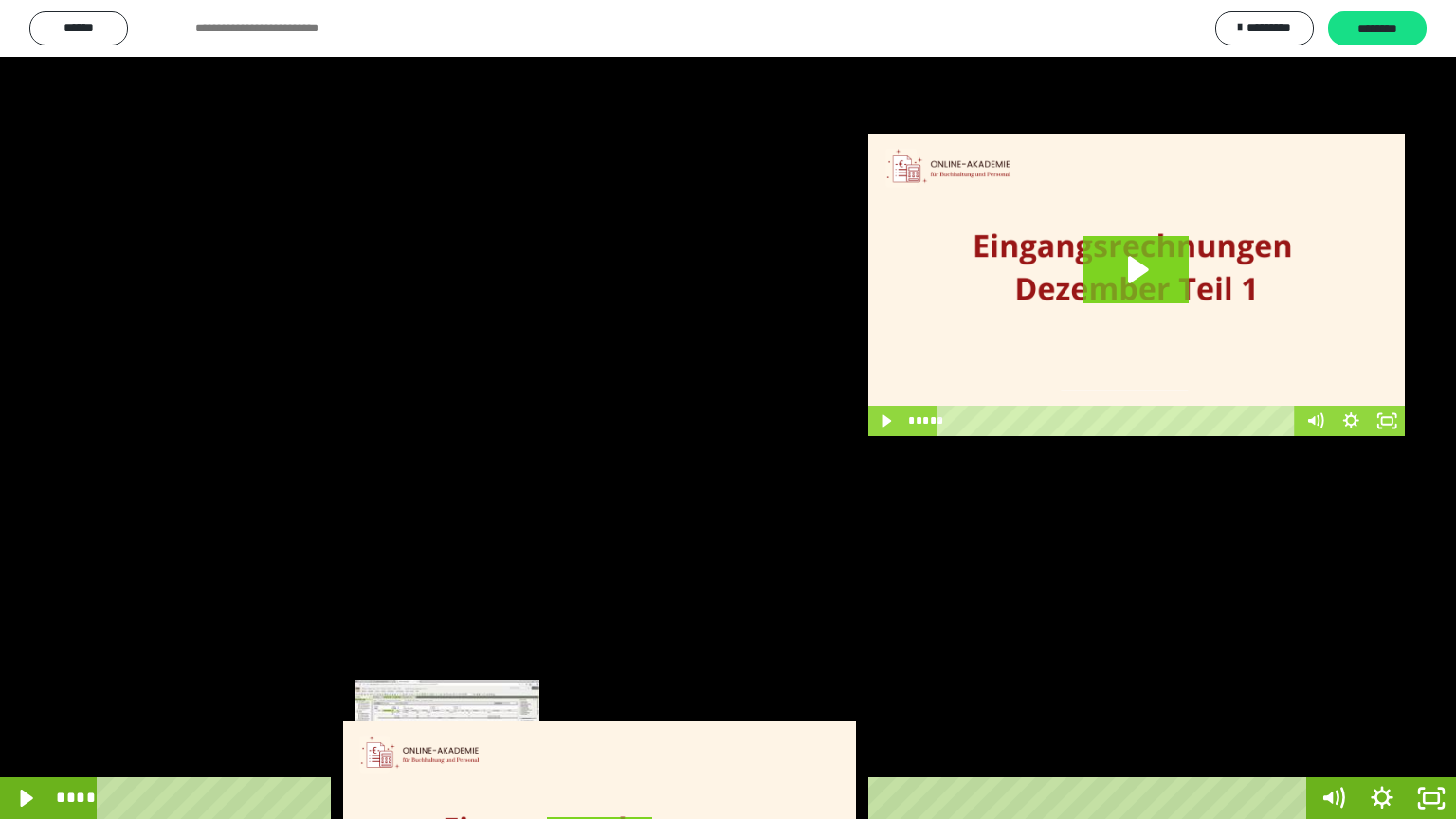 click at bounding box center (450, 798) 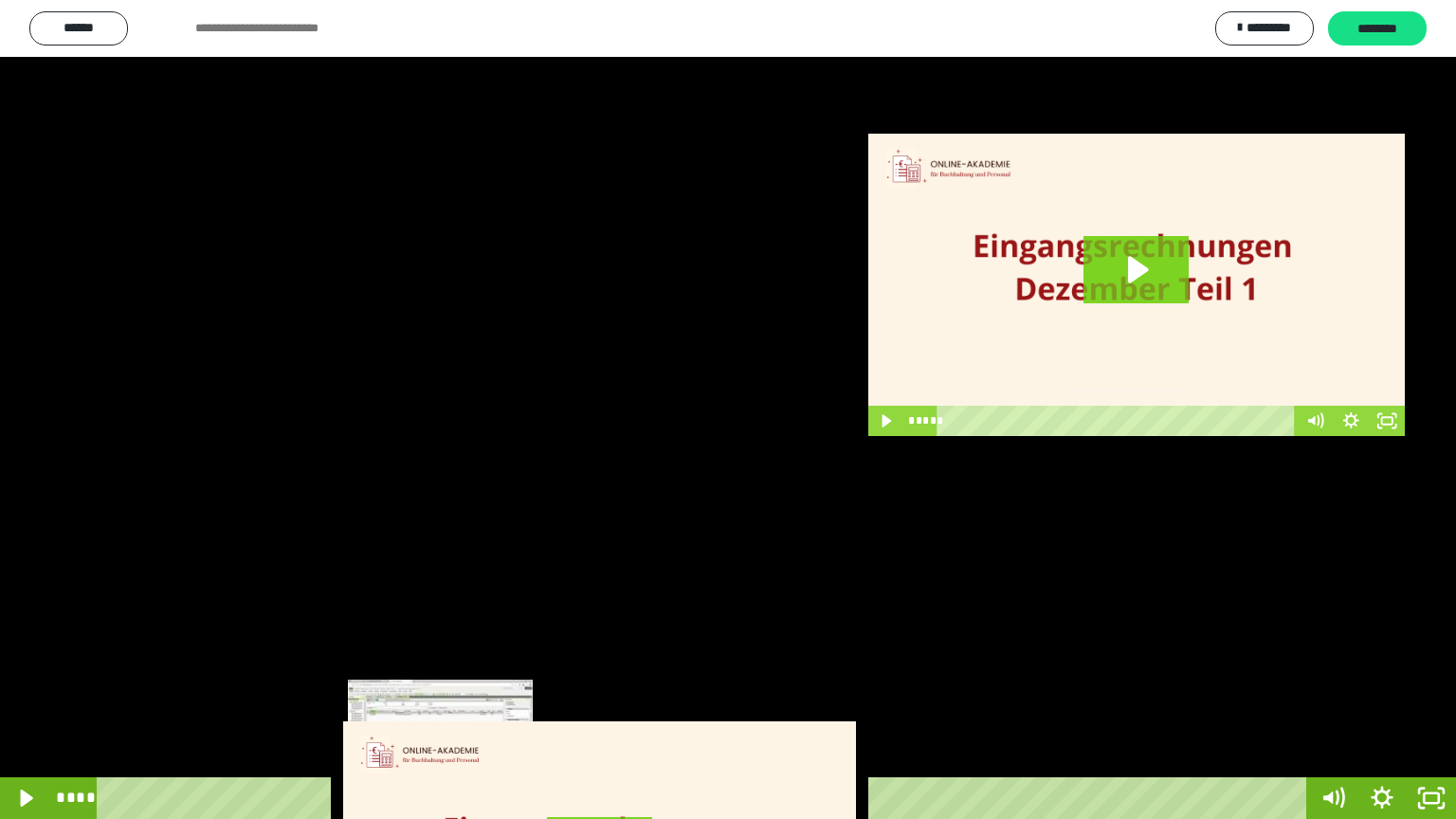 click at bounding box center [440, 798] 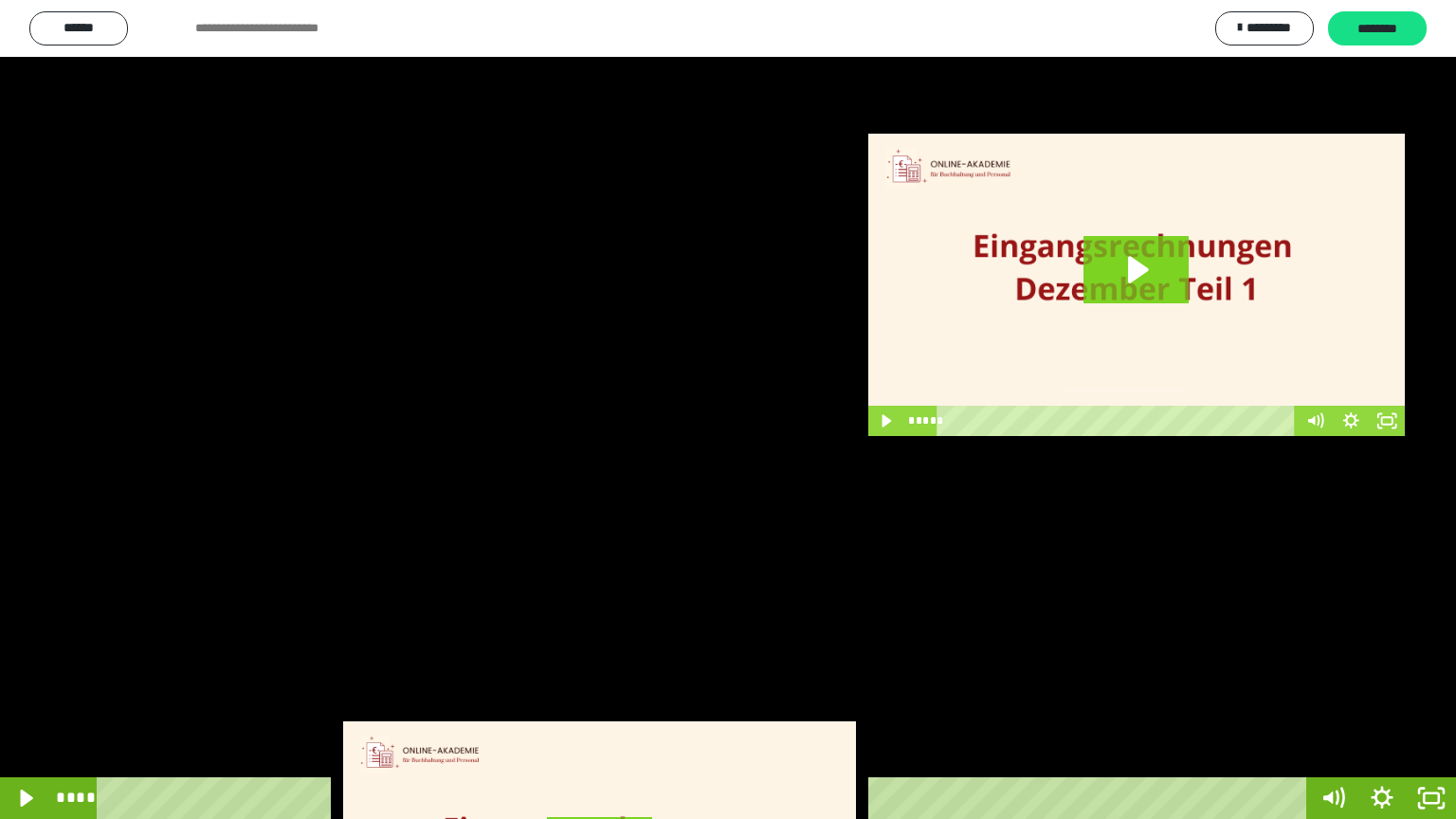 click at bounding box center [728, 410] 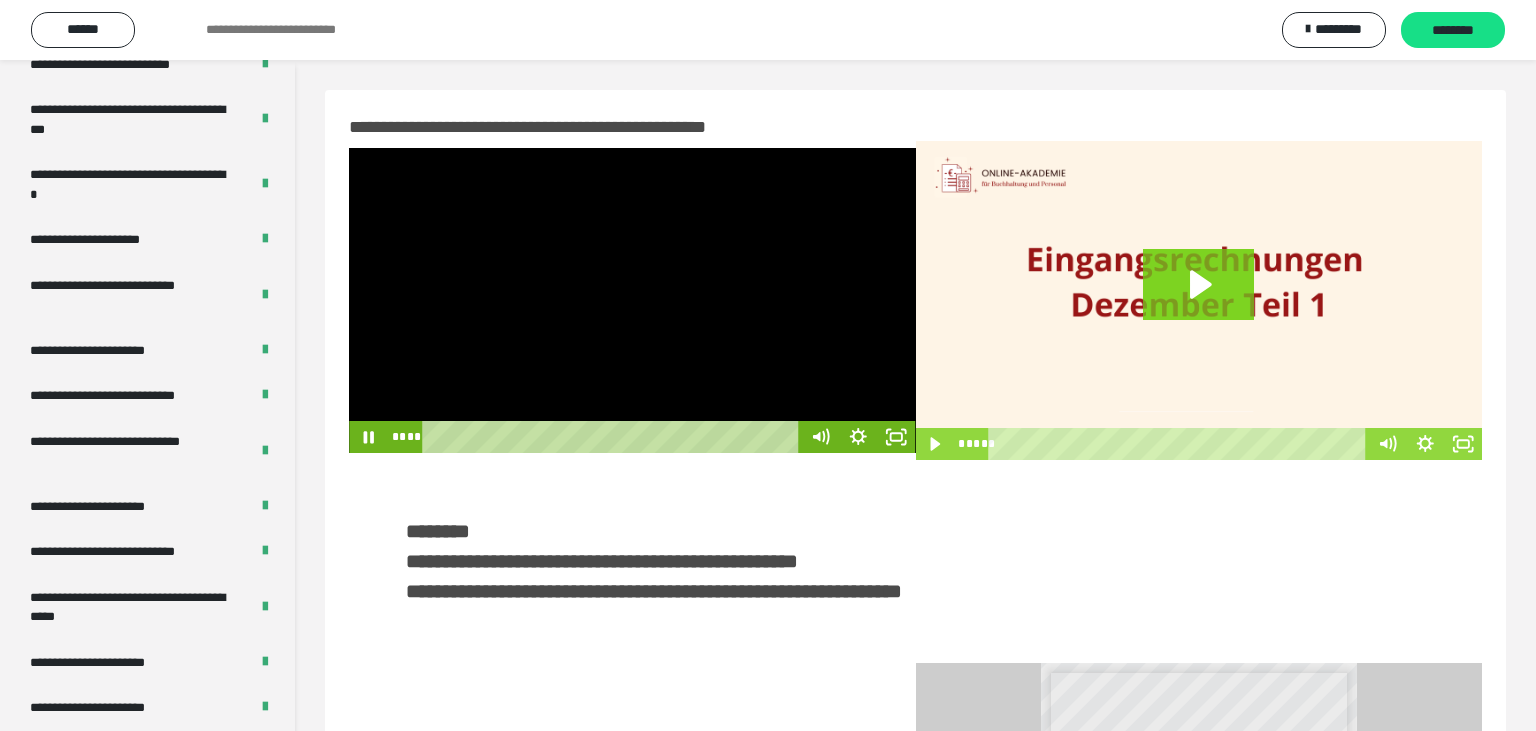 click at bounding box center [632, 300] 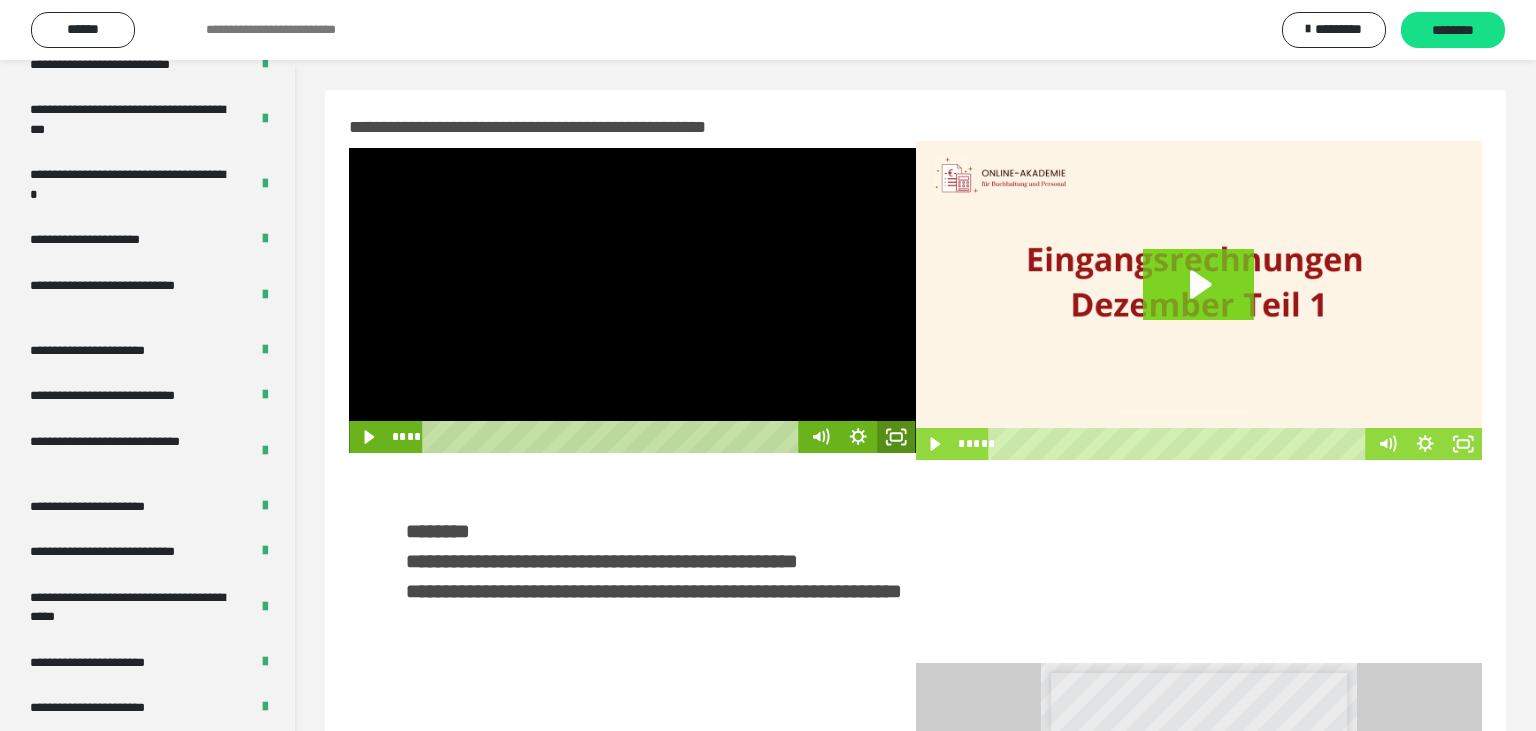 click 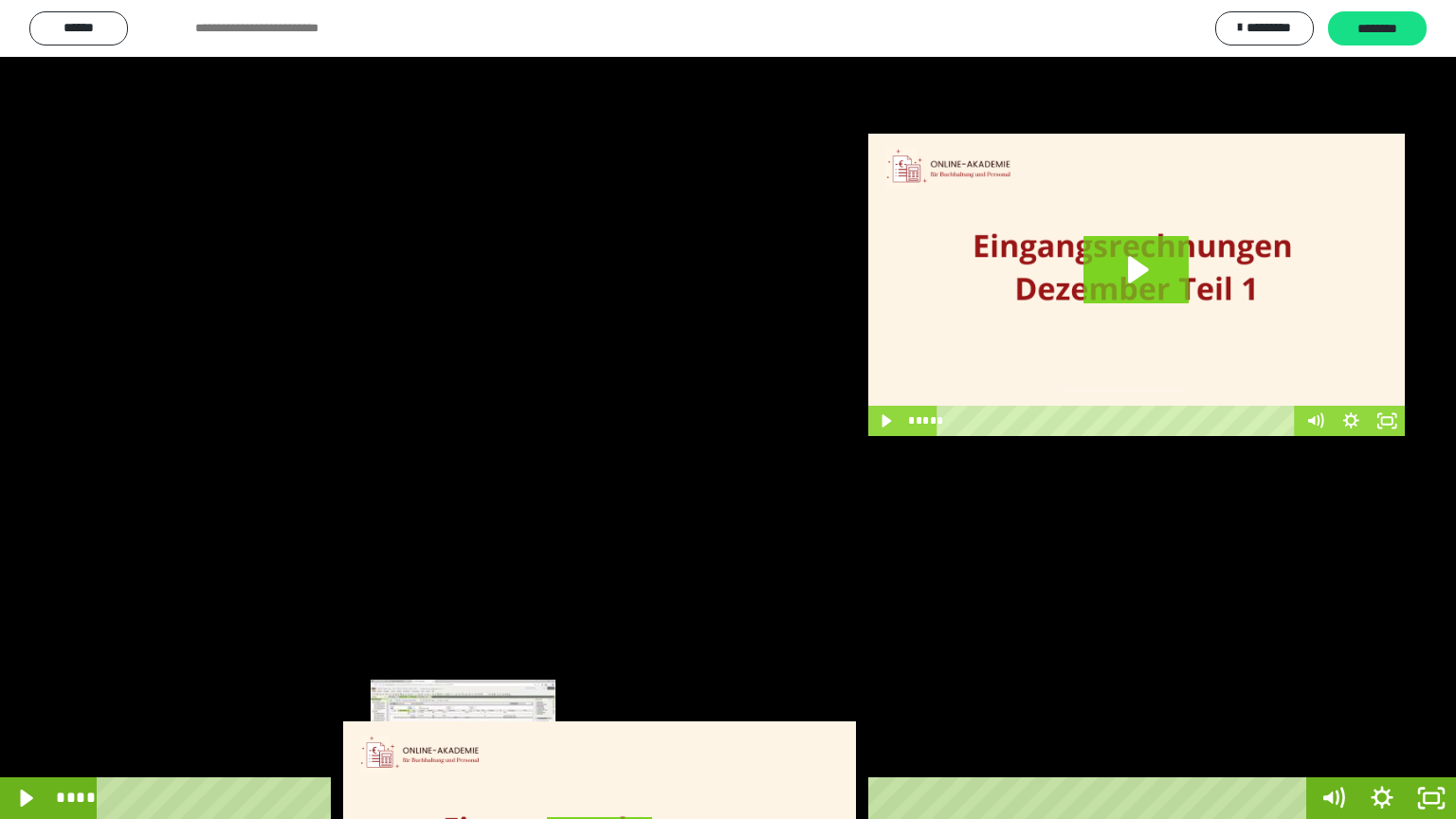 drag, startPoint x: 471, startPoint y: 796, endPoint x: 462, endPoint y: 794, distance: 9.219544 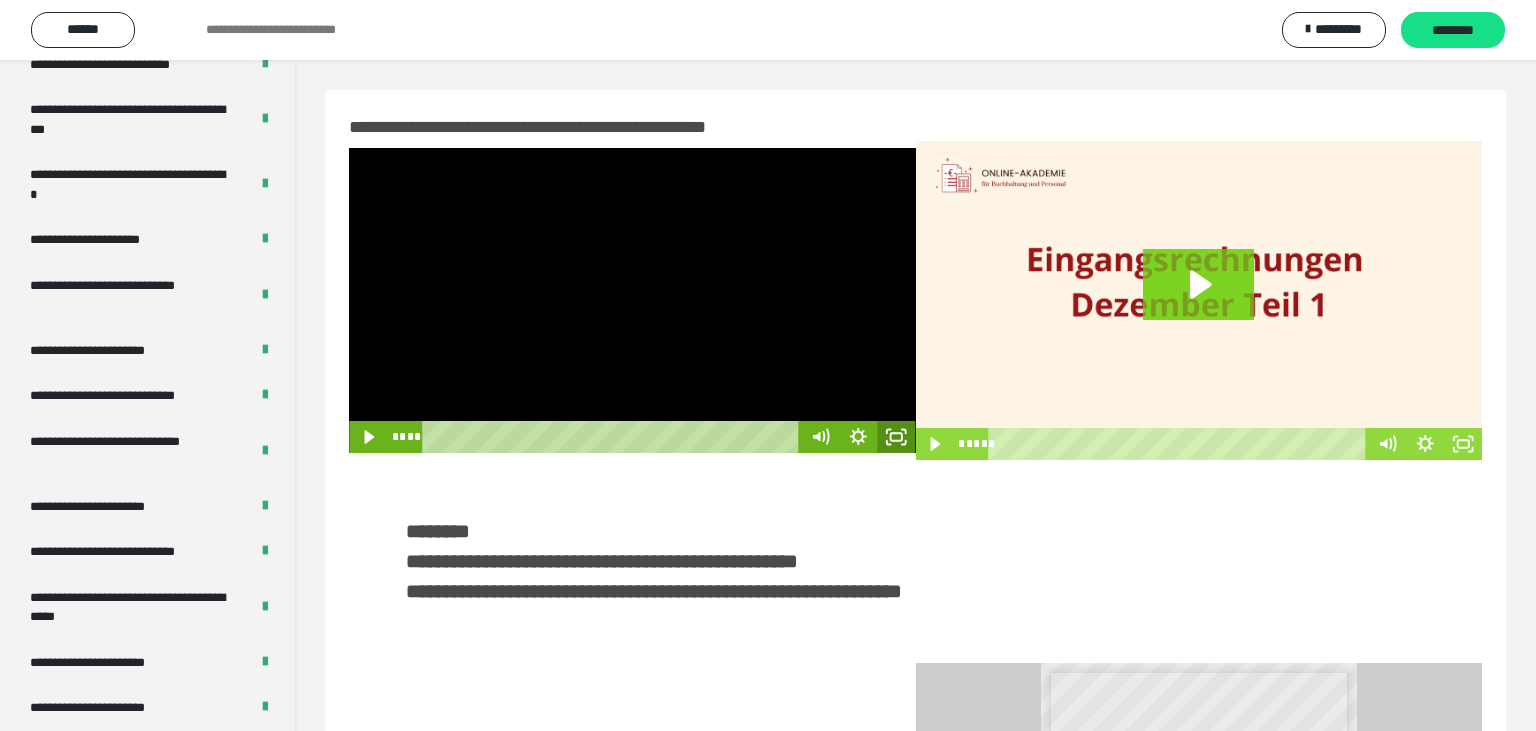 click 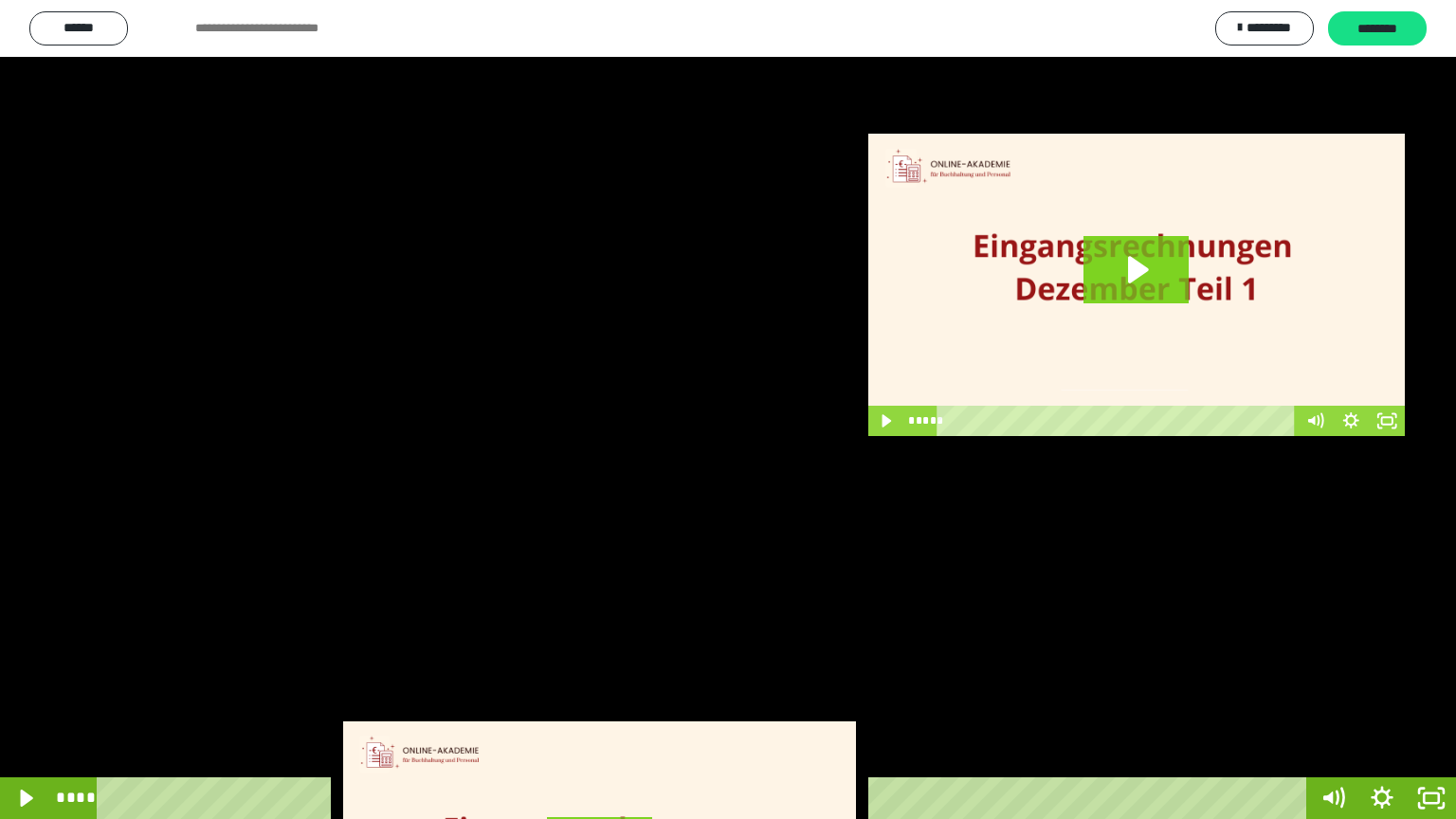 click at bounding box center [728, 410] 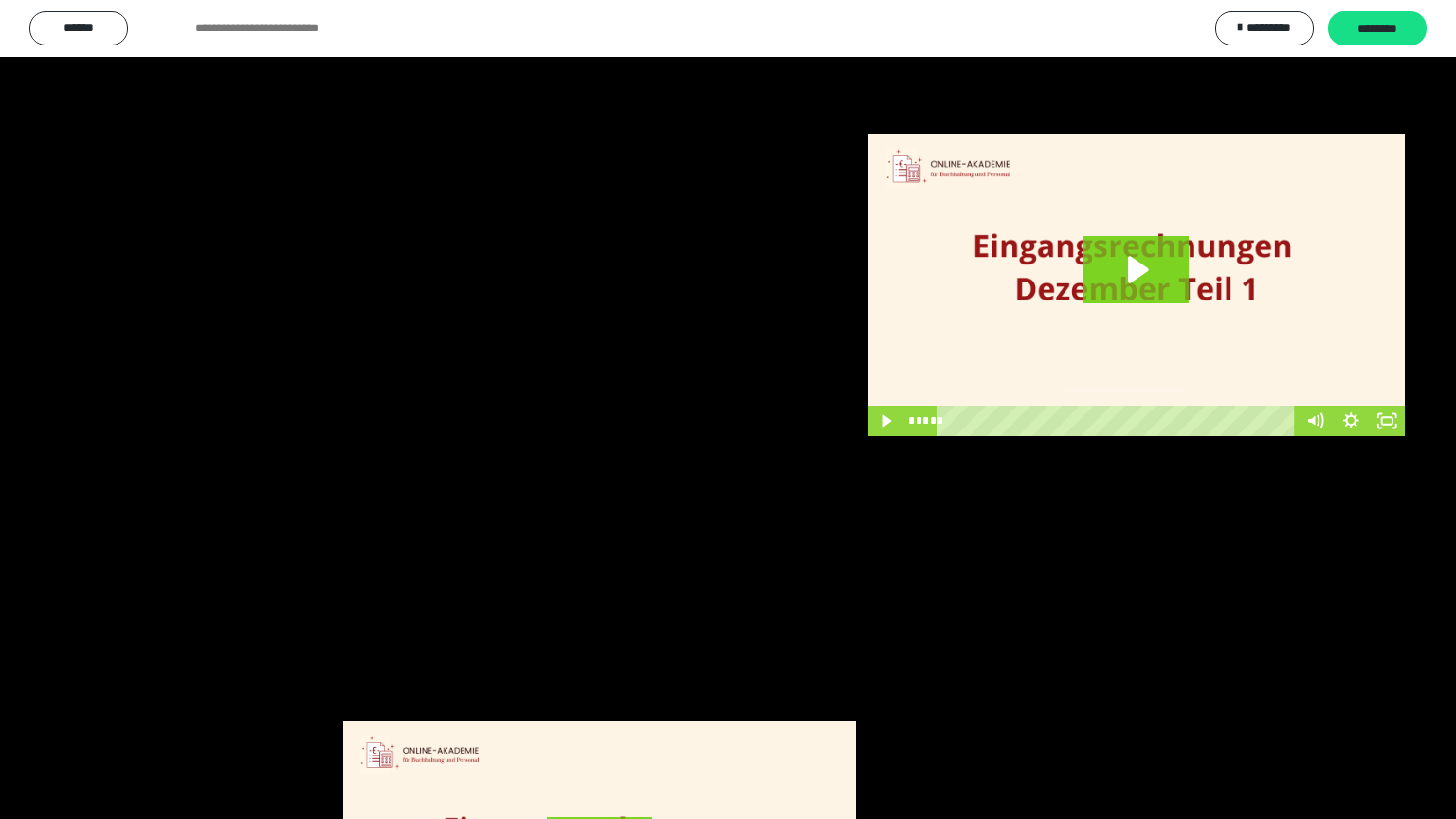 click at bounding box center (728, 410) 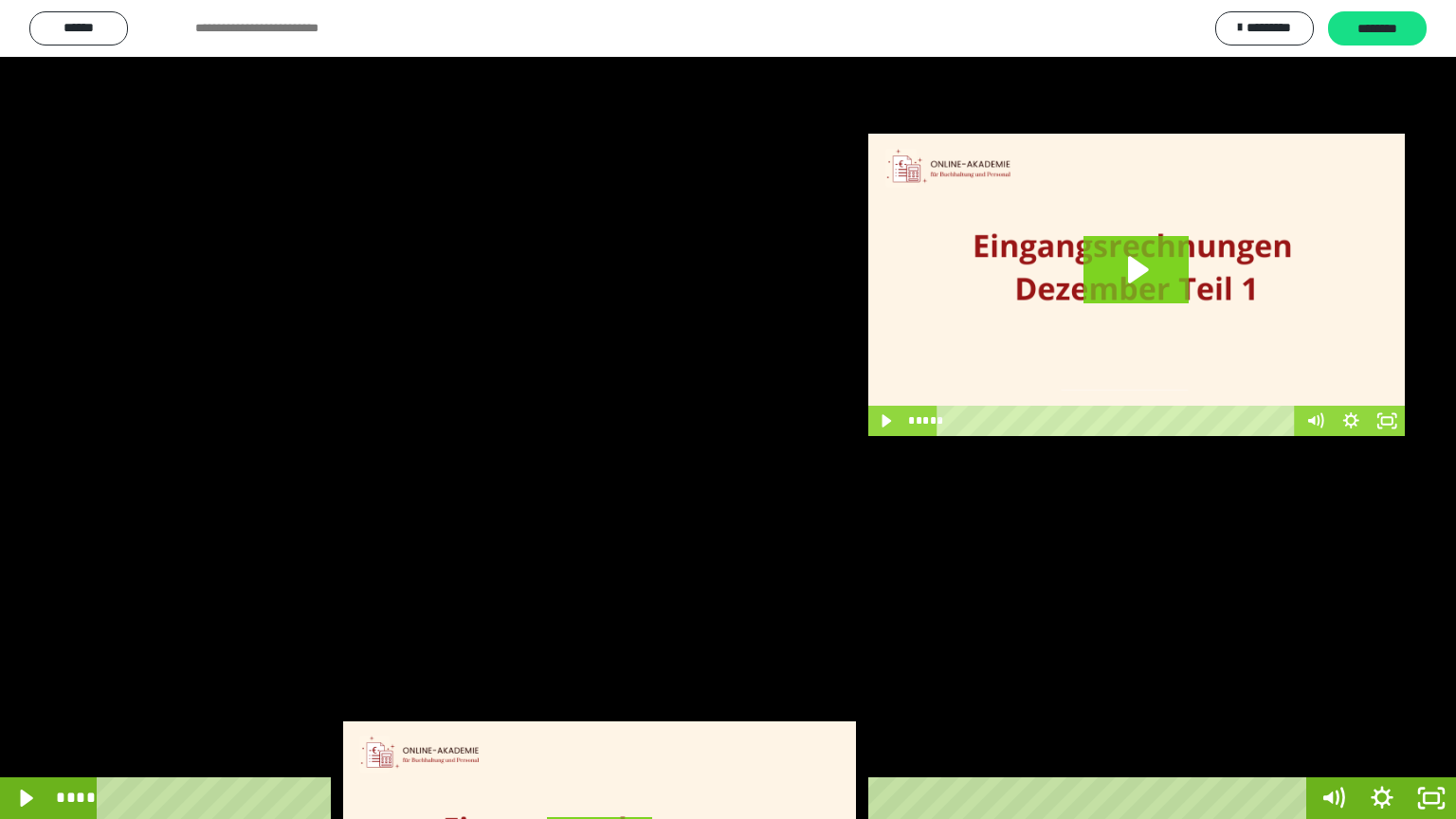 click at bounding box center [728, 410] 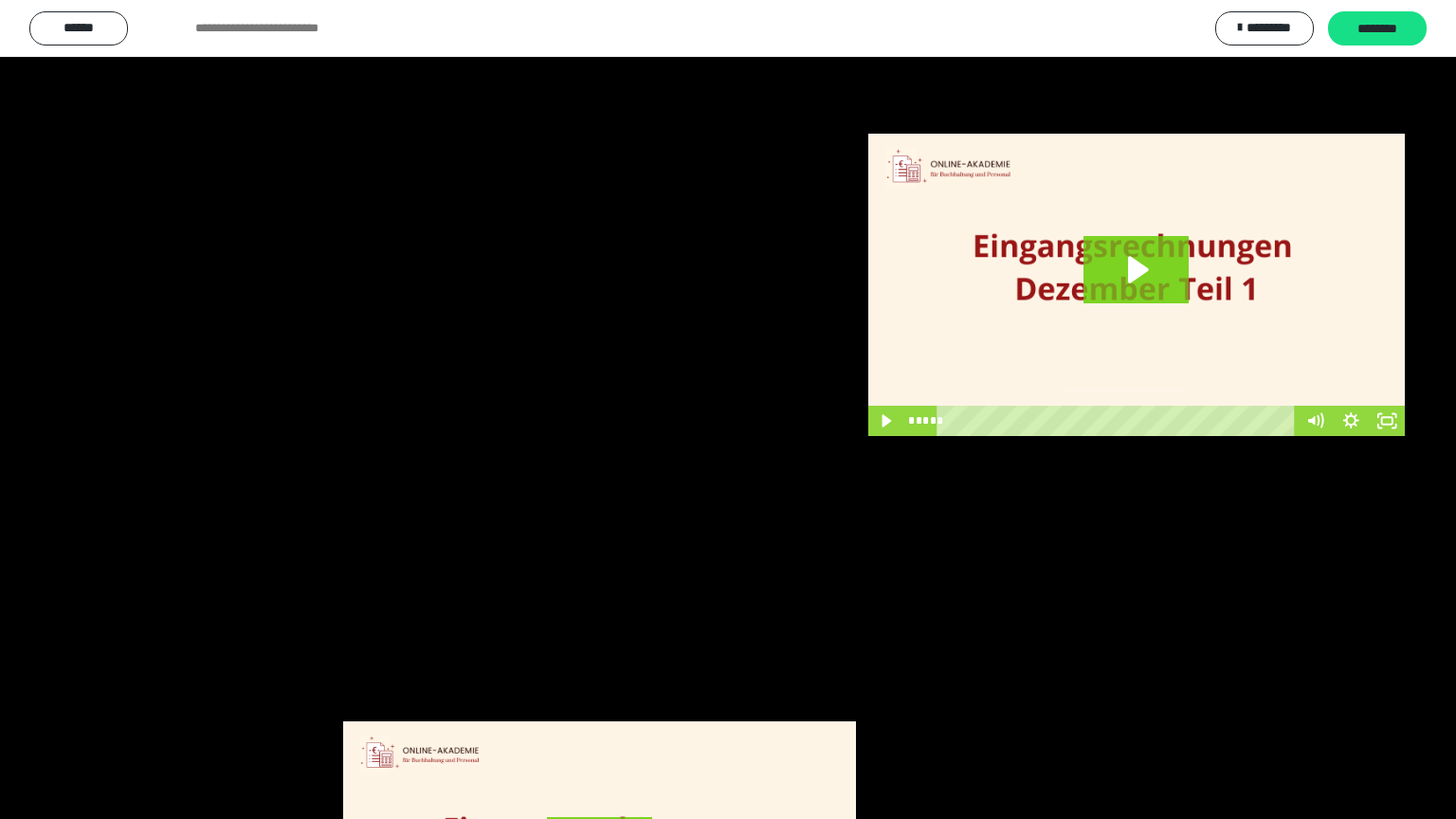 click at bounding box center [728, 410] 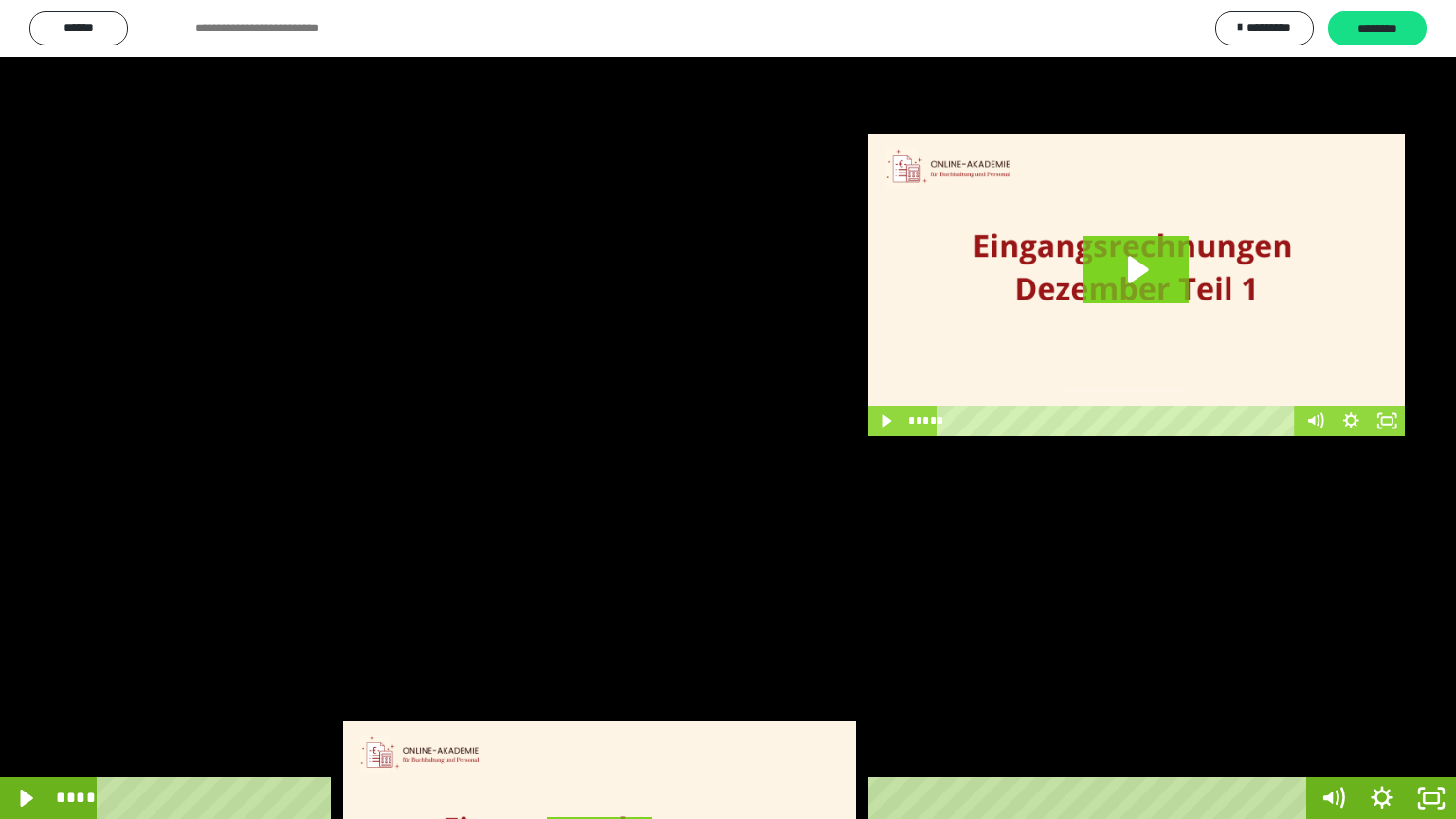 click at bounding box center [728, 410] 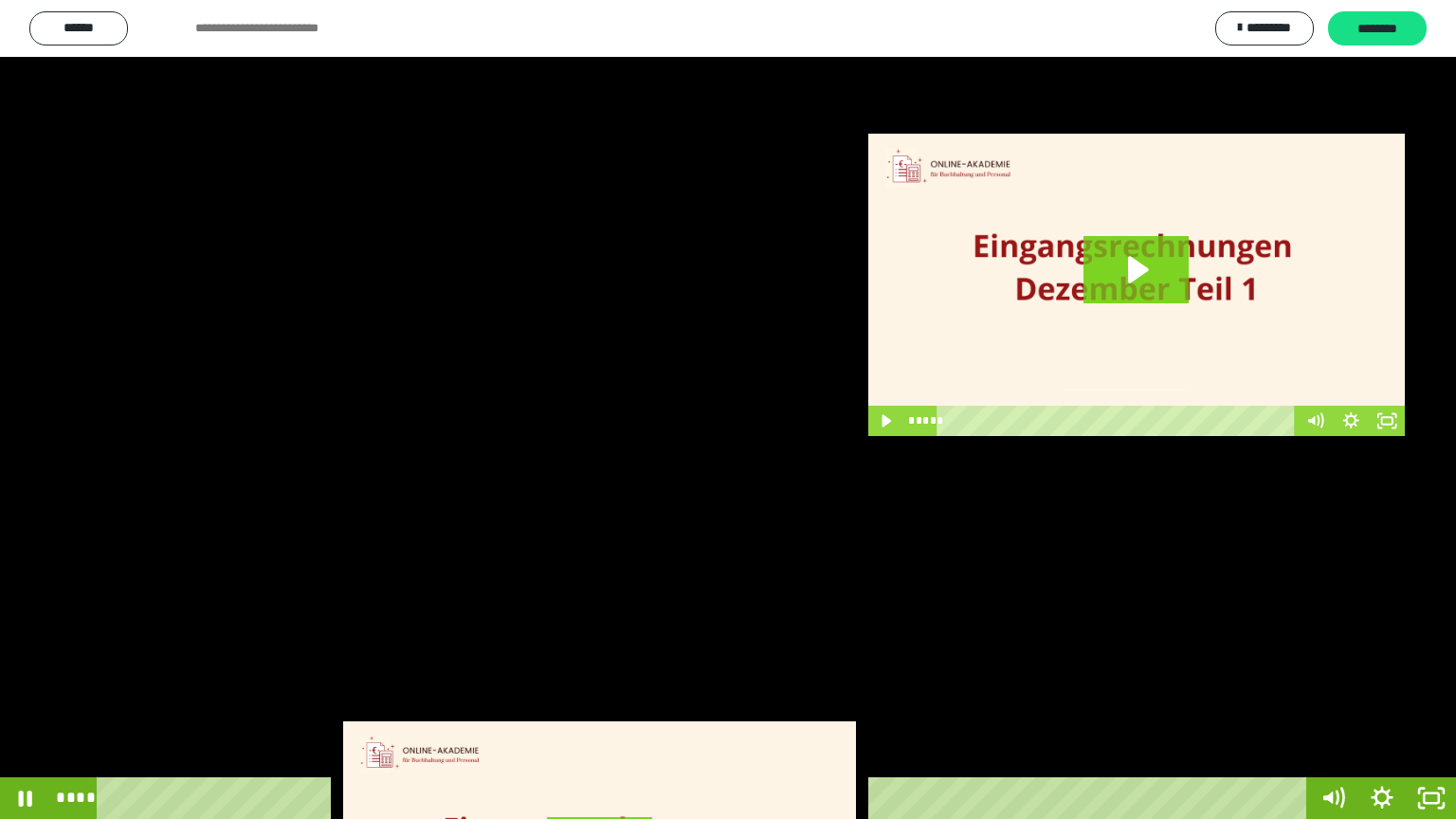 click at bounding box center (728, 410) 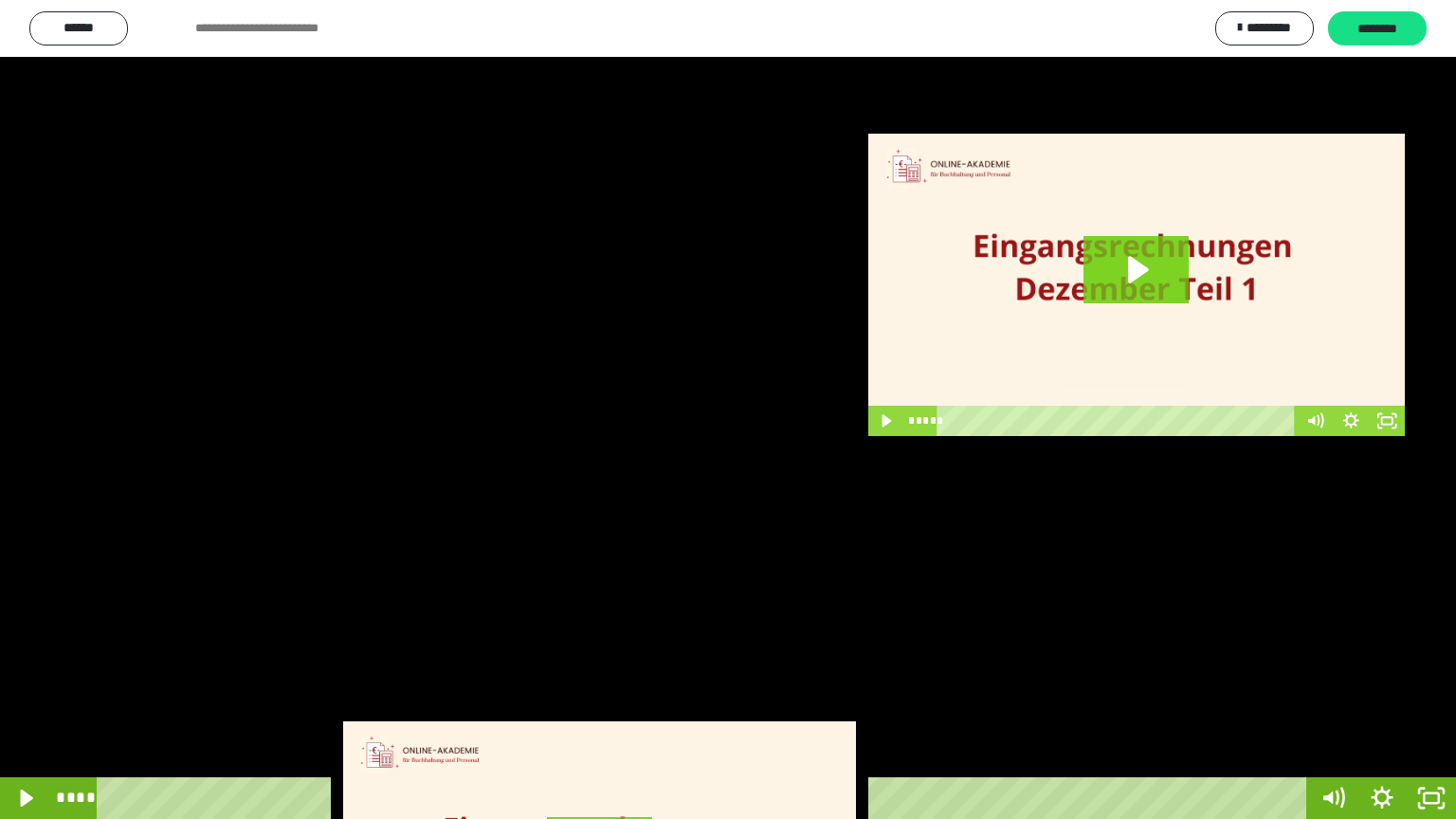 click at bounding box center (728, 410) 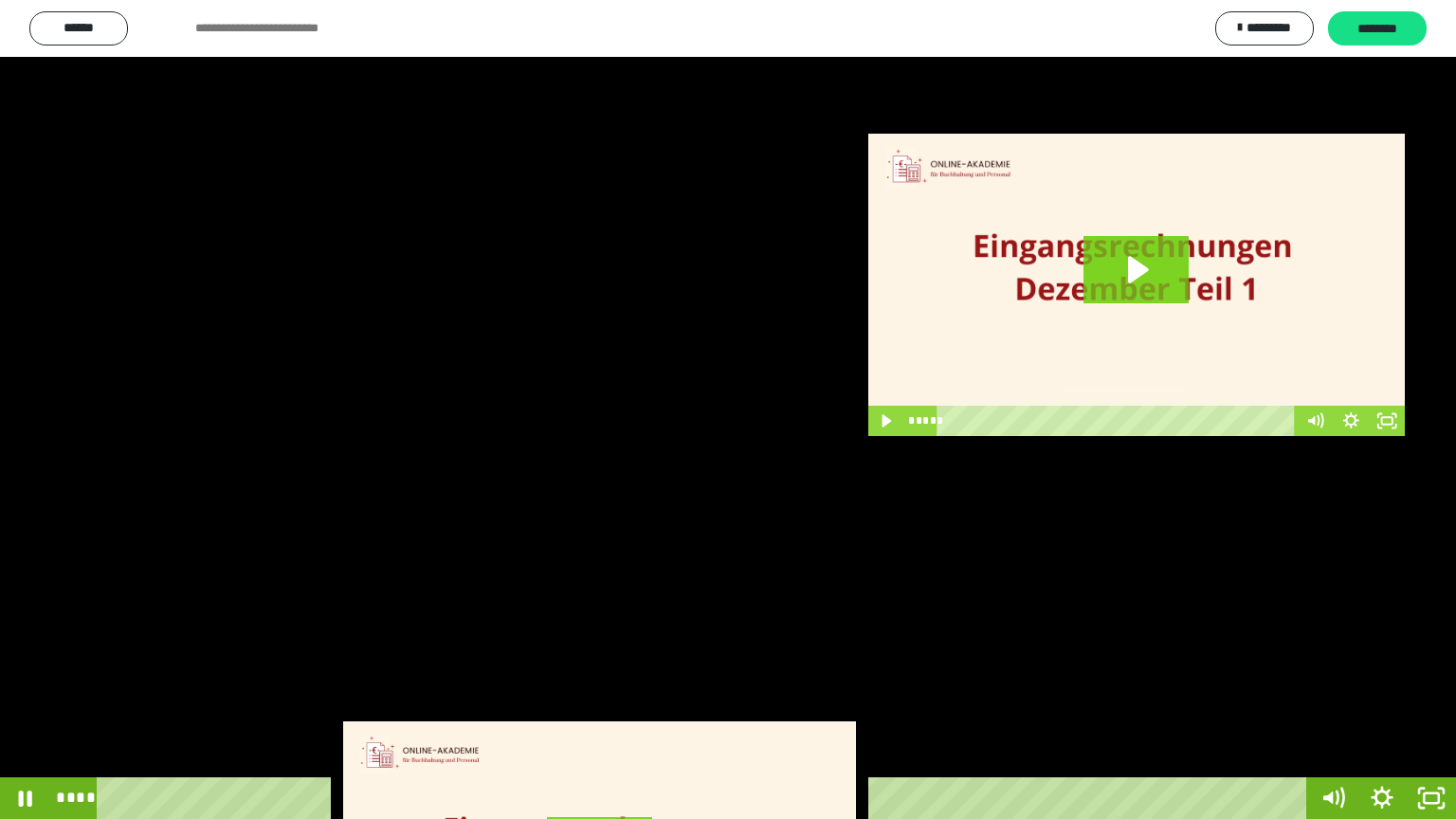 click at bounding box center (728, 410) 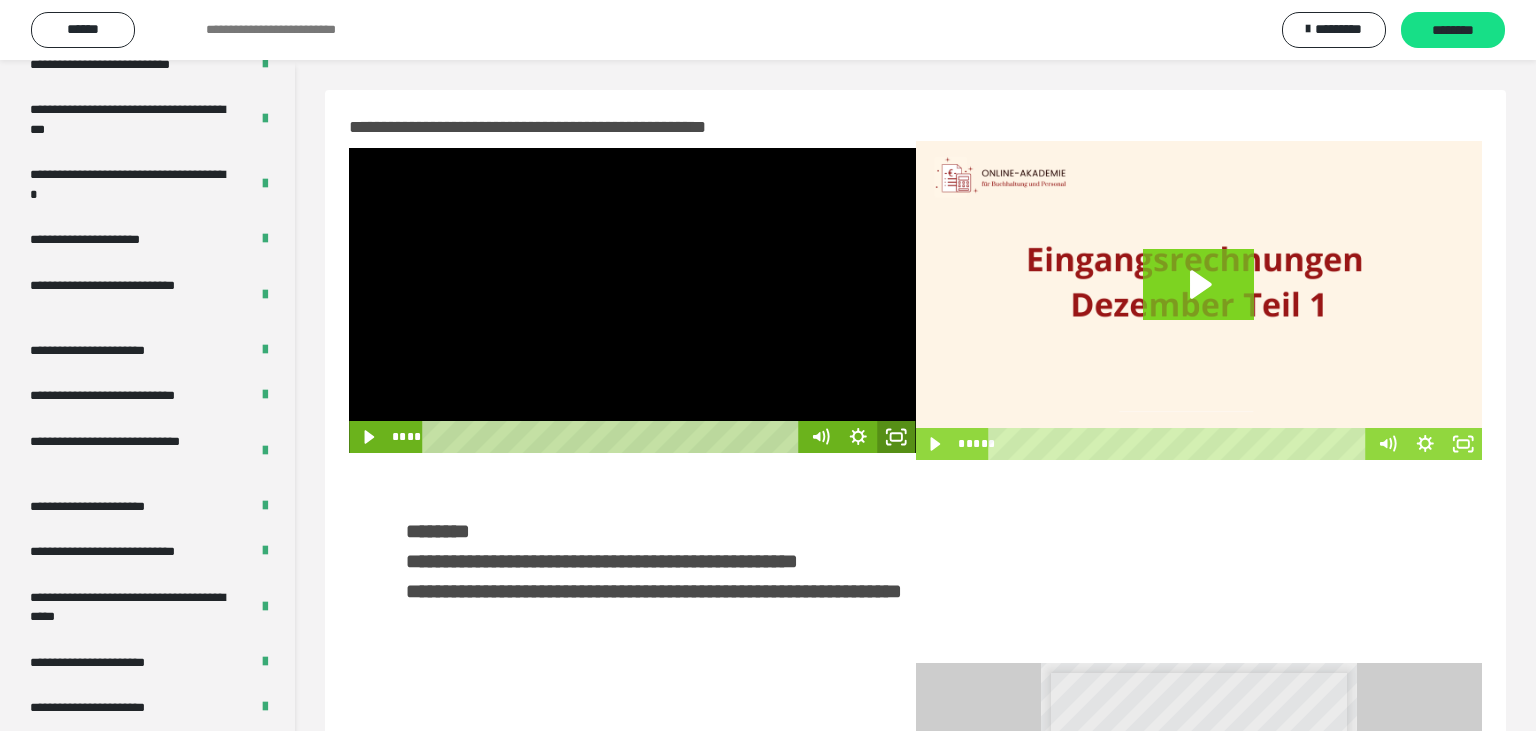 click 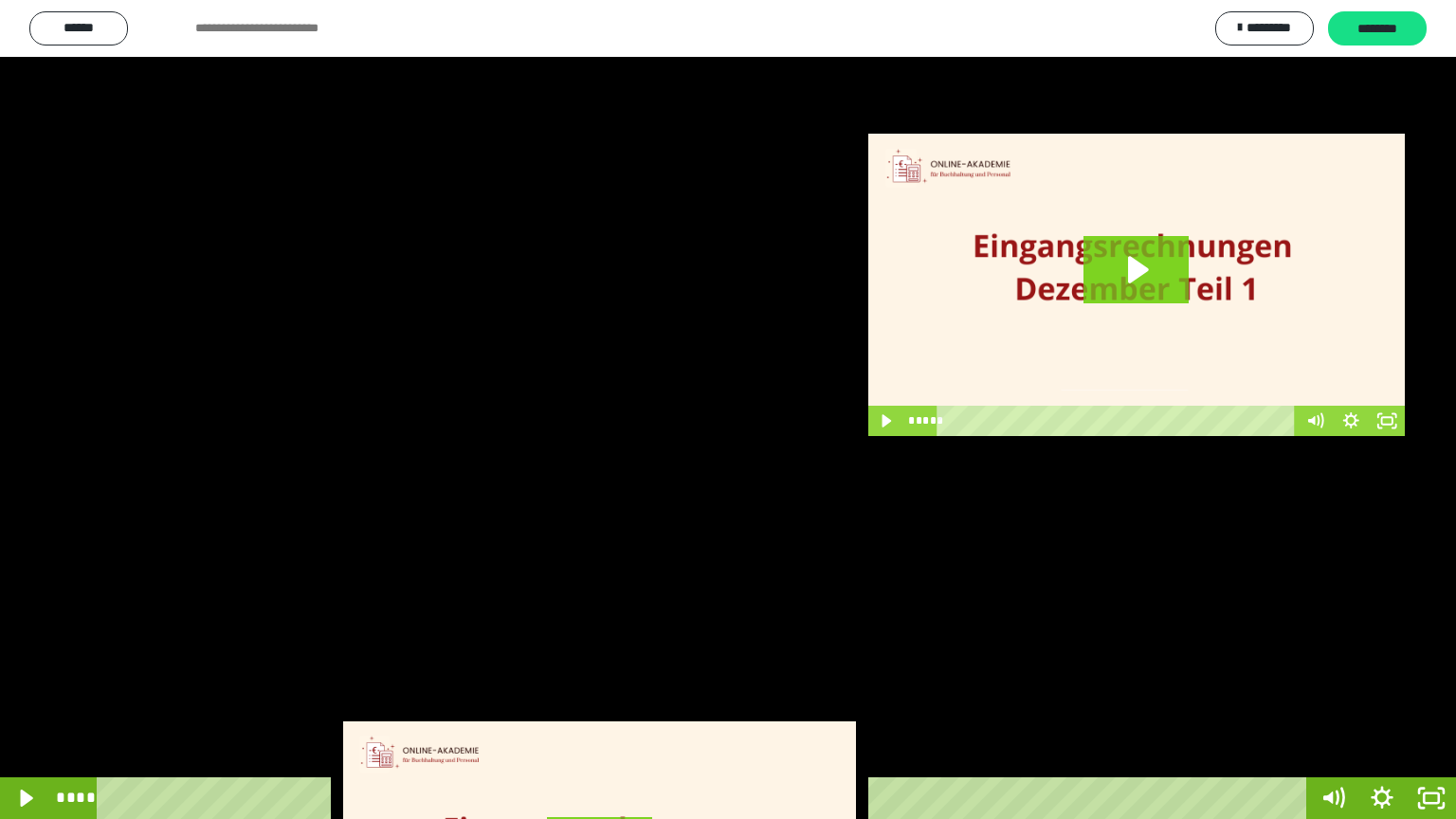 click at bounding box center [728, 410] 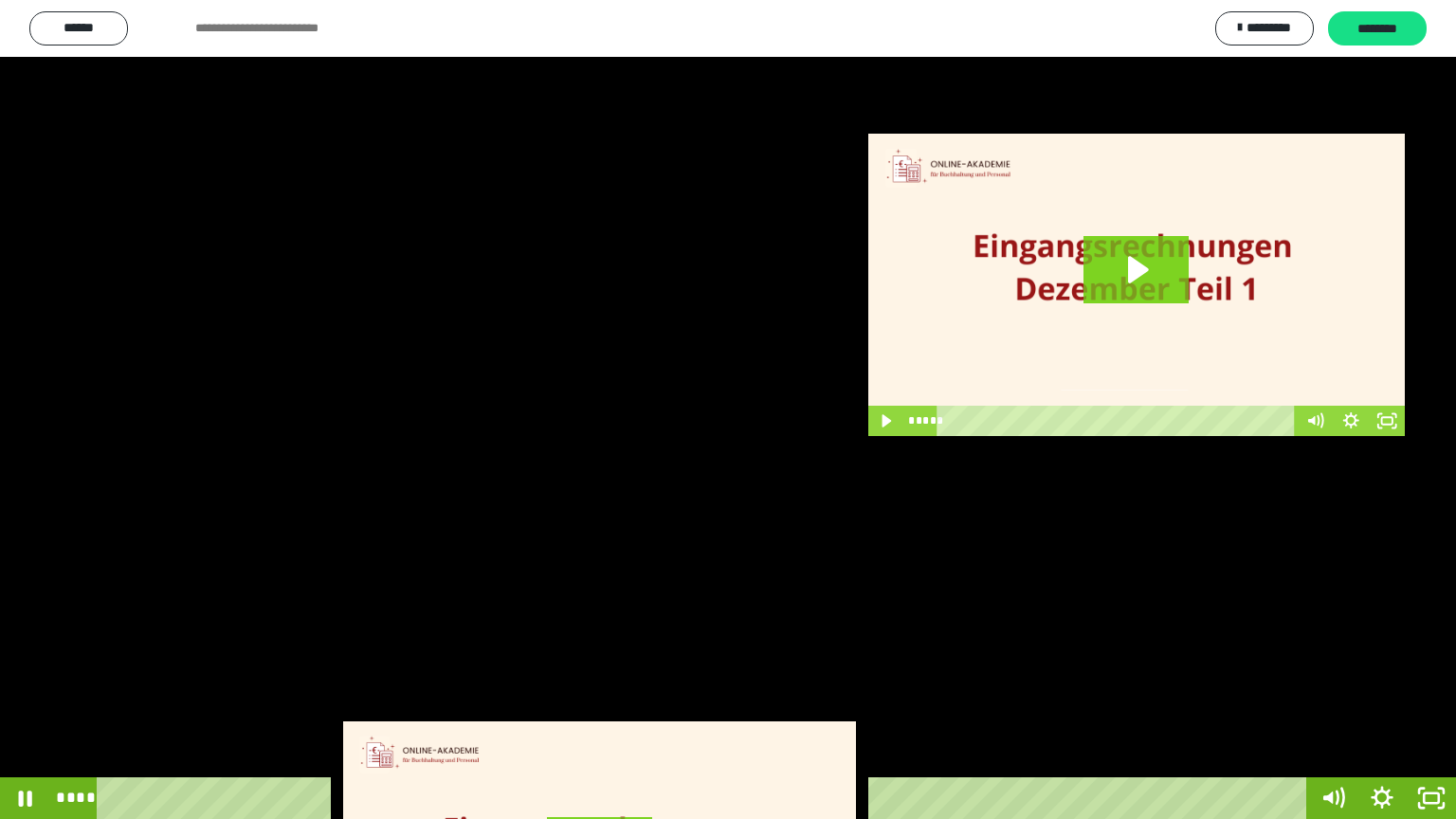 click at bounding box center [728, 410] 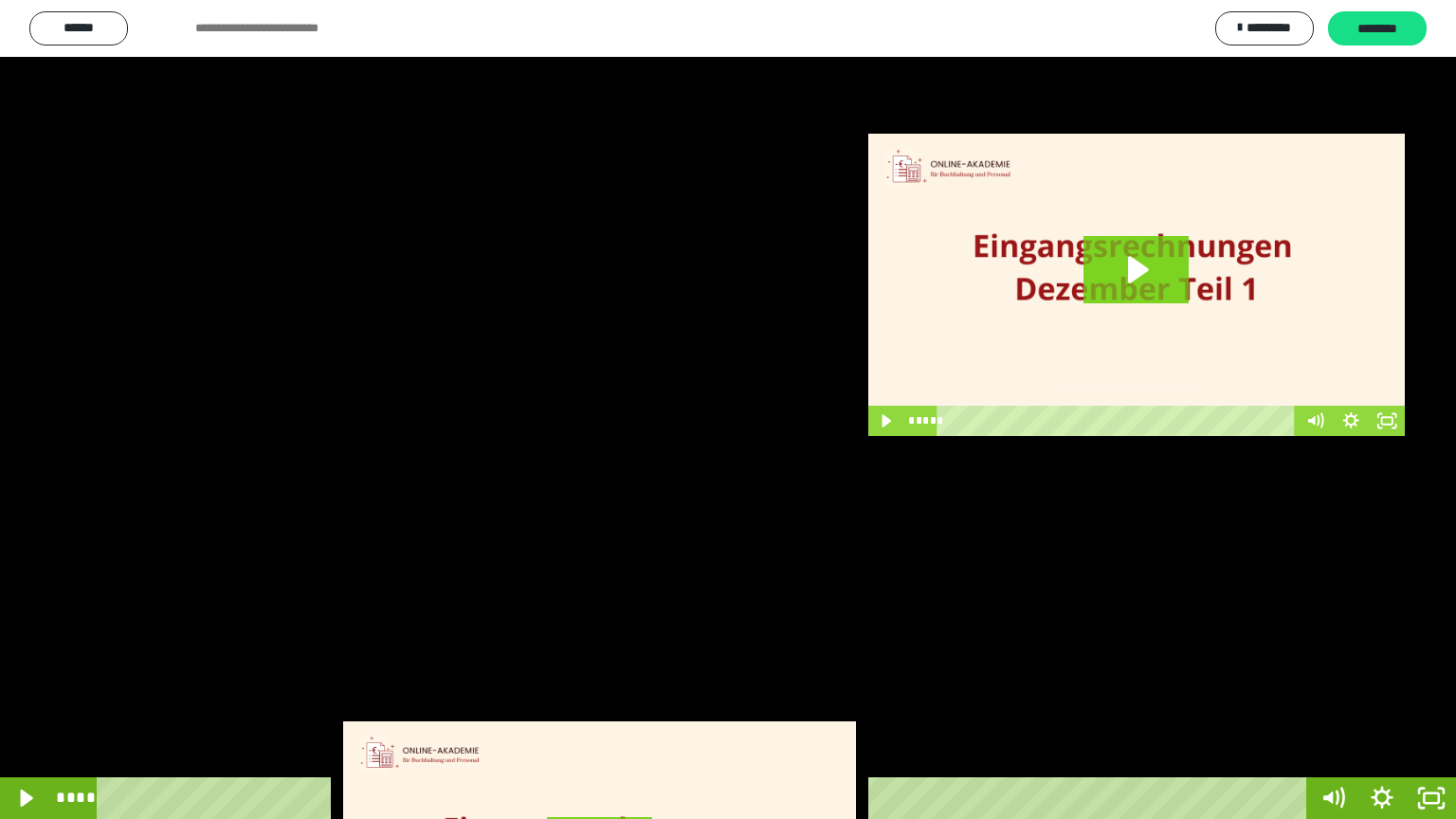 click at bounding box center (728, 410) 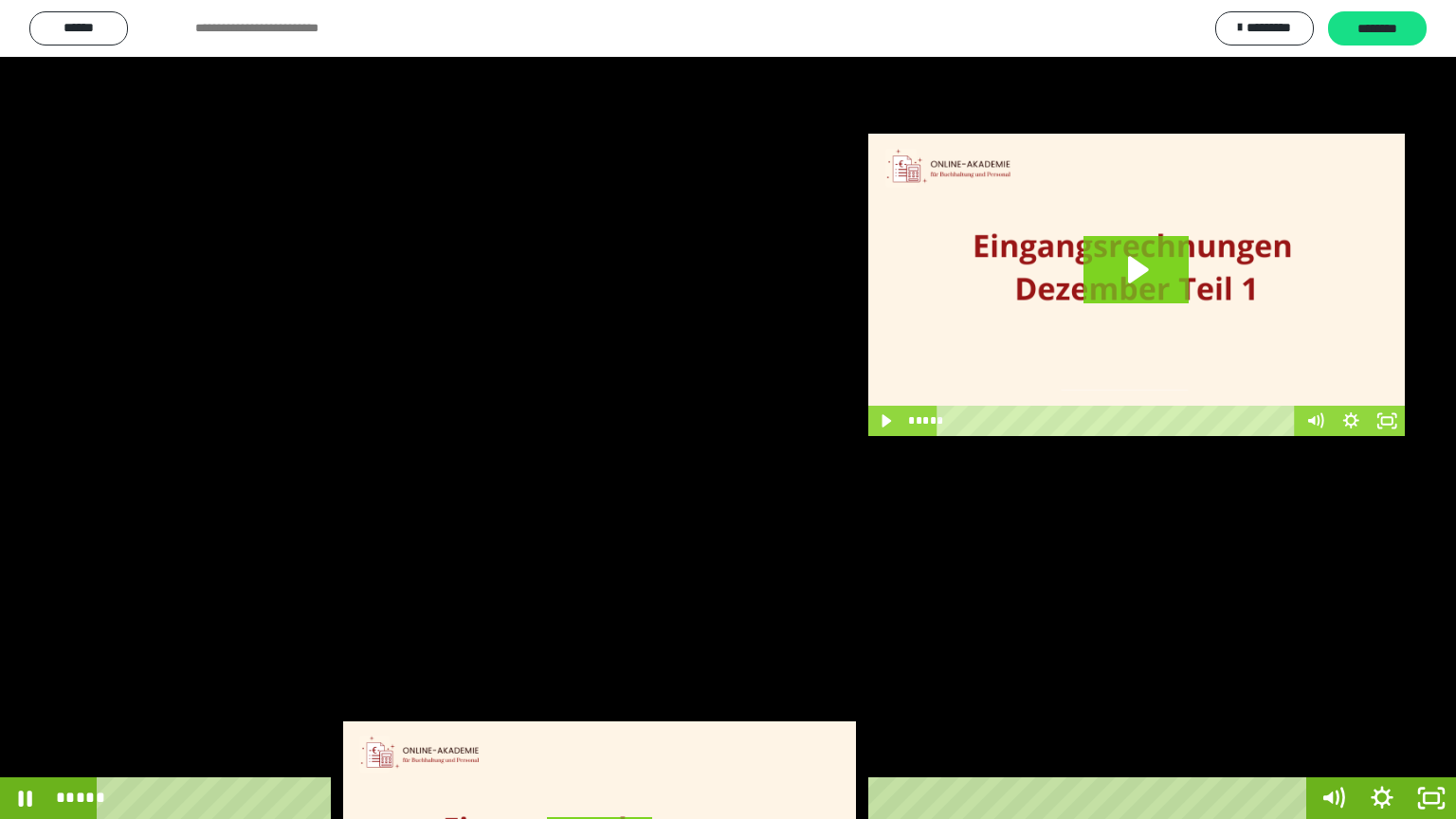 click at bounding box center [728, 410] 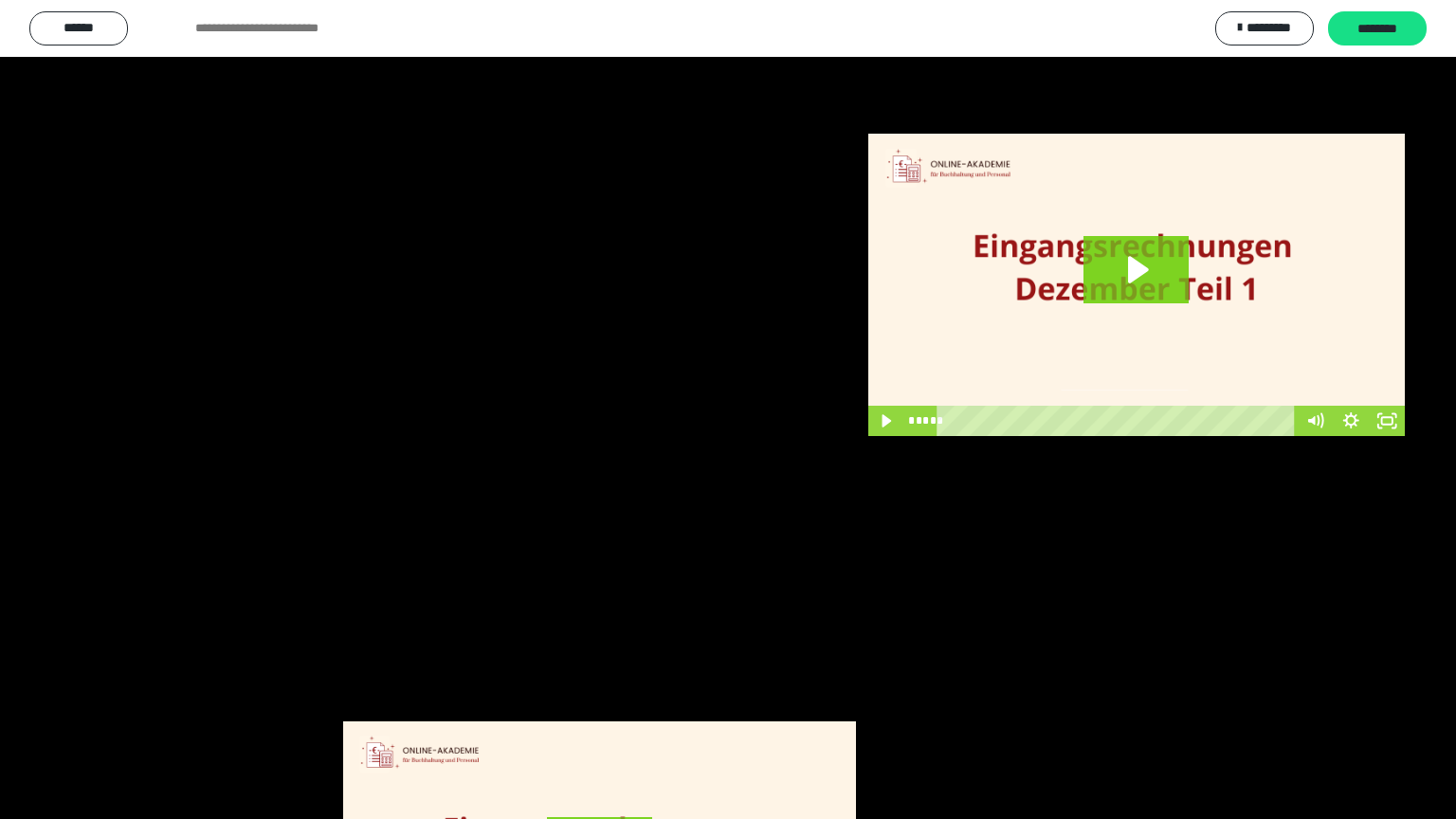 click at bounding box center (728, 410) 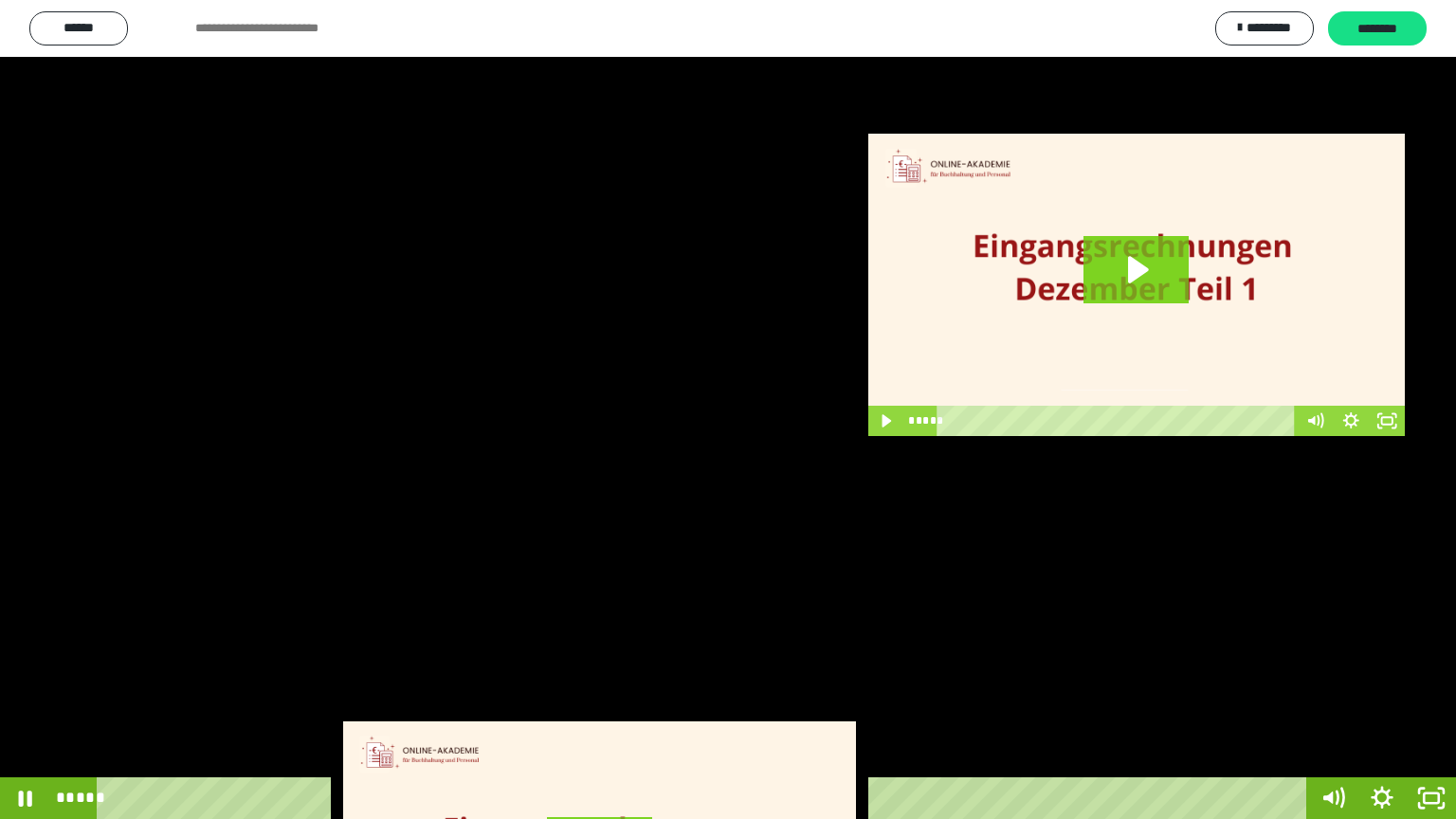 click at bounding box center (728, 410) 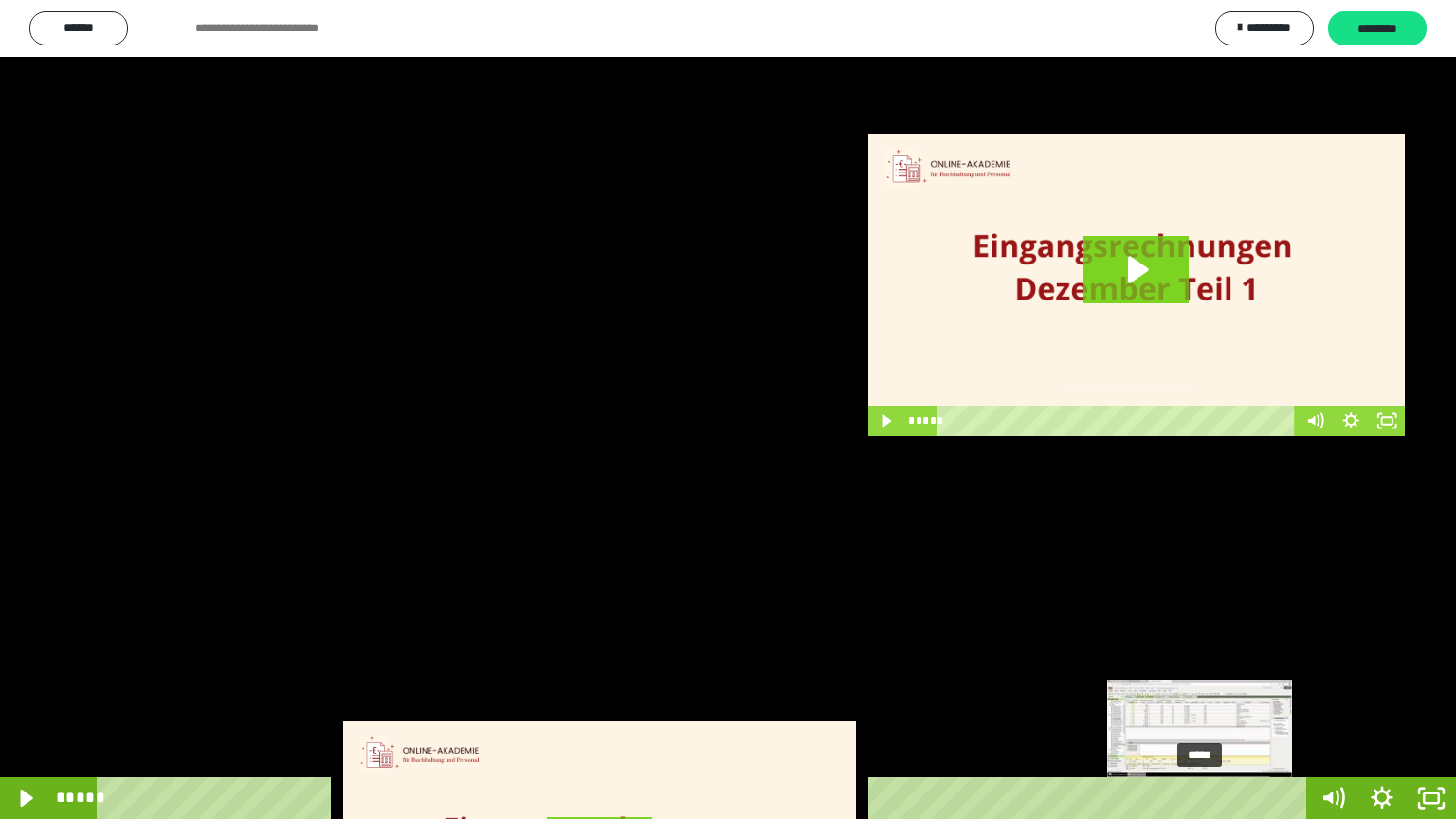click on "*****" at bounding box center (705, 798) 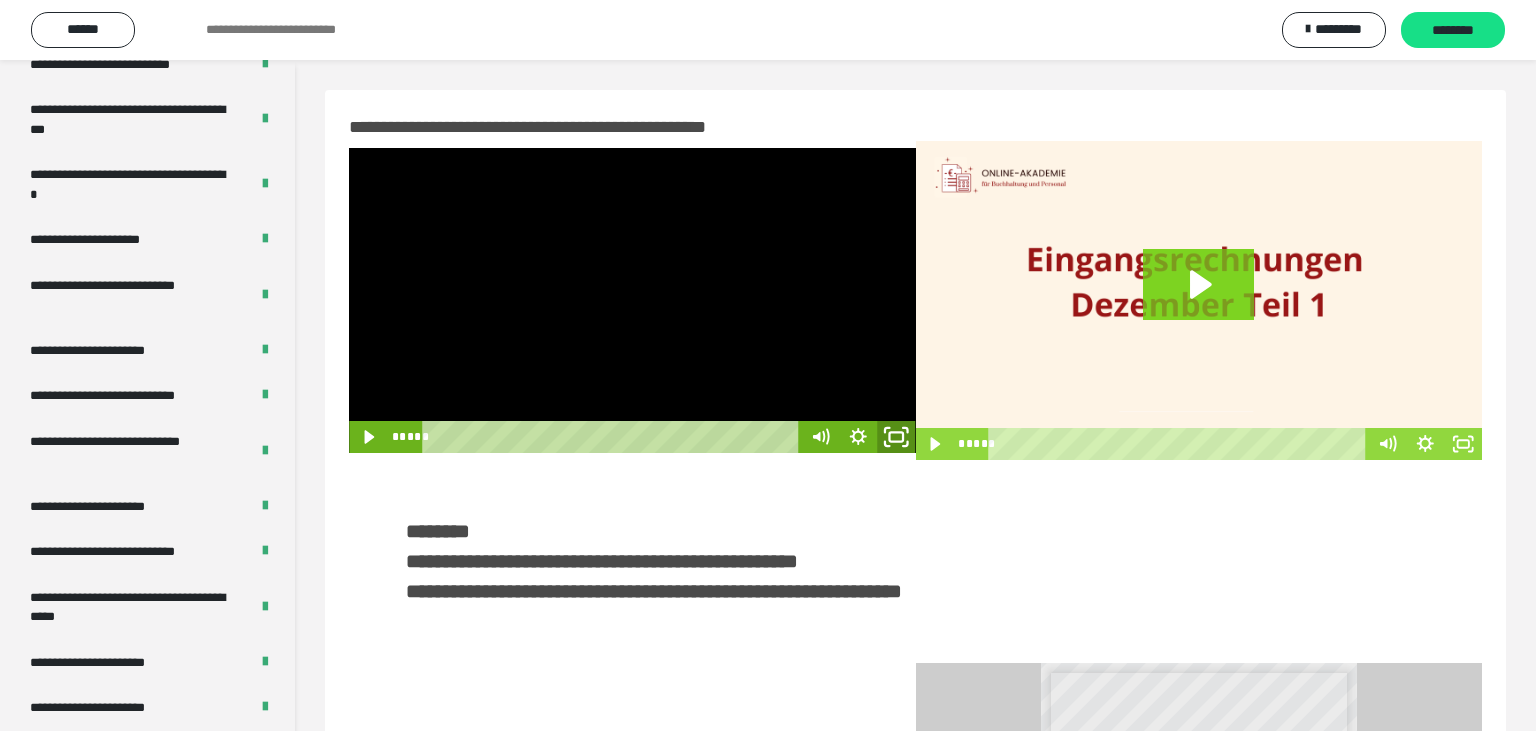 click 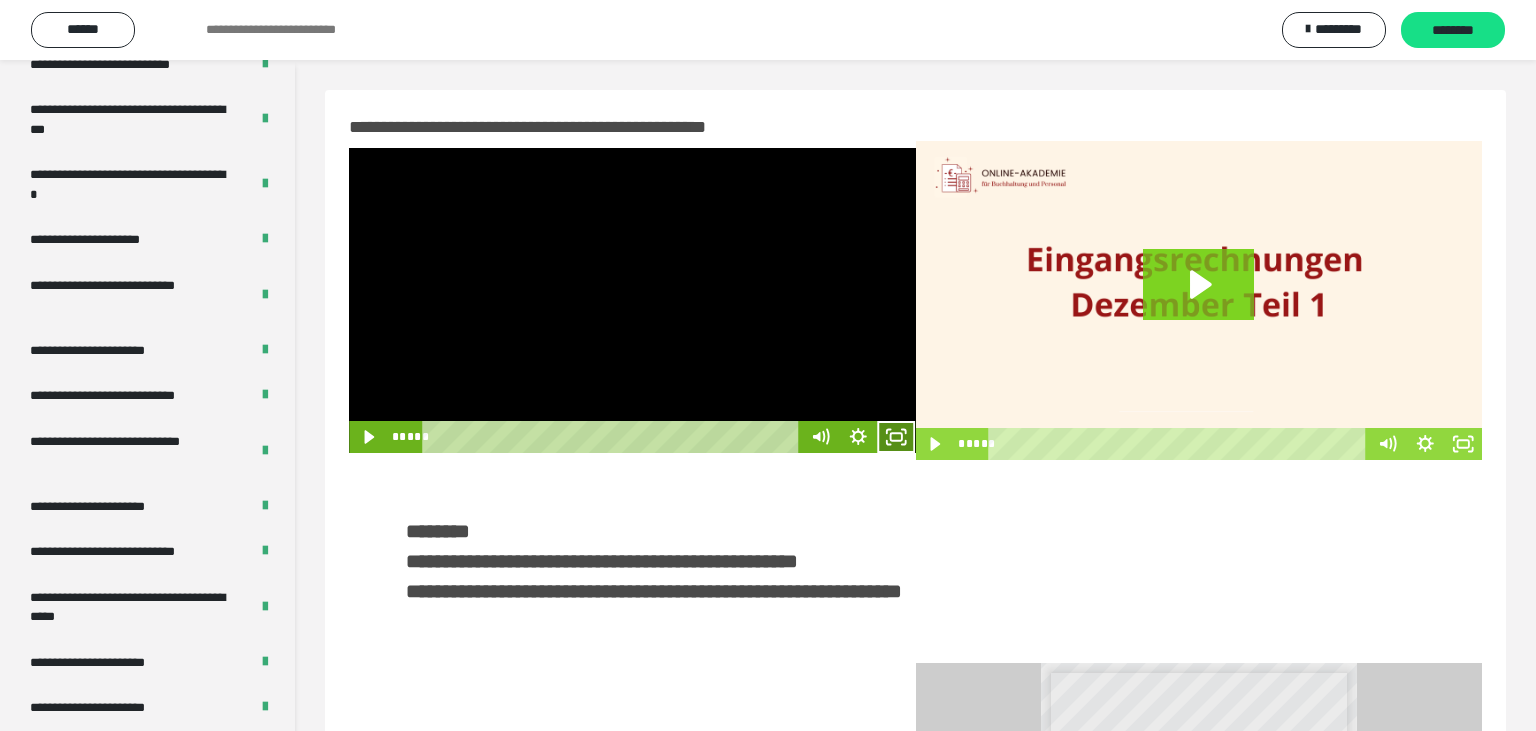 click 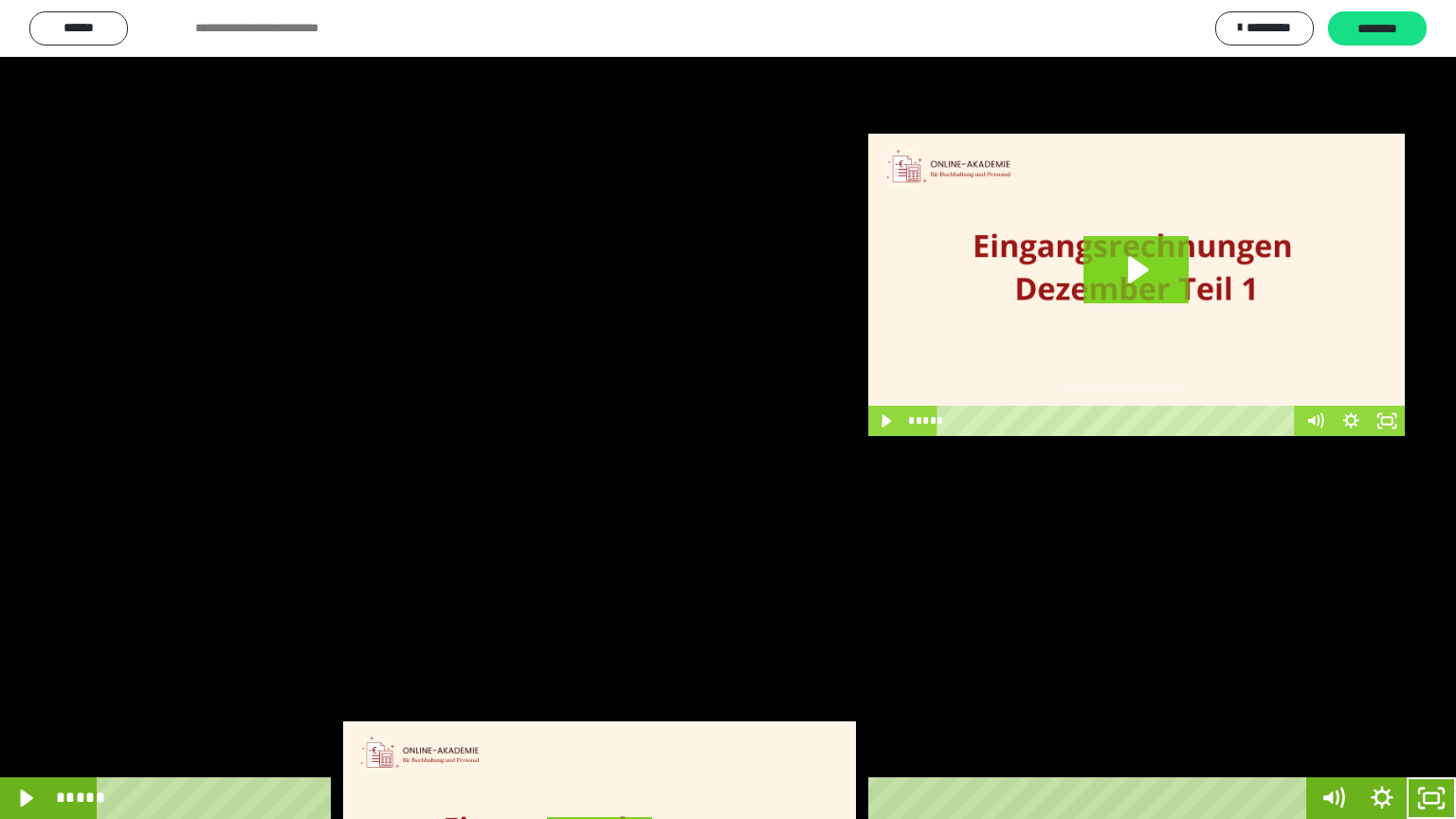 click at bounding box center (728, 410) 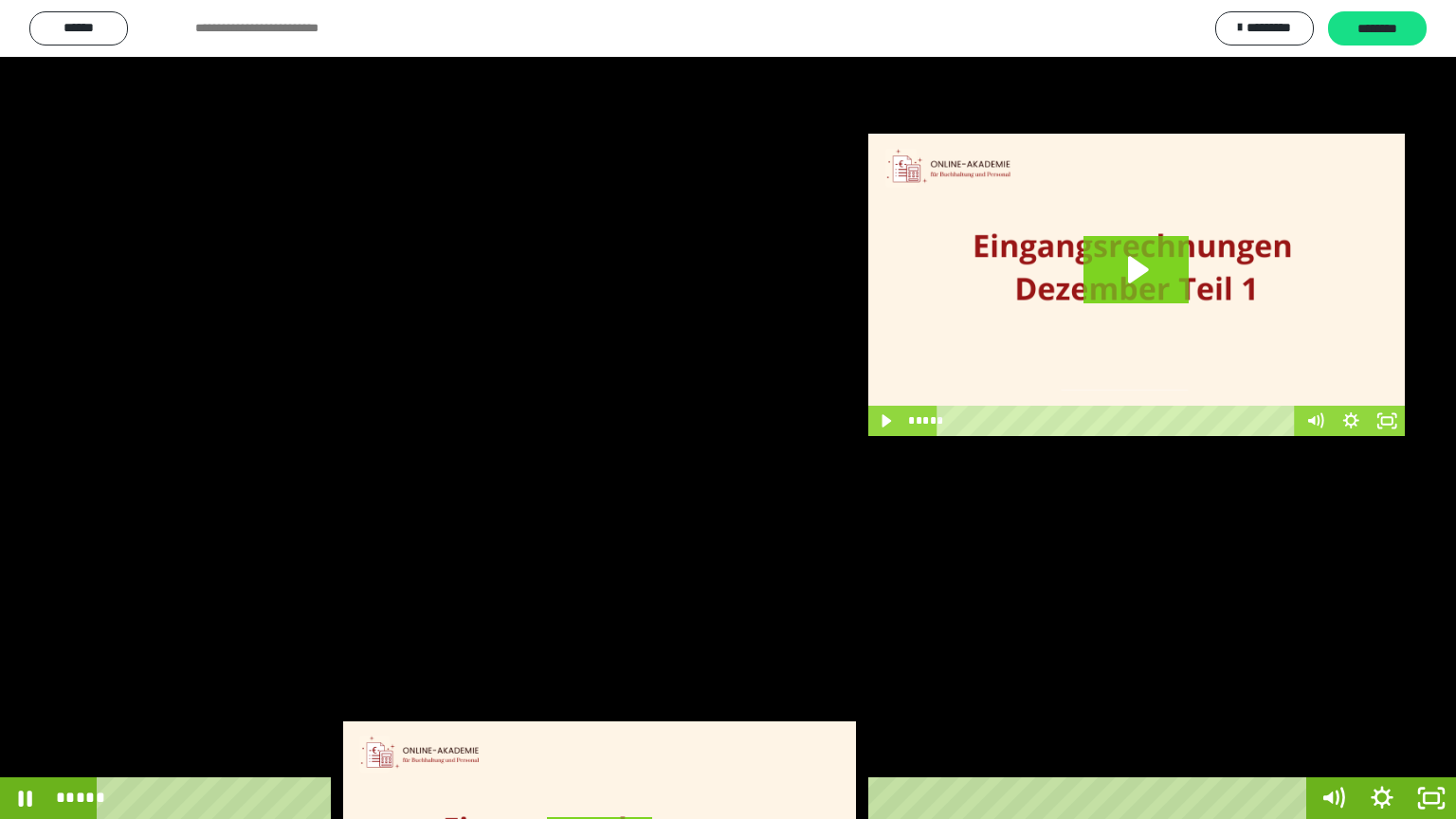 click at bounding box center (728, 410) 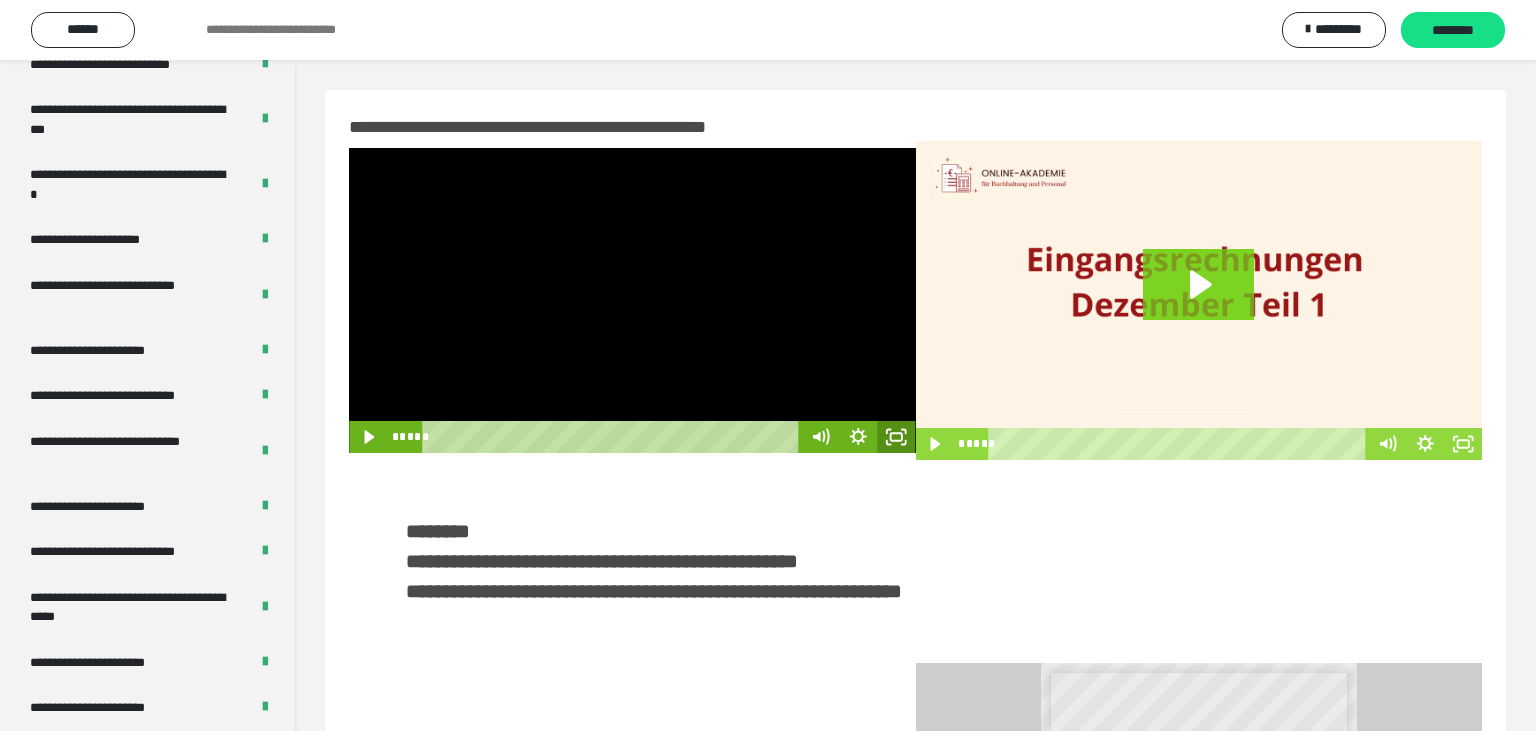 click 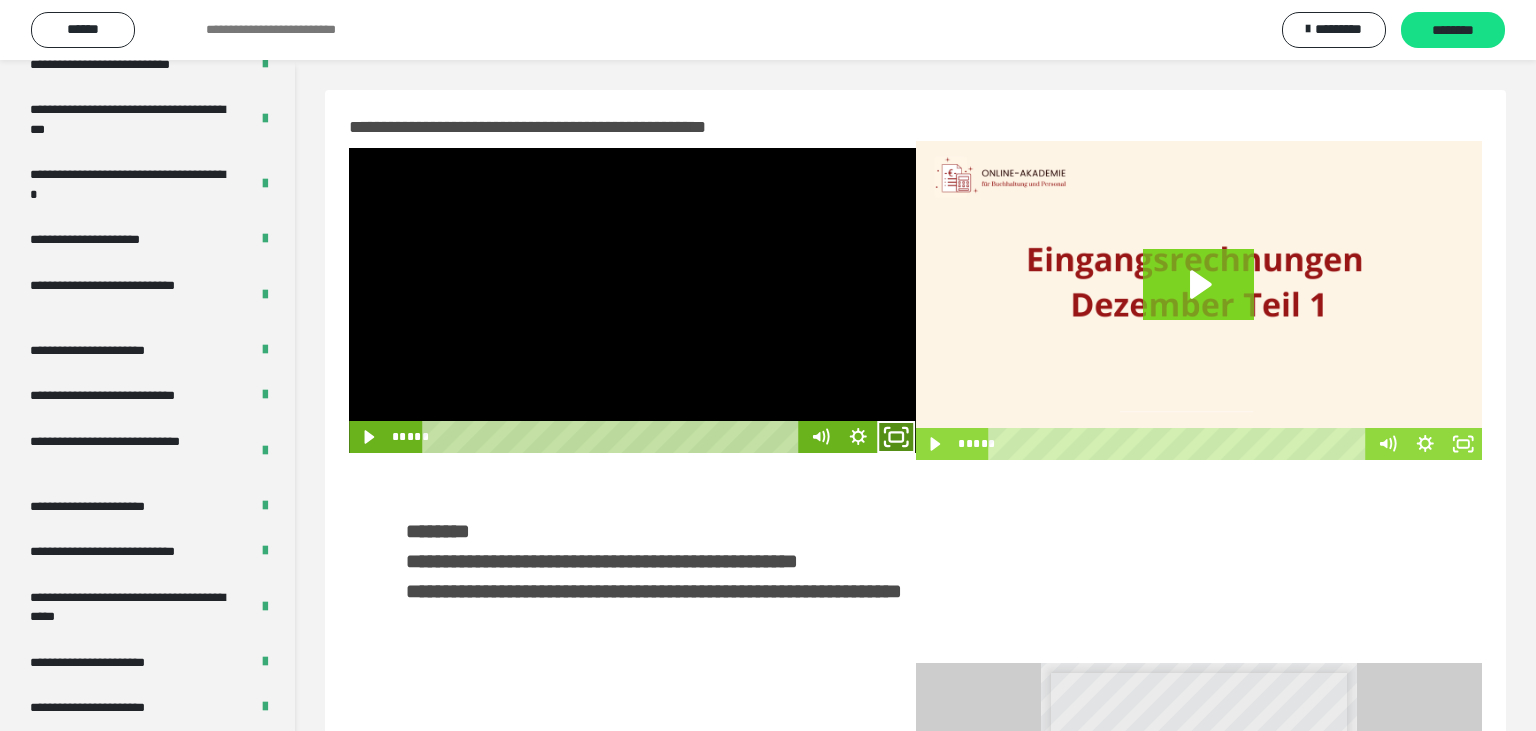 click 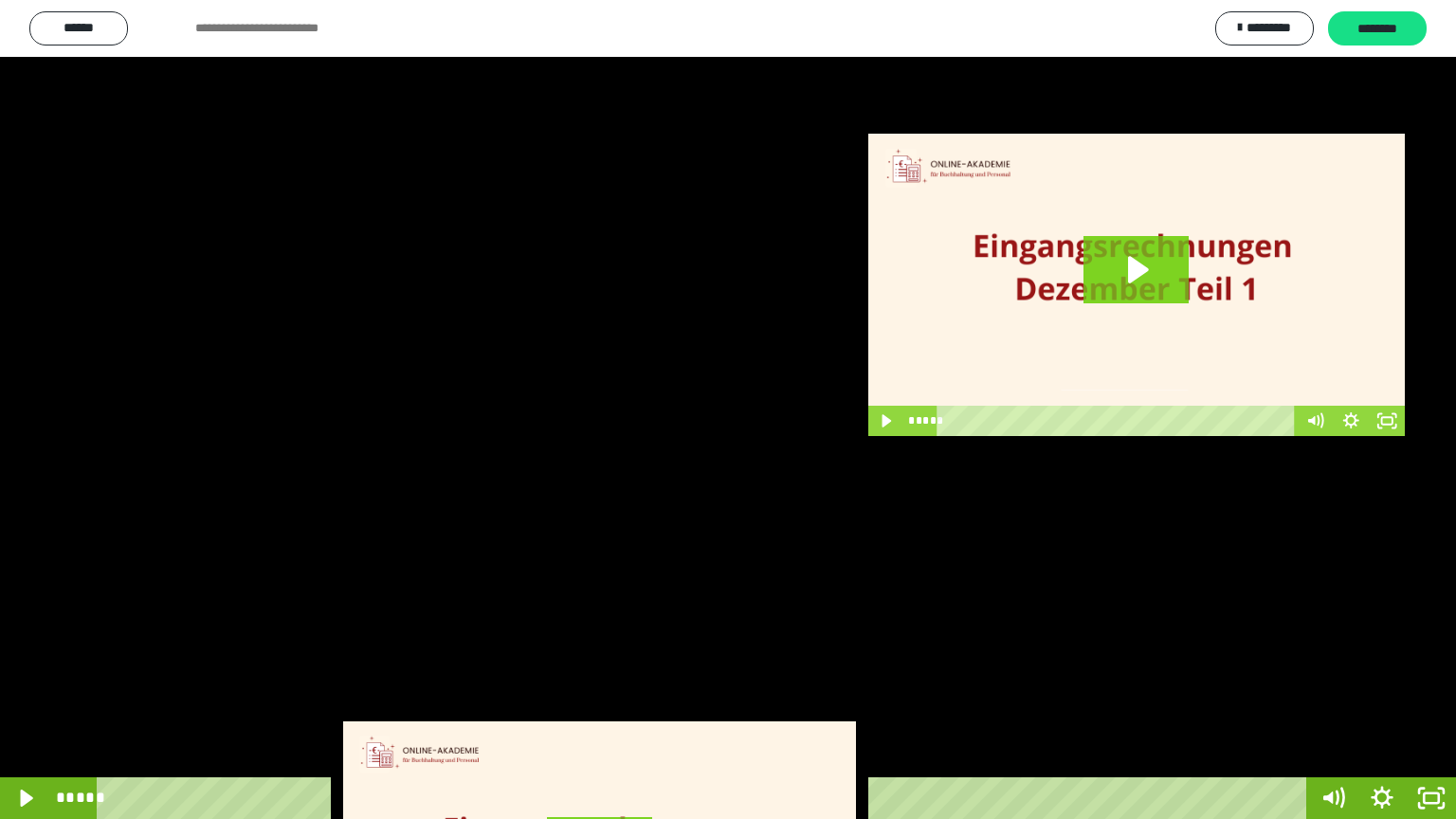click at bounding box center [728, 410] 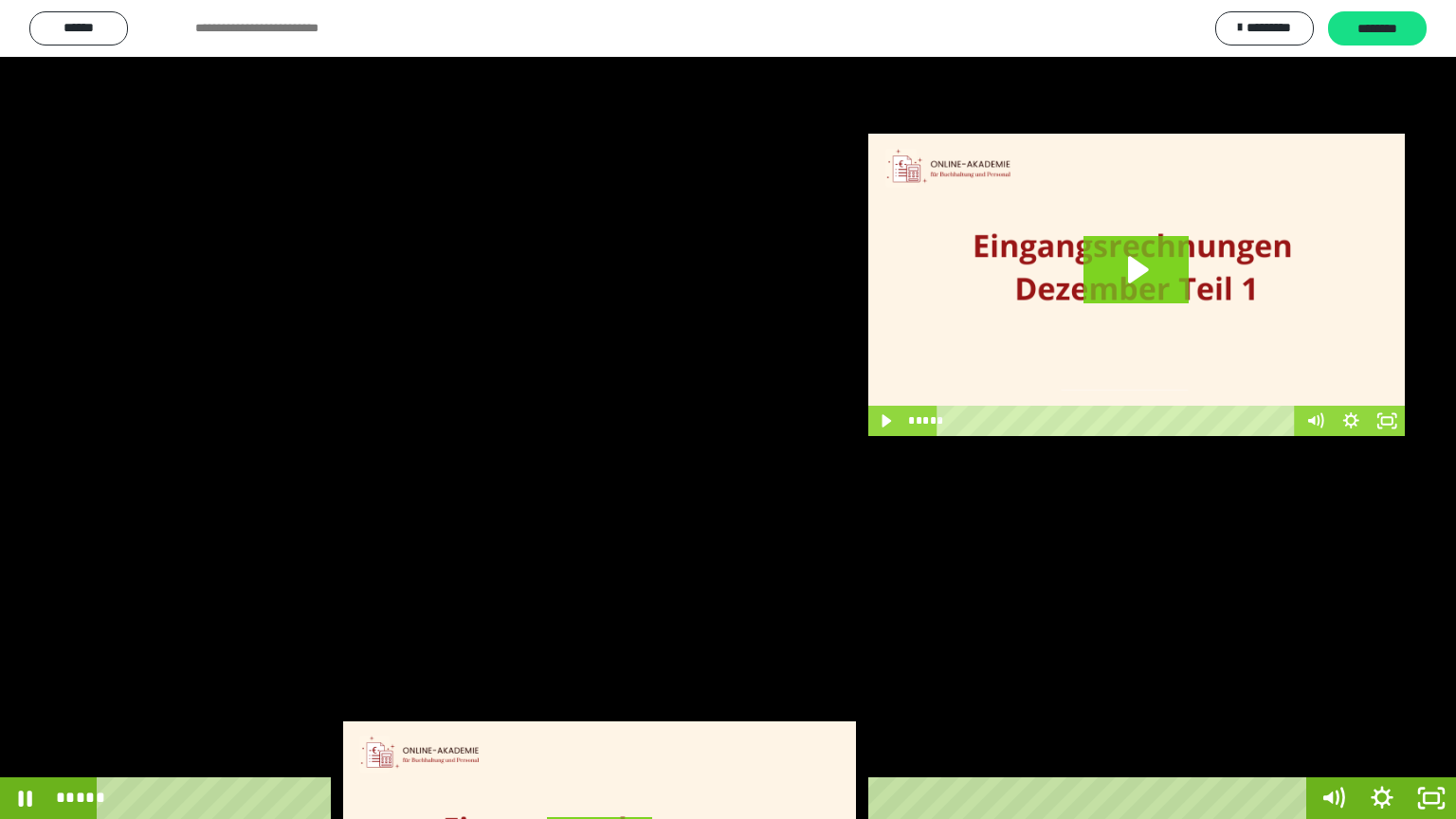 click at bounding box center (728, 410) 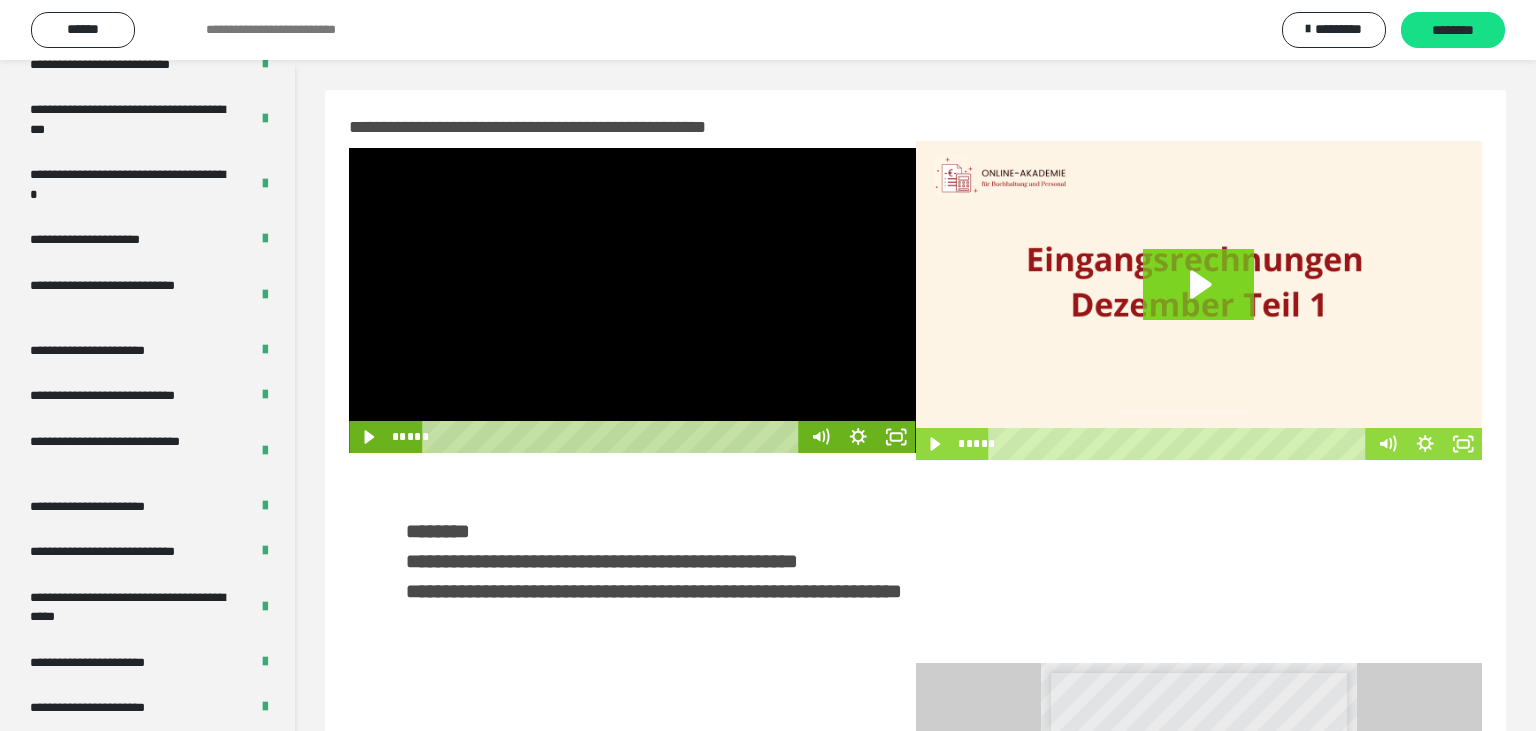 click at bounding box center (632, 300) 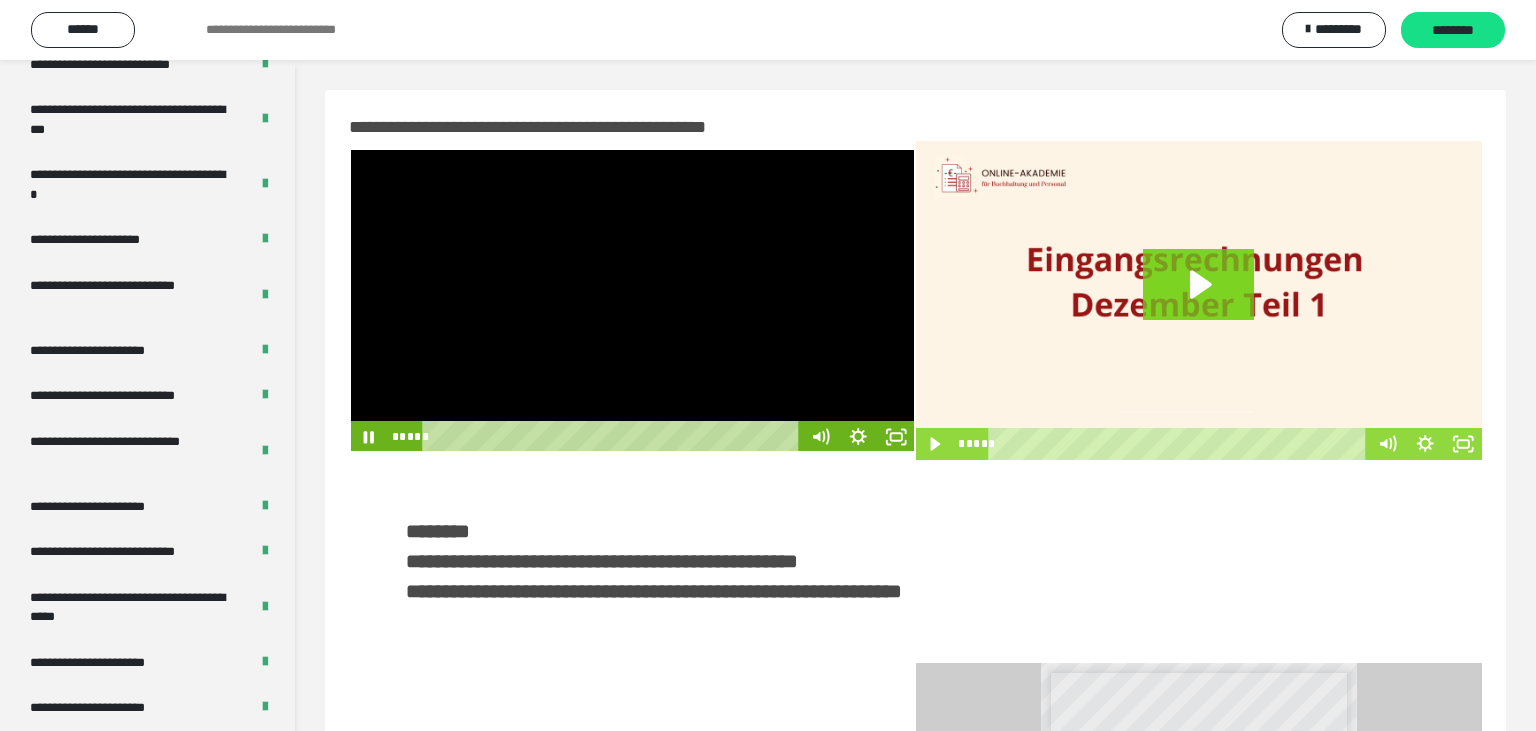 click at bounding box center (632, 300) 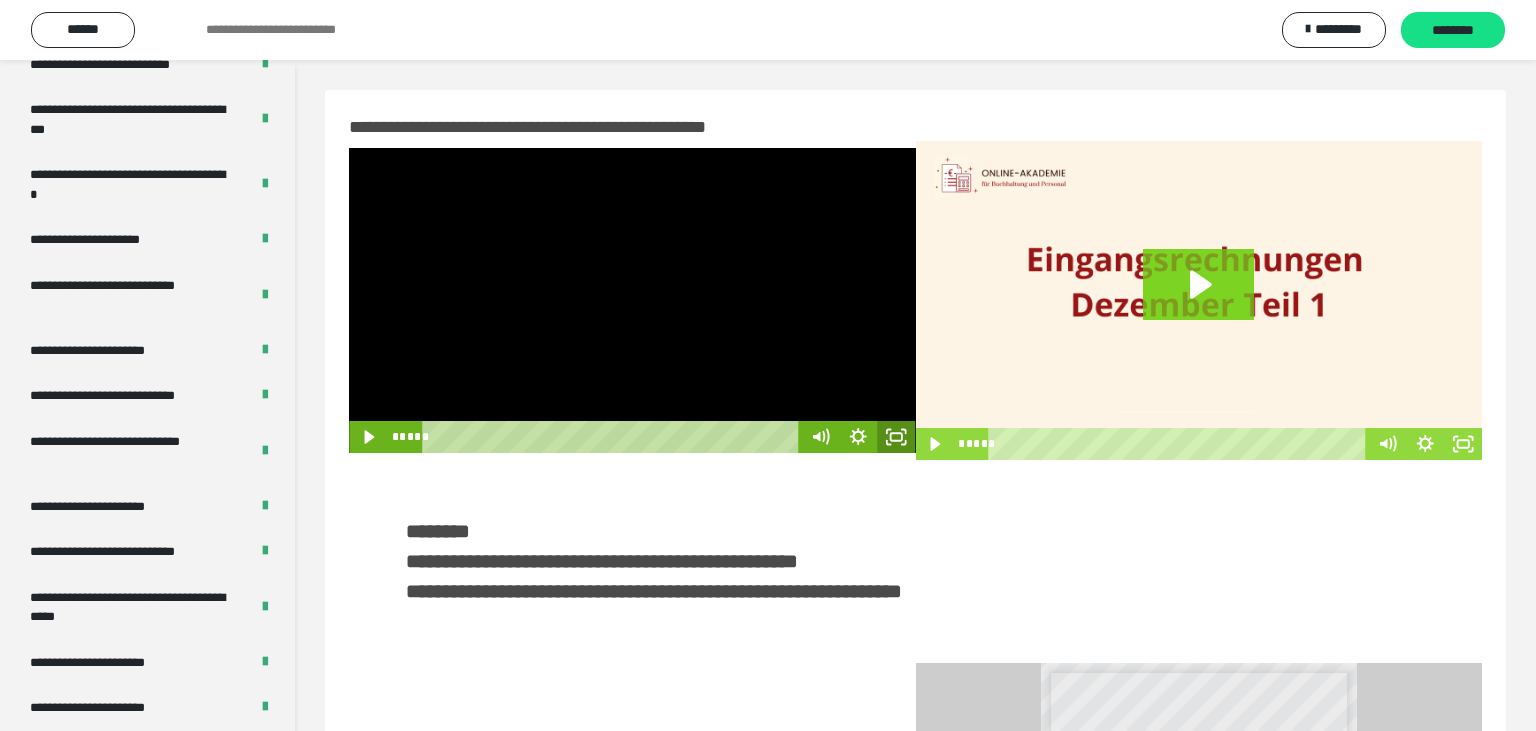 click 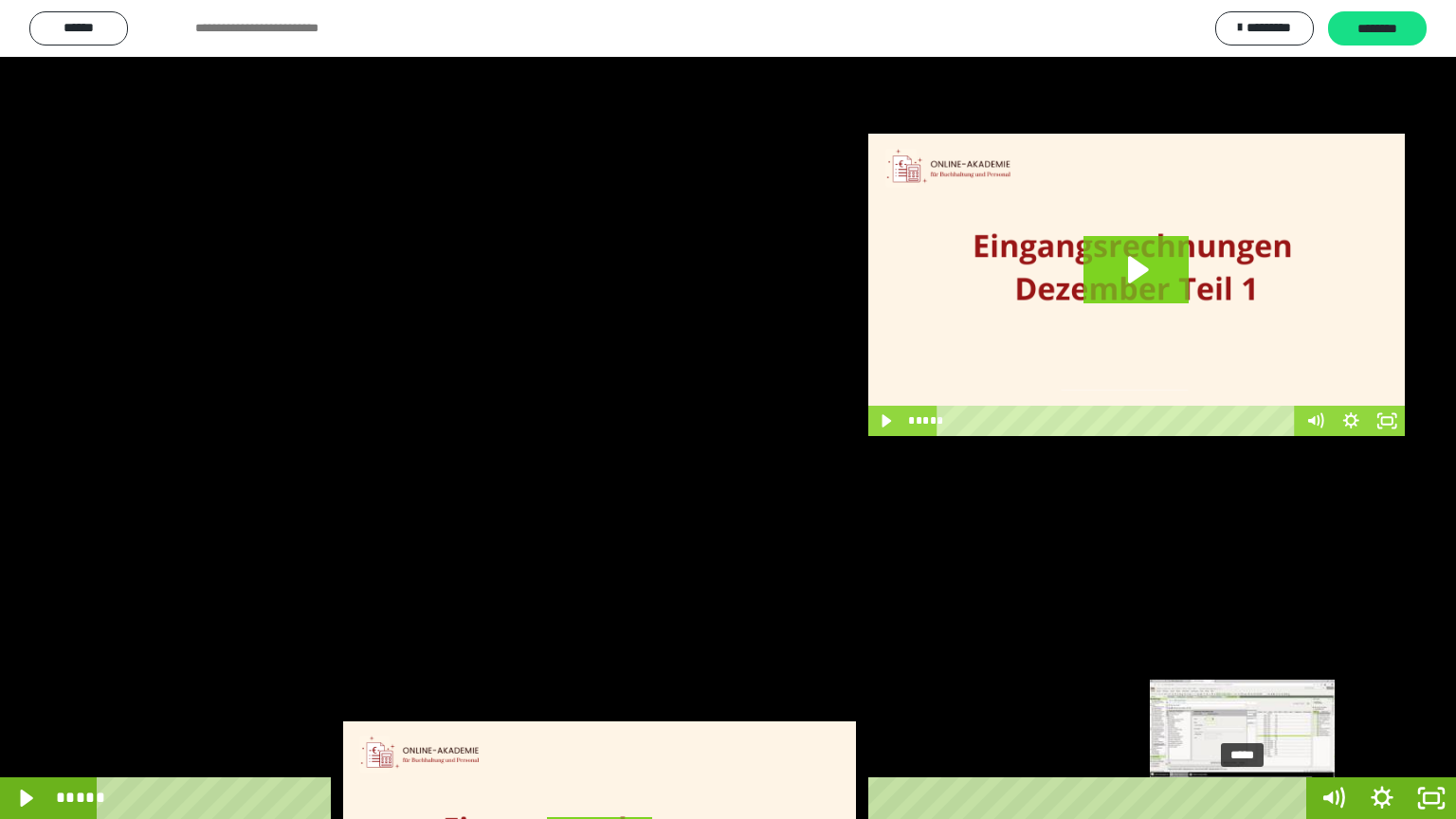 drag, startPoint x: 1253, startPoint y: 795, endPoint x: 1244, endPoint y: 797, distance: 9.219544 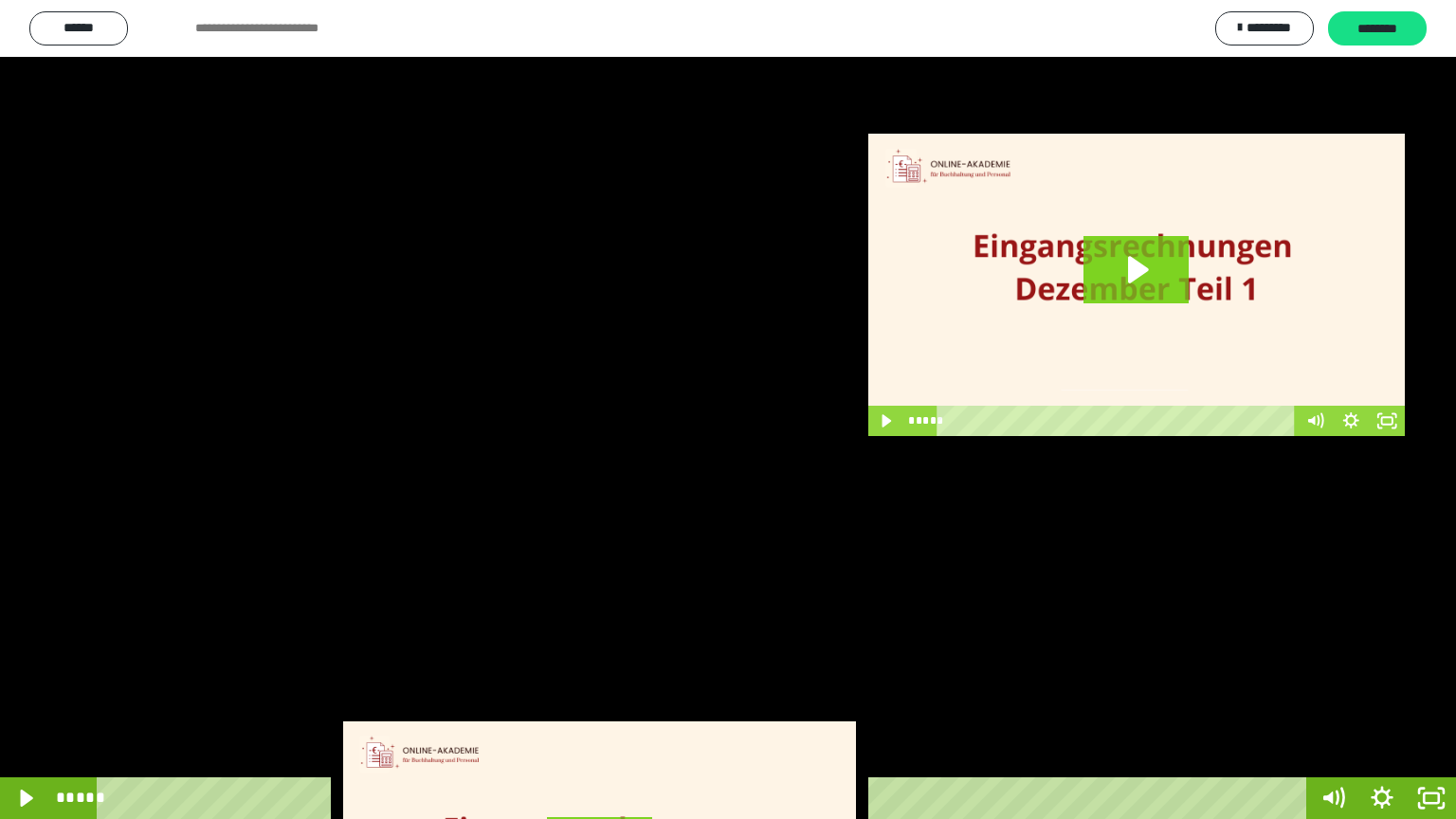 click at bounding box center (728, 410) 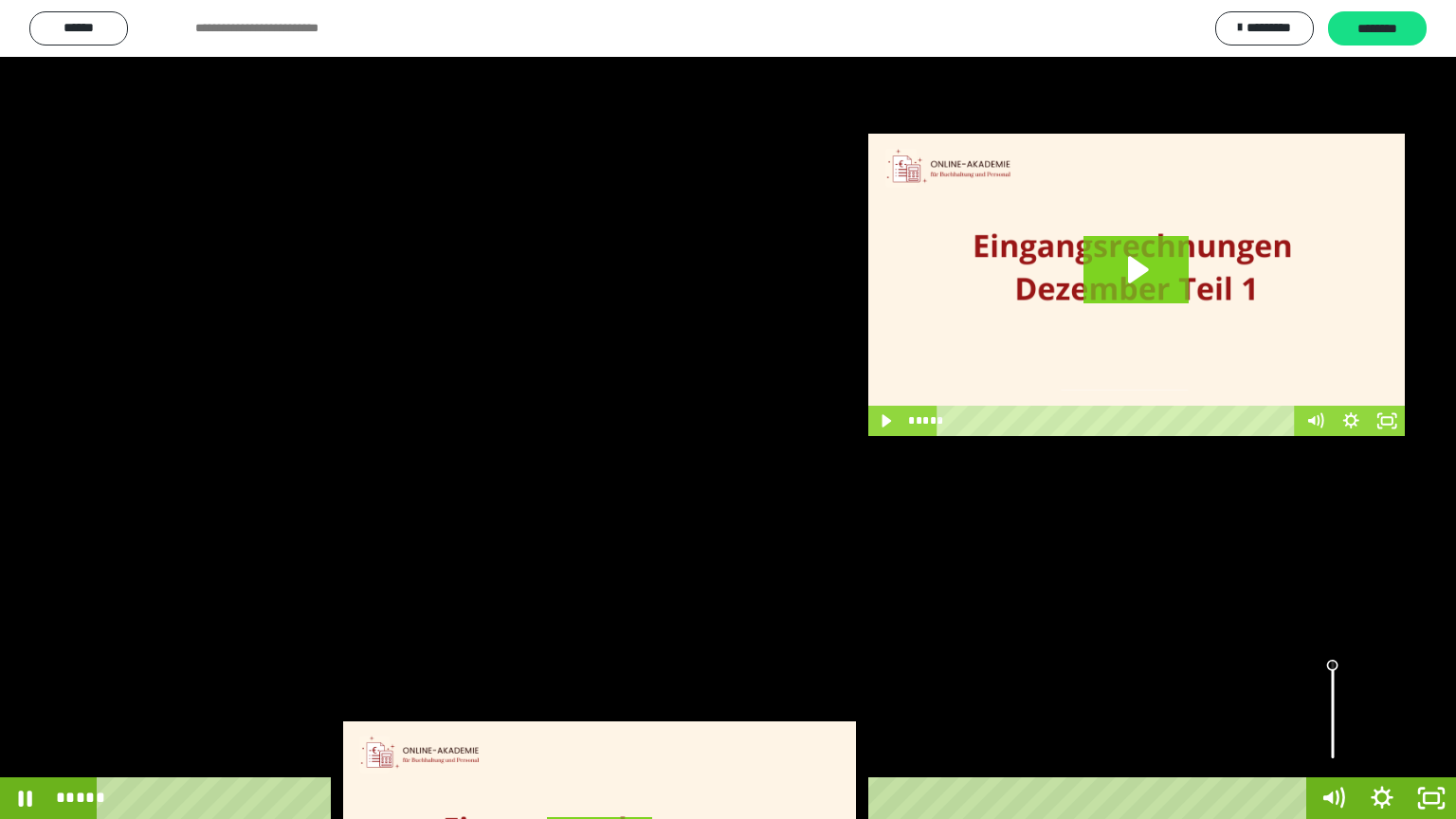 drag, startPoint x: 1280, startPoint y: 450, endPoint x: 1291, endPoint y: 449, distance: 11.045361 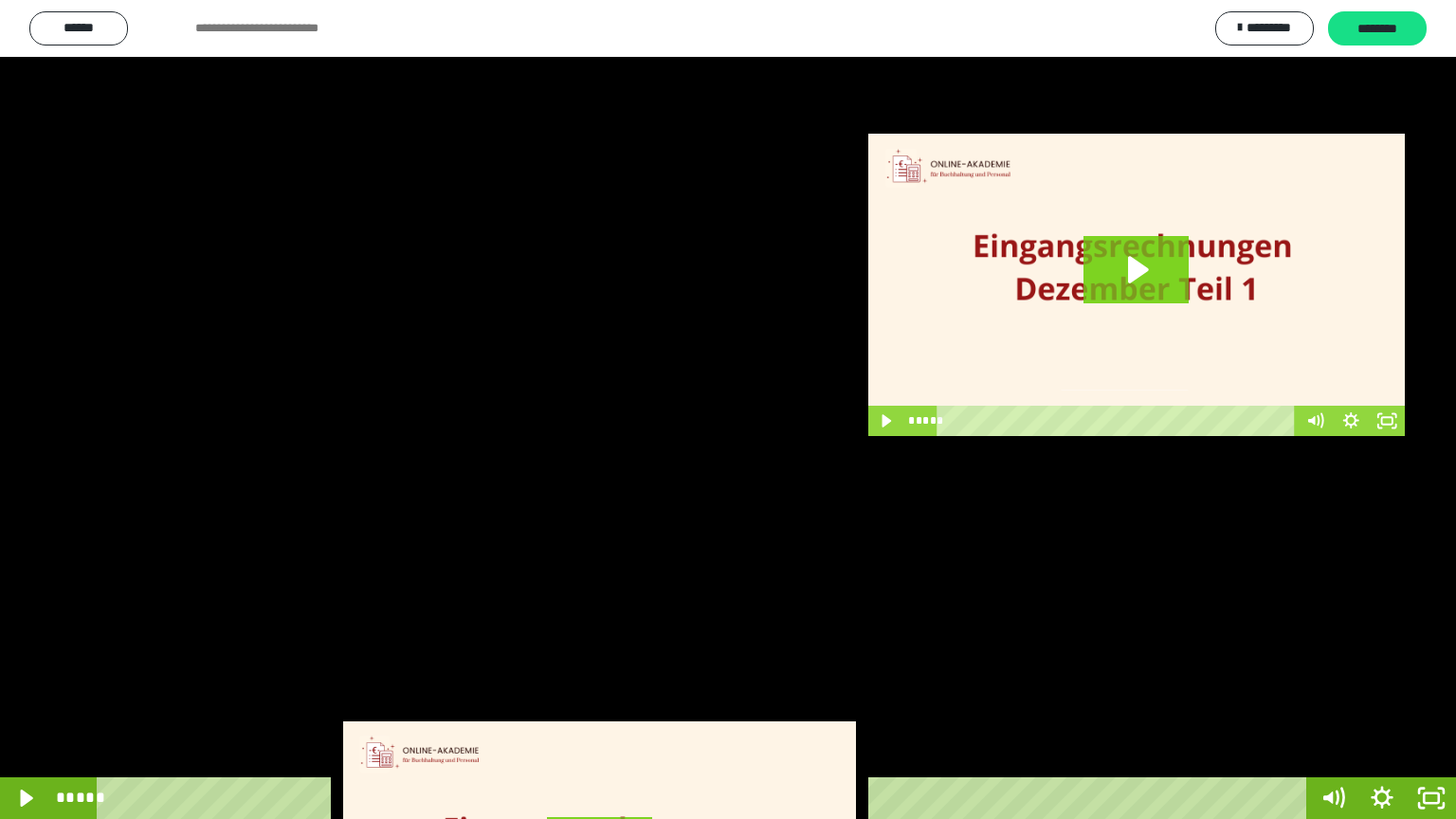 click at bounding box center (728, 410) 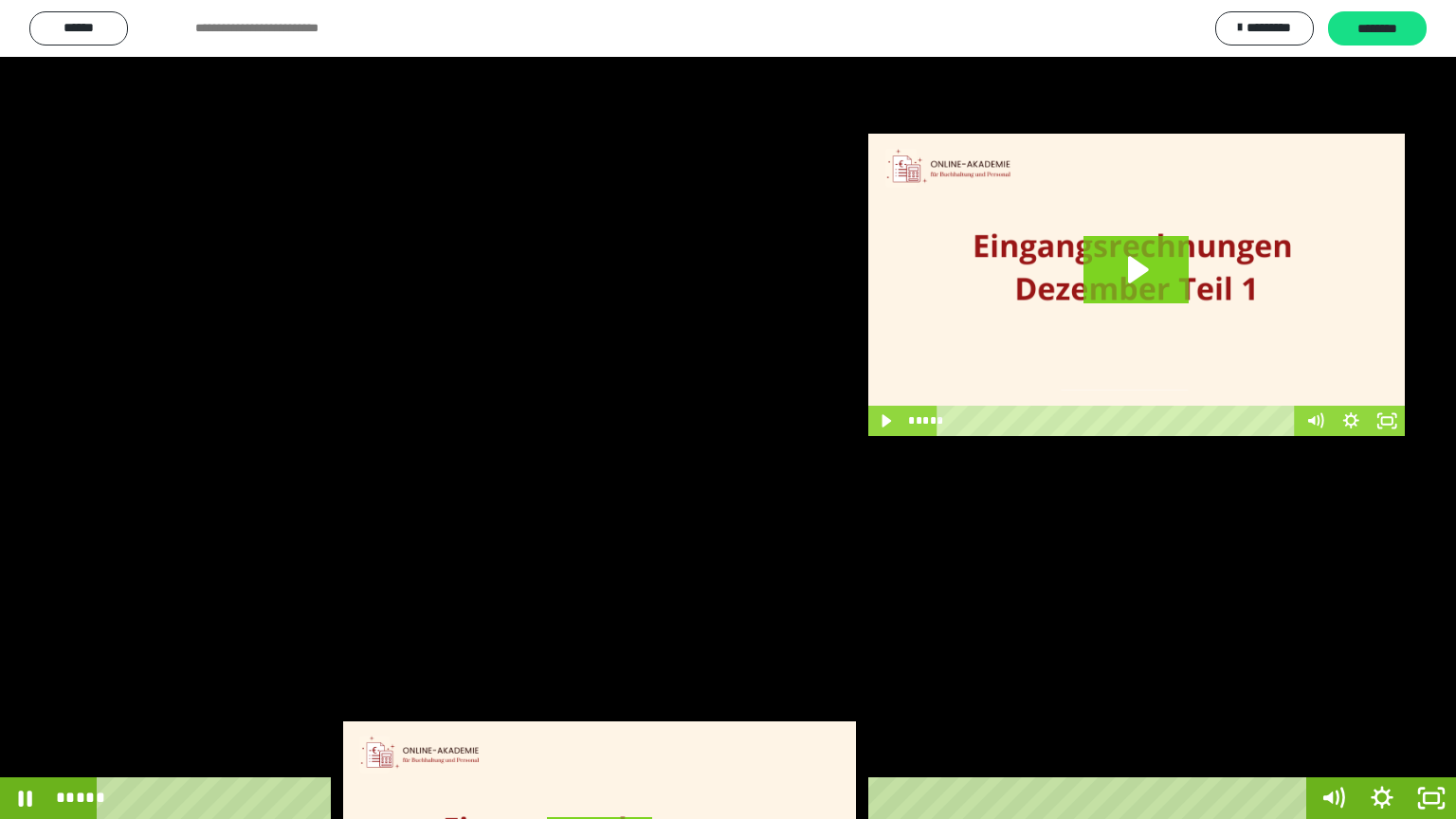 click at bounding box center (728, 410) 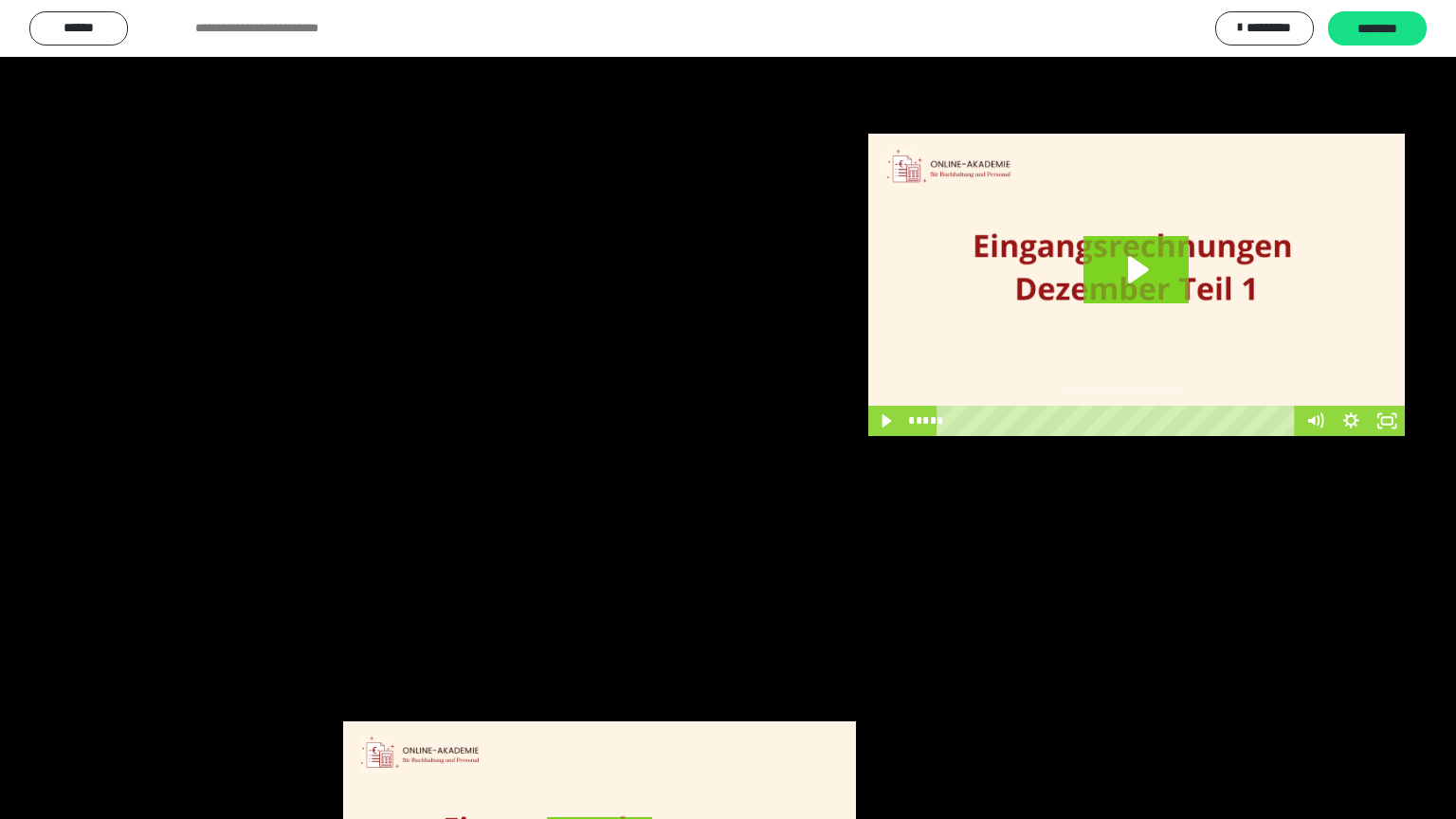 click at bounding box center [728, 410] 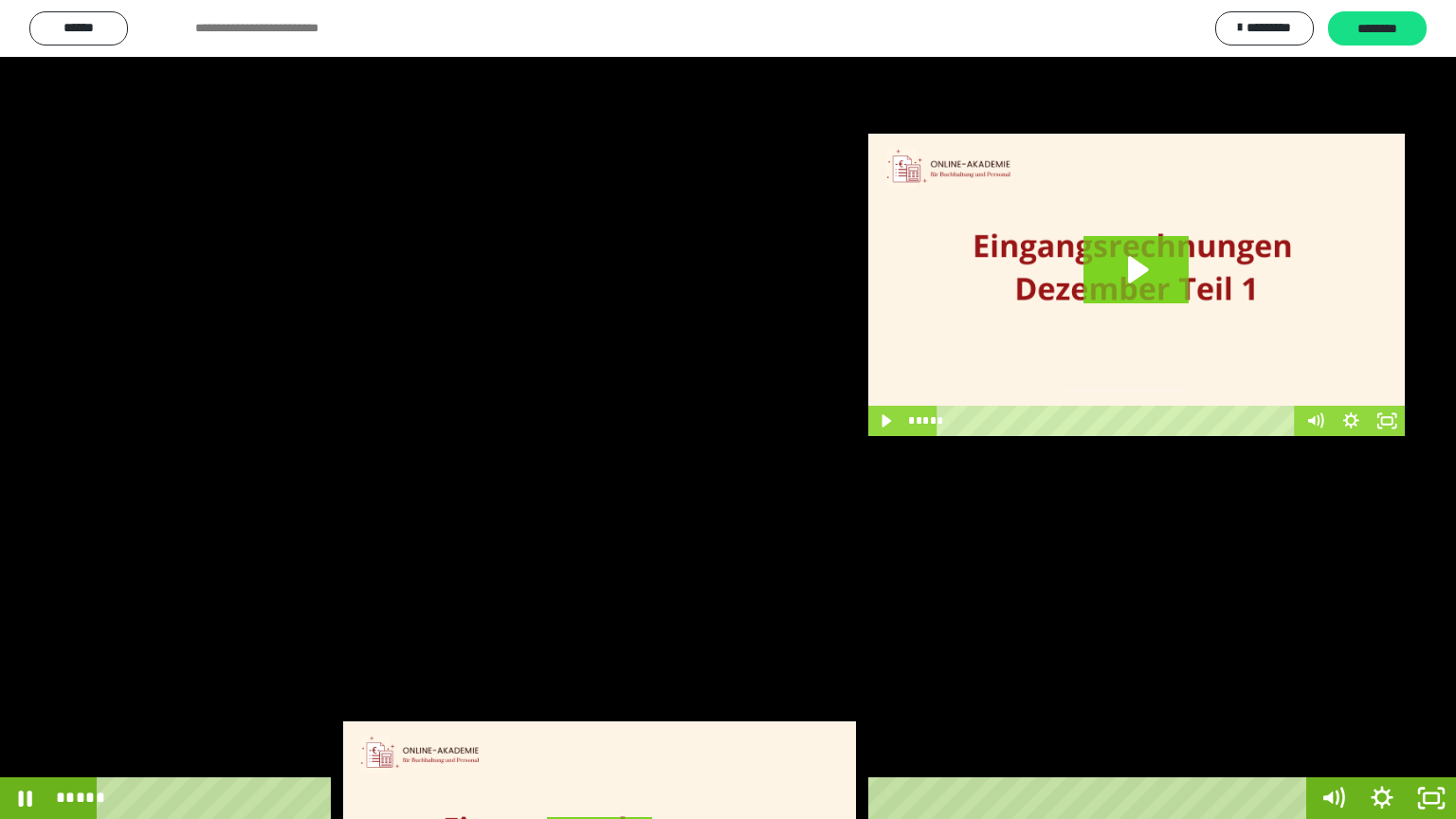 click at bounding box center [728, 410] 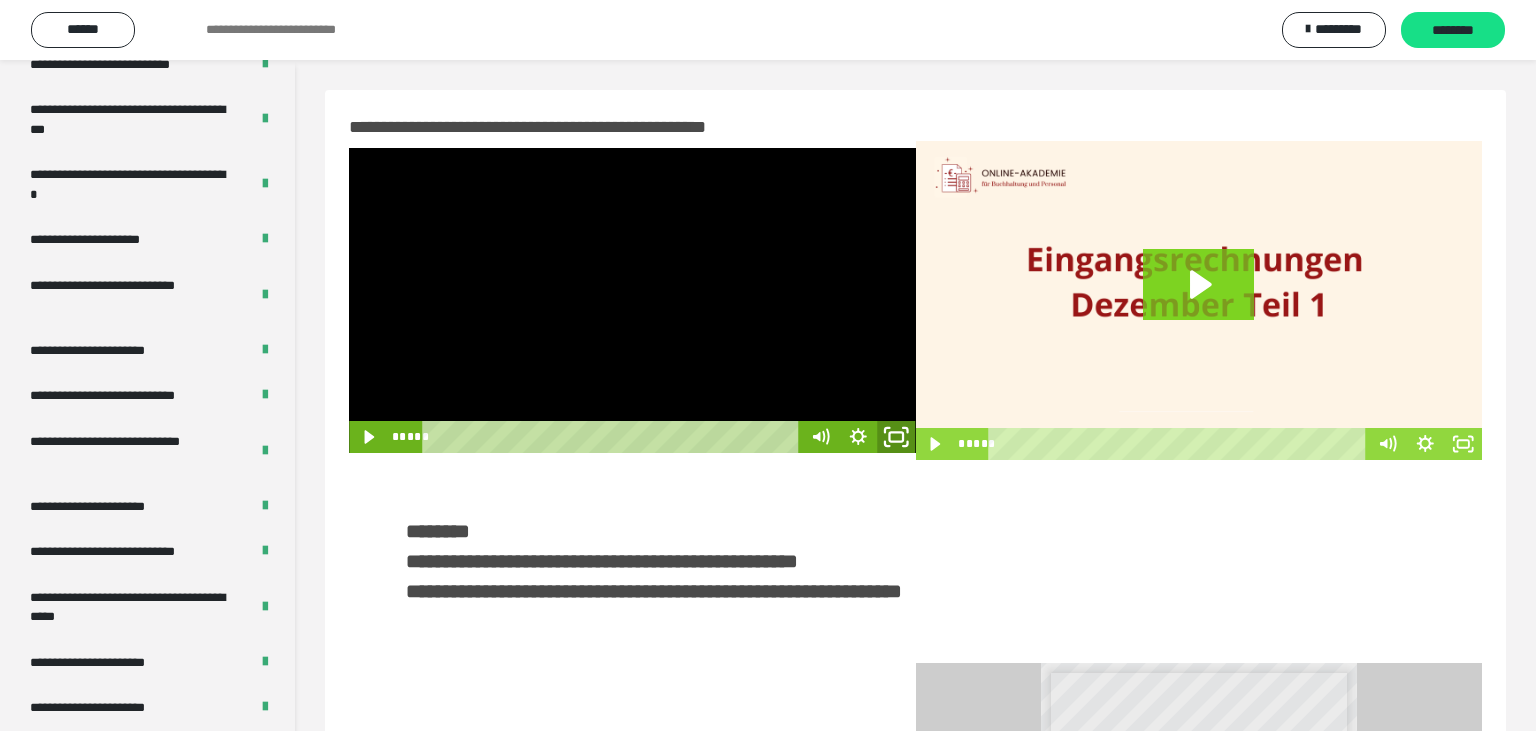 click 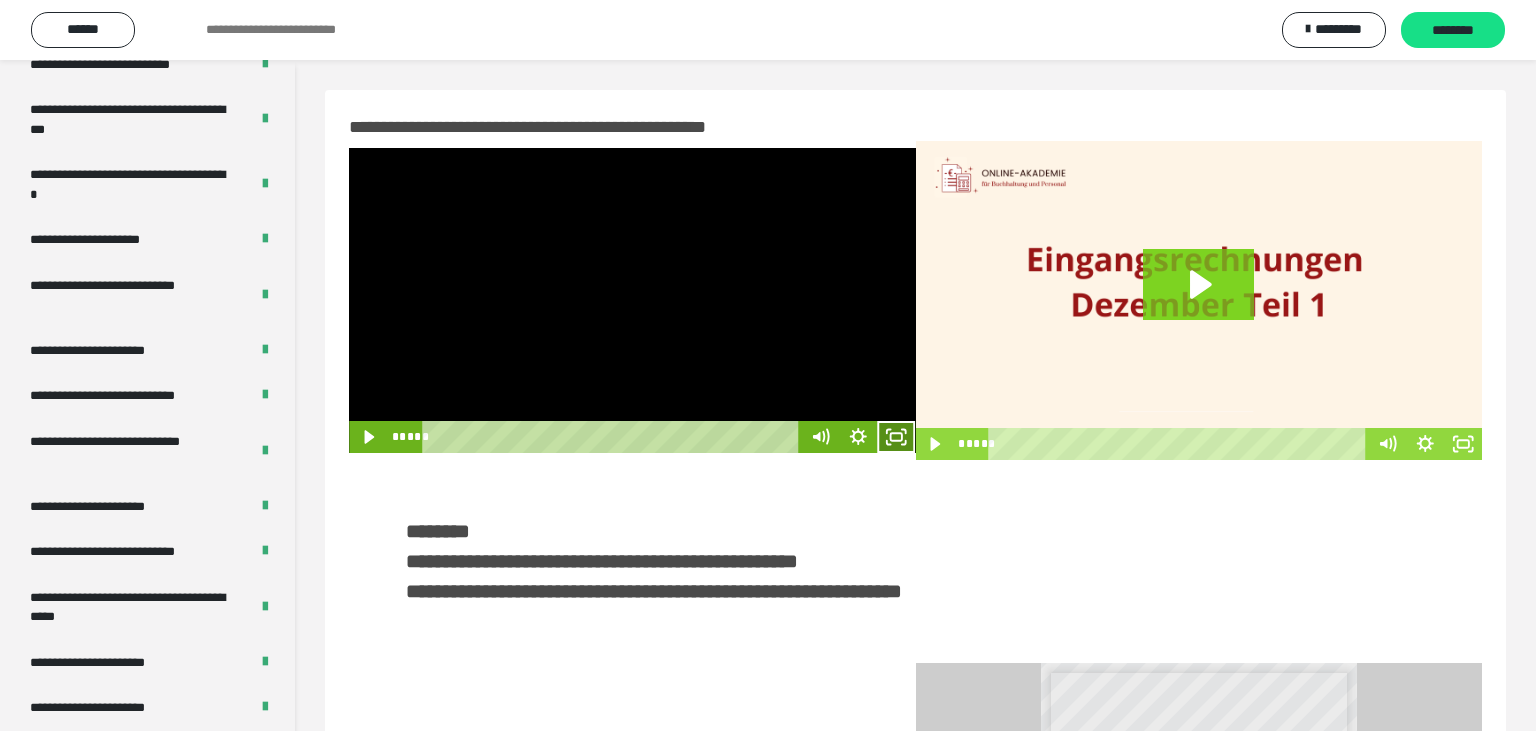 click 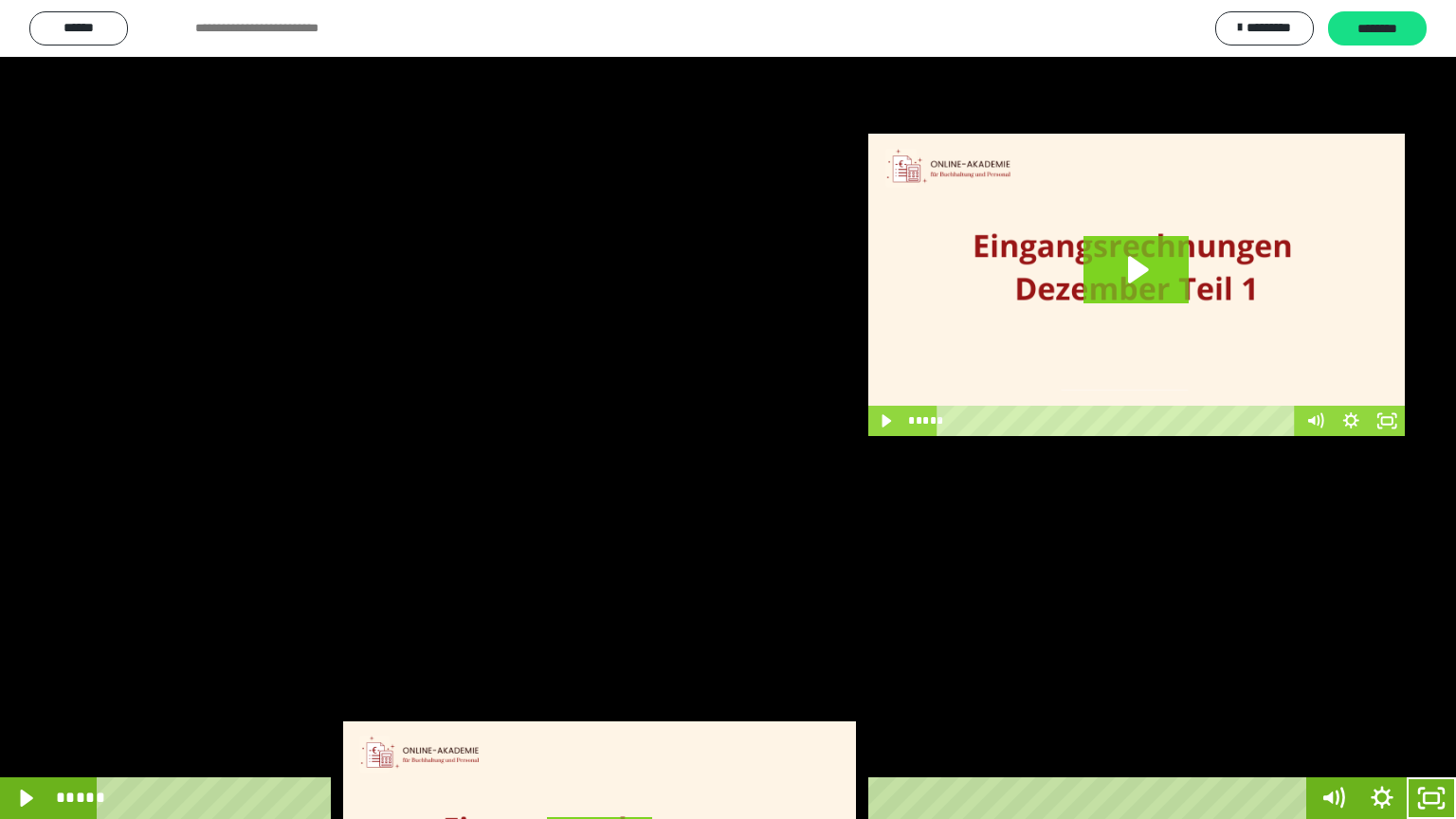 click at bounding box center (728, 410) 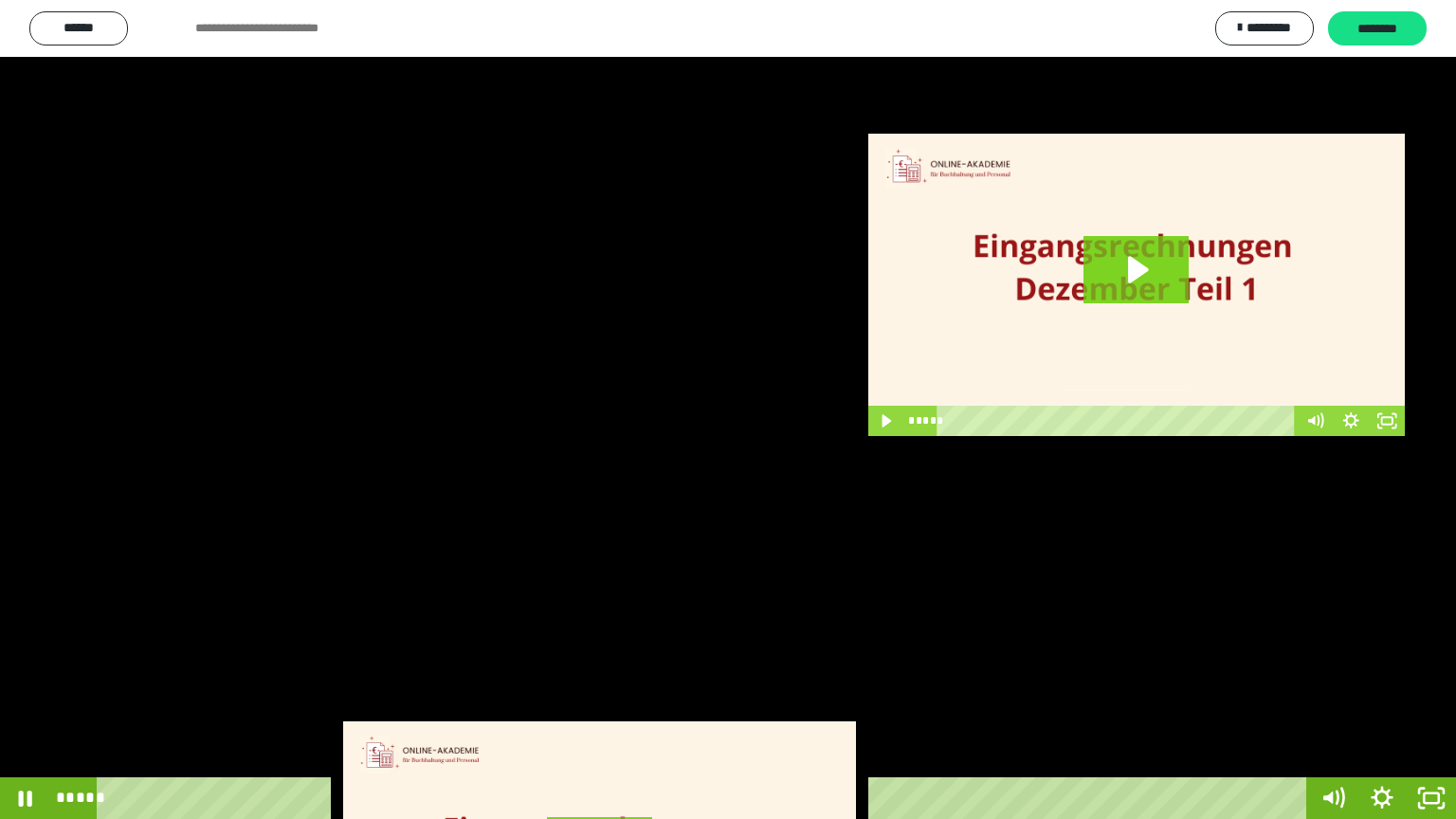click at bounding box center (728, 410) 